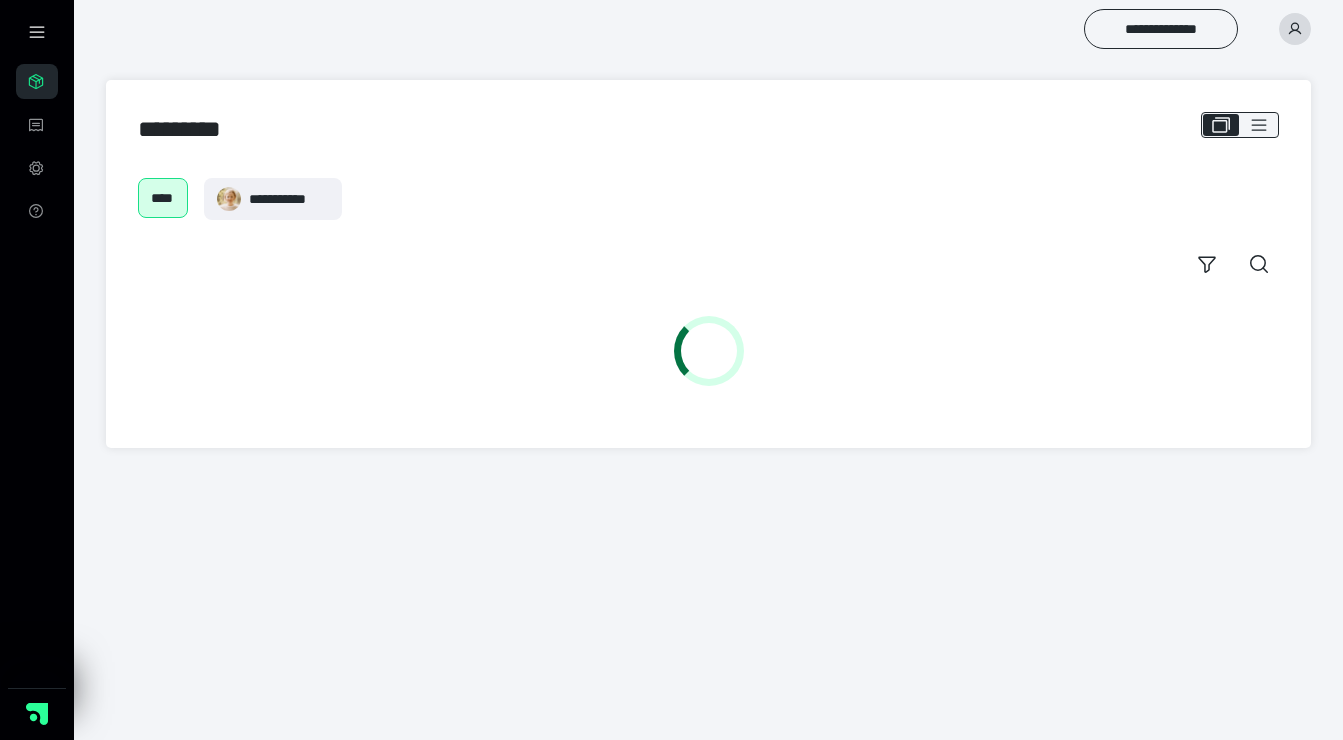 scroll, scrollTop: 0, scrollLeft: 0, axis: both 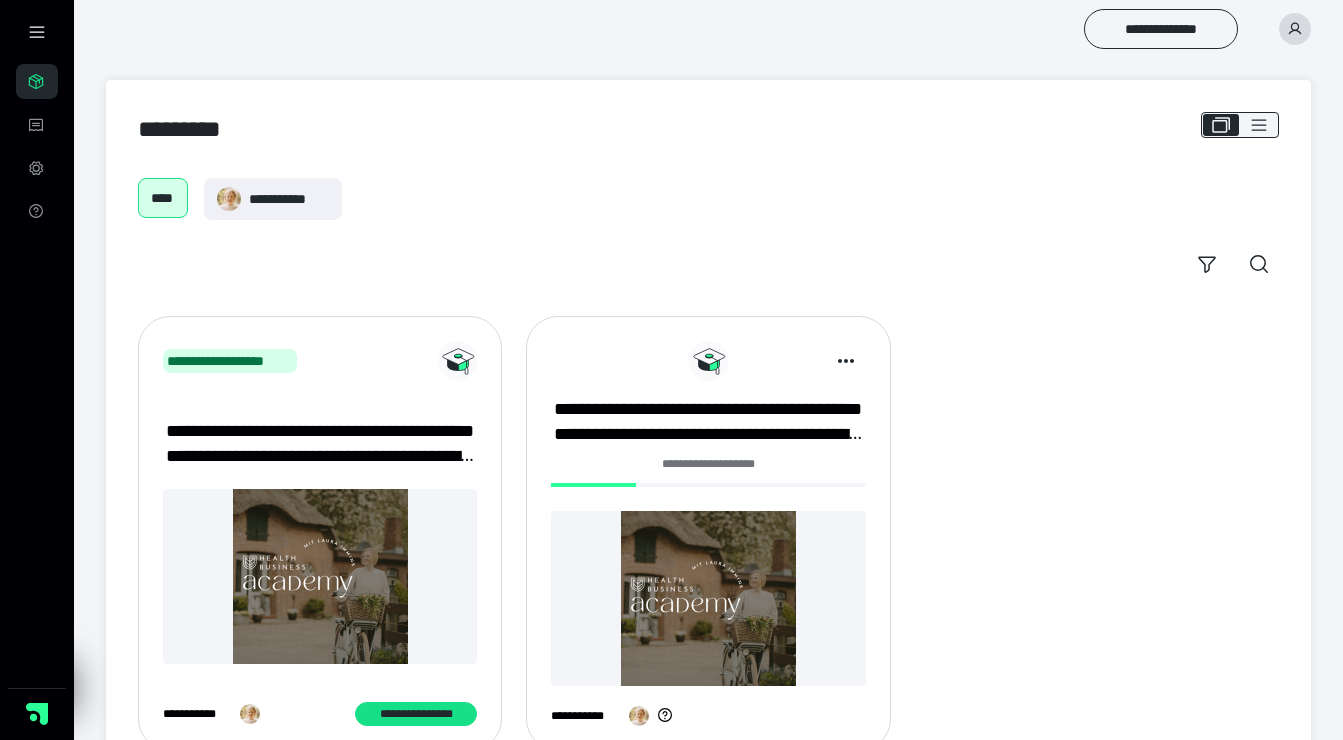 click at bounding box center (708, 598) 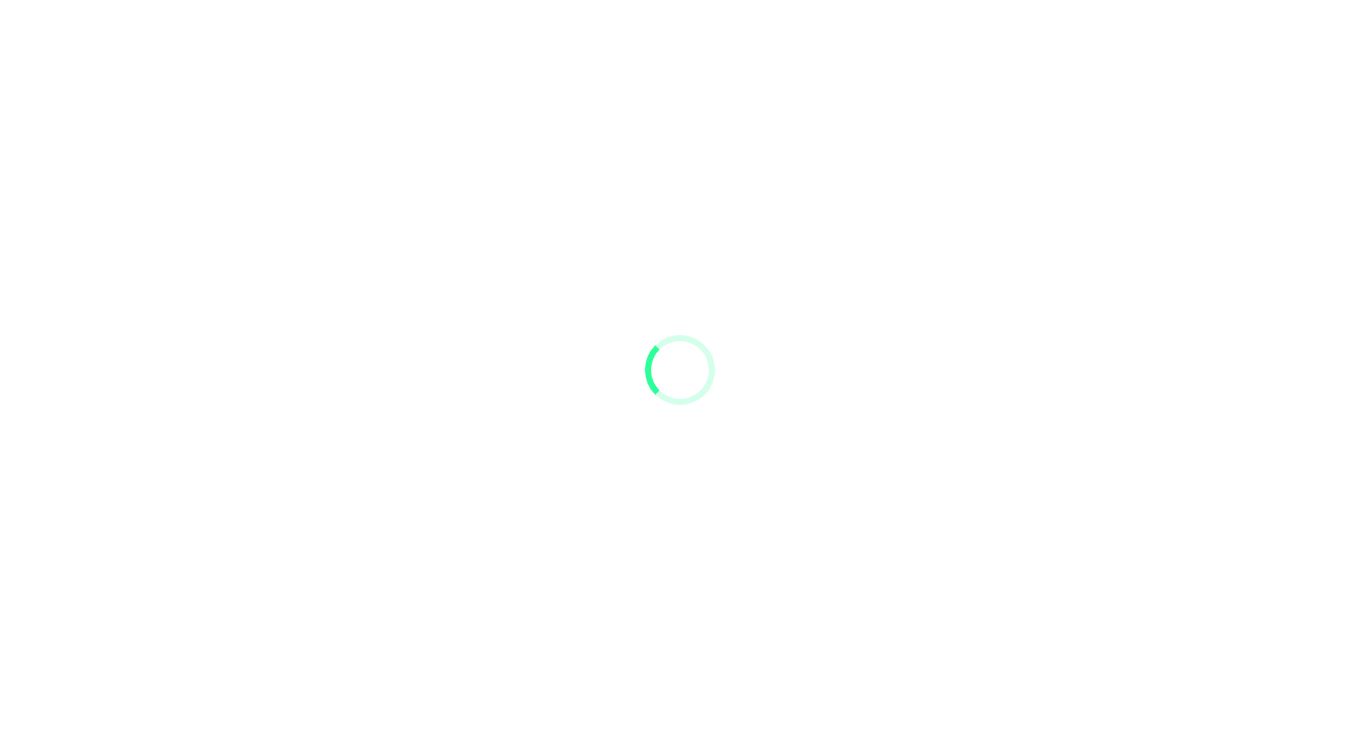 scroll, scrollTop: 0, scrollLeft: 0, axis: both 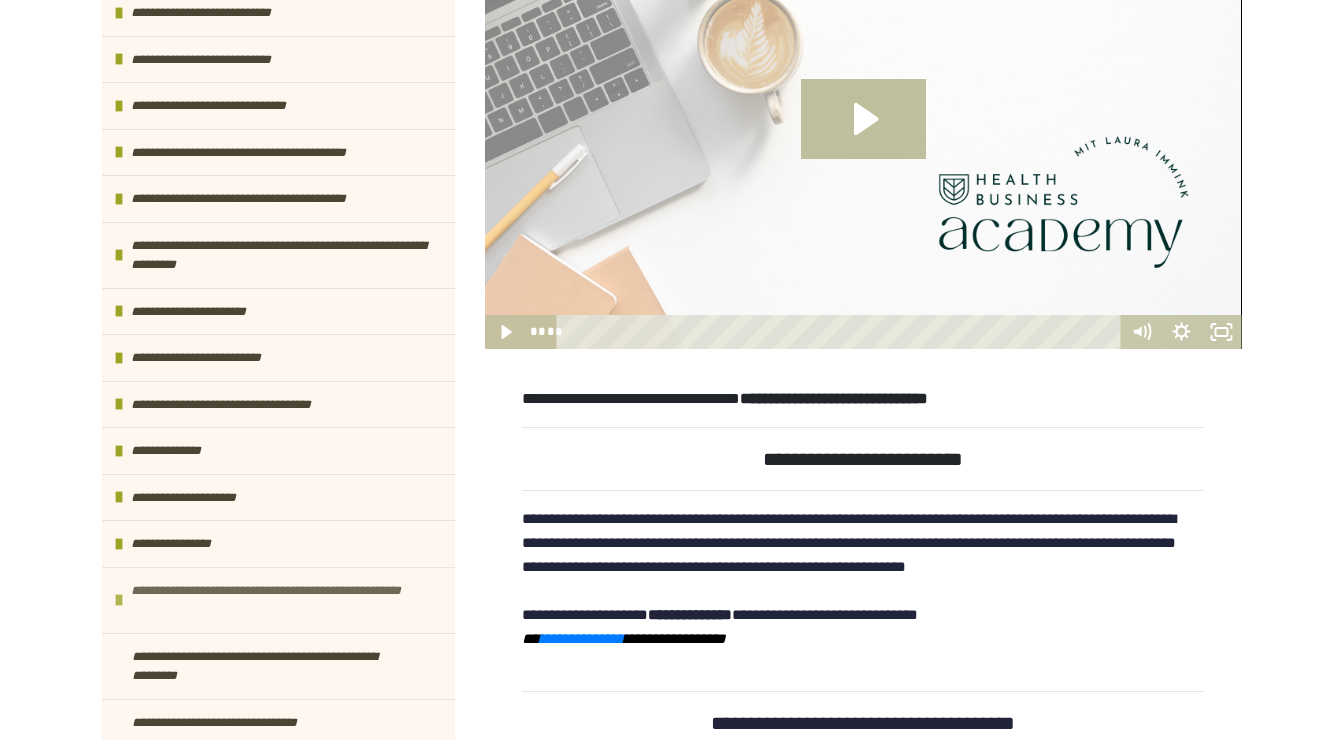 click on "**********" at bounding box center [280, 600] 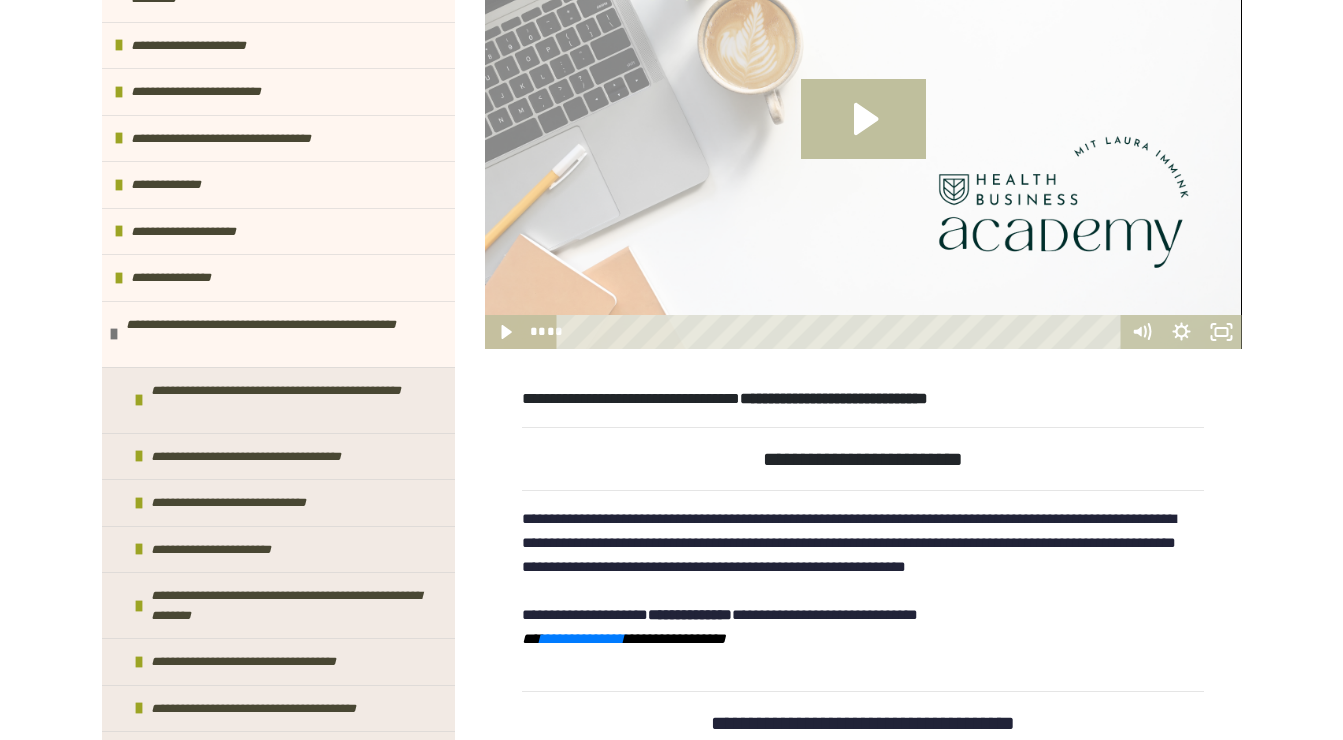 scroll, scrollTop: 973, scrollLeft: 0, axis: vertical 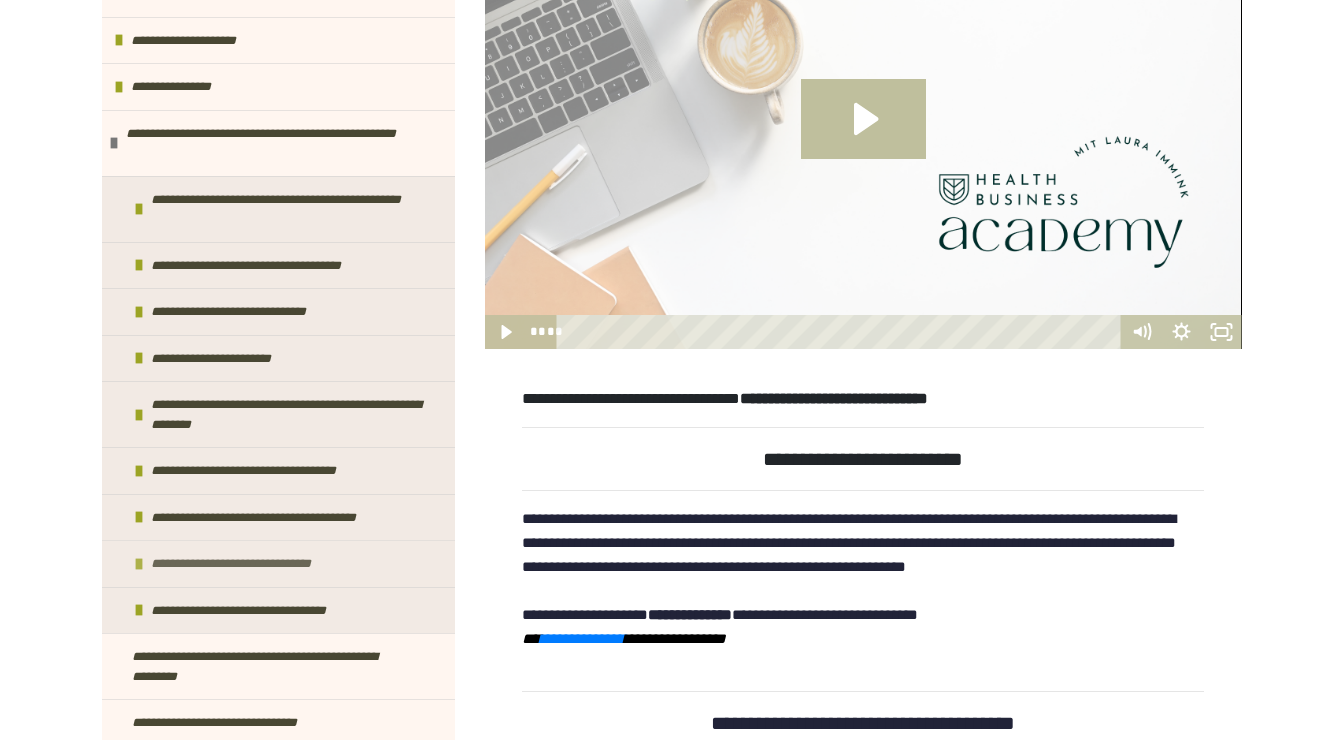 click on "**********" at bounding box center [253, 564] 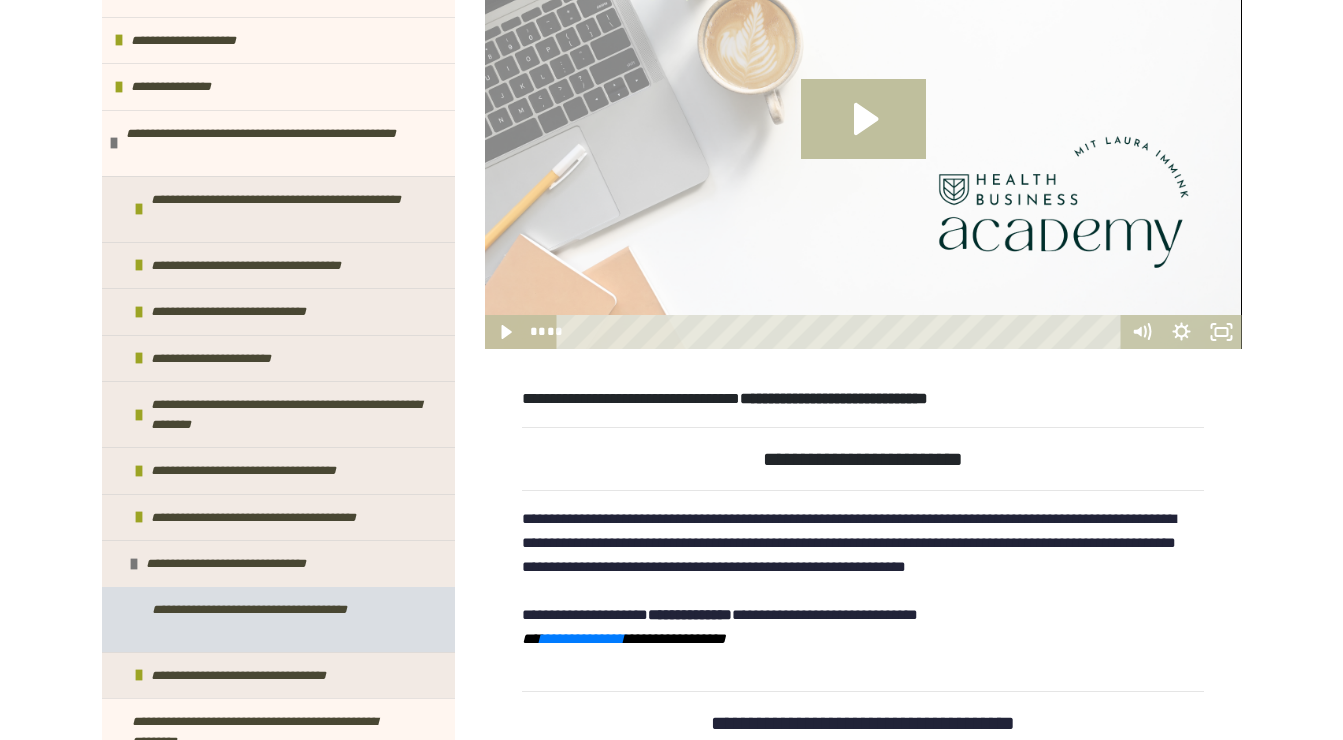 click on "**********" at bounding box center [273, 619] 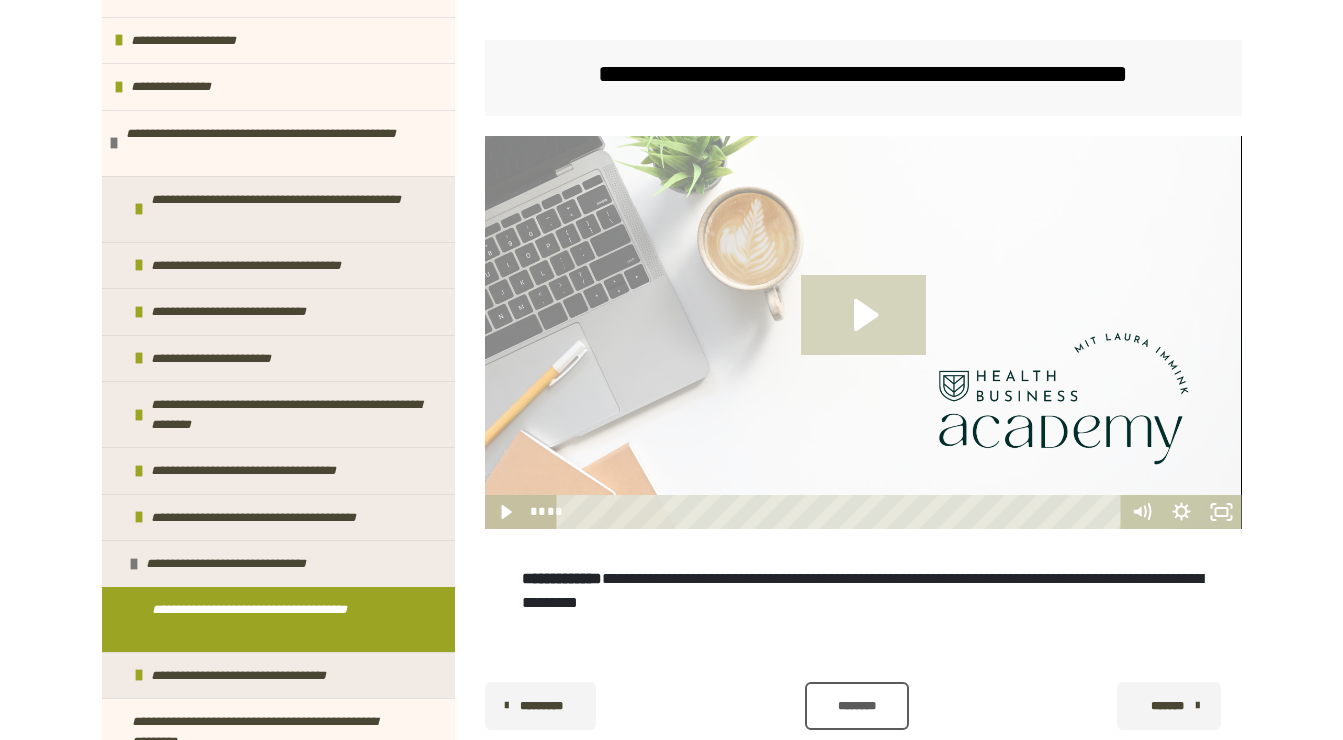 click 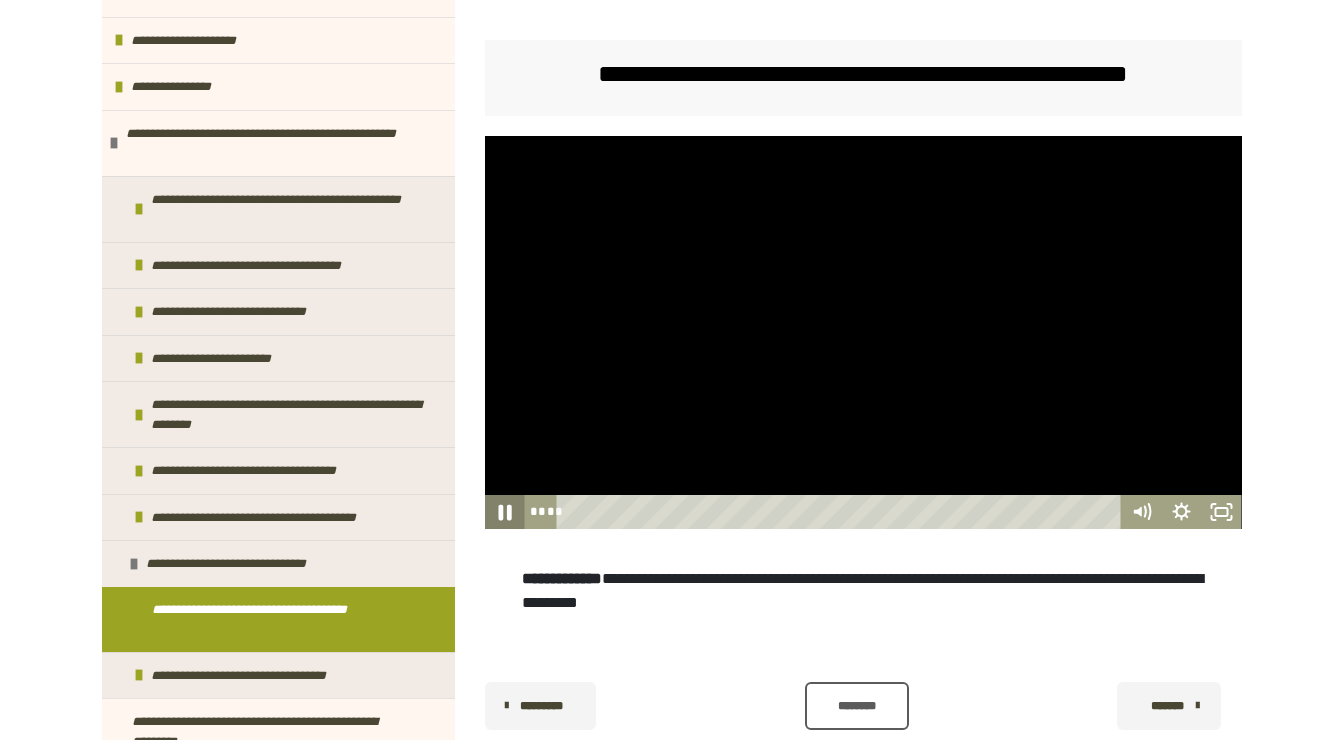 click 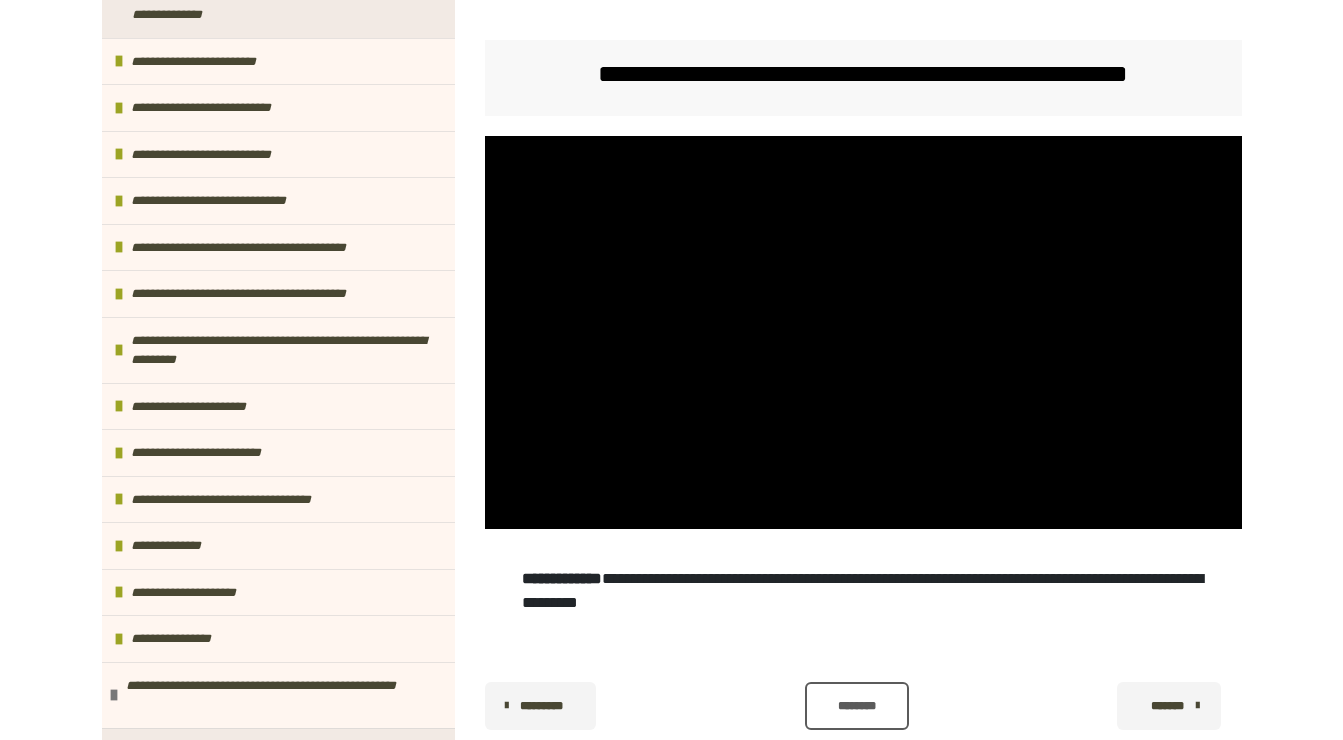 scroll, scrollTop: 410, scrollLeft: 0, axis: vertical 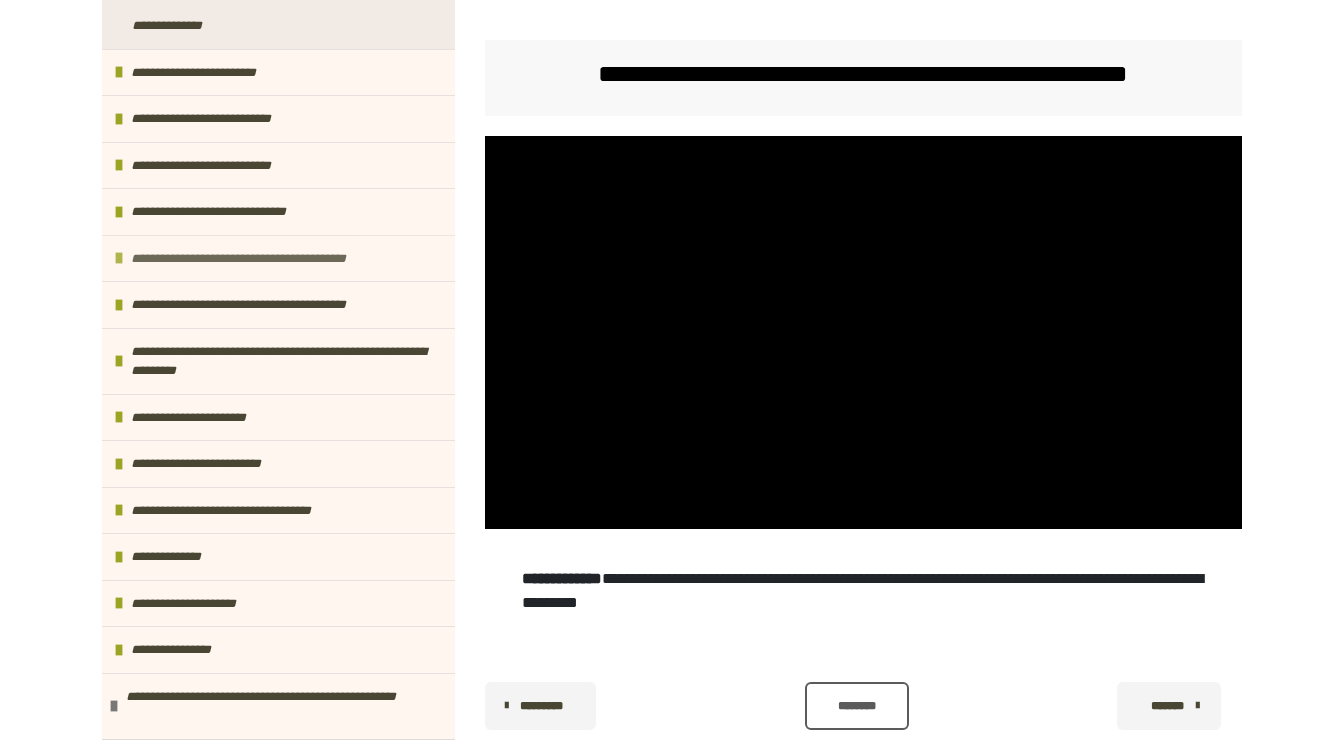 click on "**********" at bounding box center (276, 259) 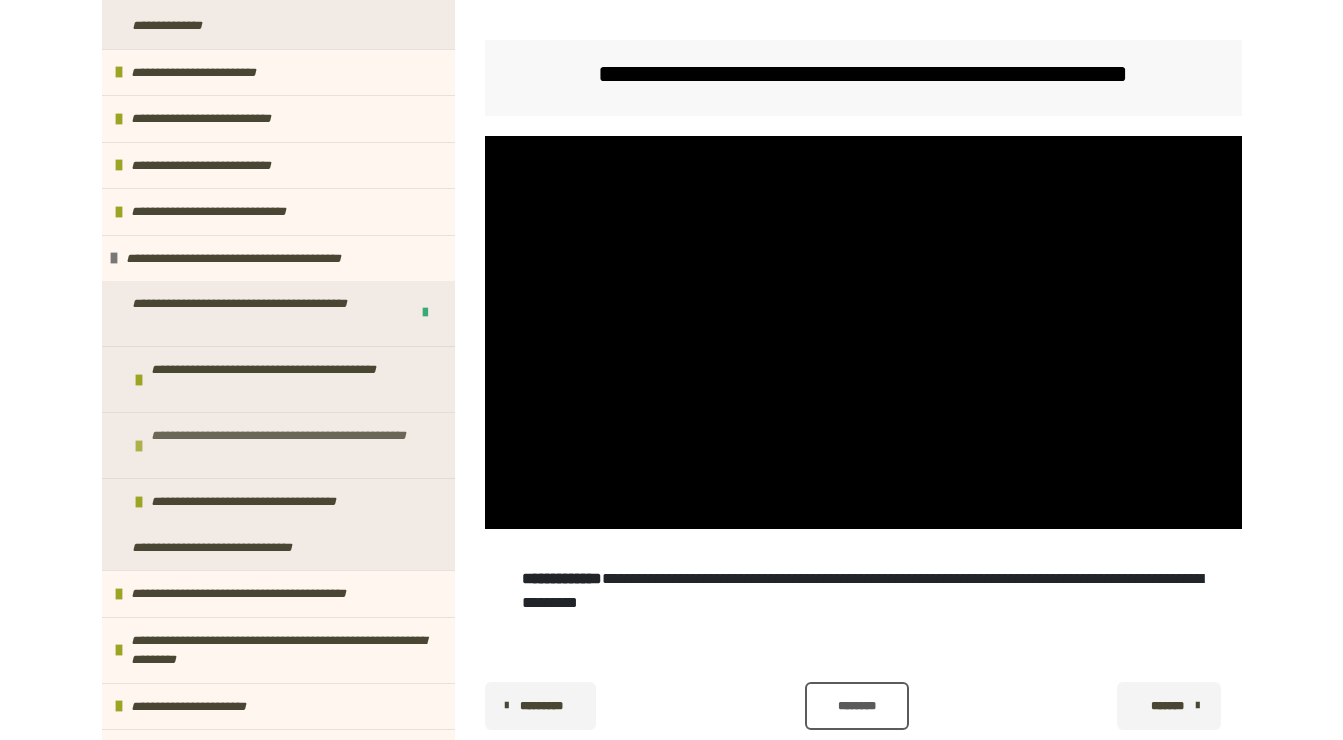 click on "**********" at bounding box center [290, 445] 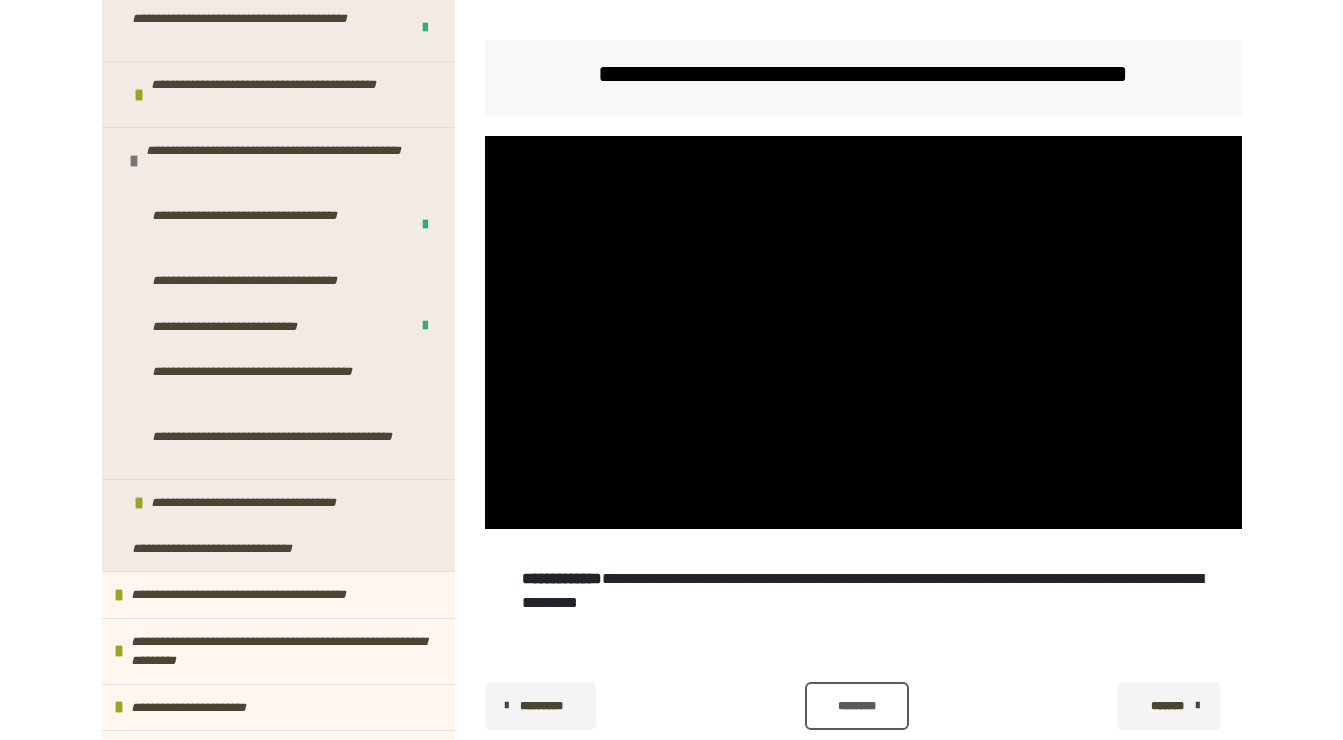 scroll, scrollTop: 702, scrollLeft: 0, axis: vertical 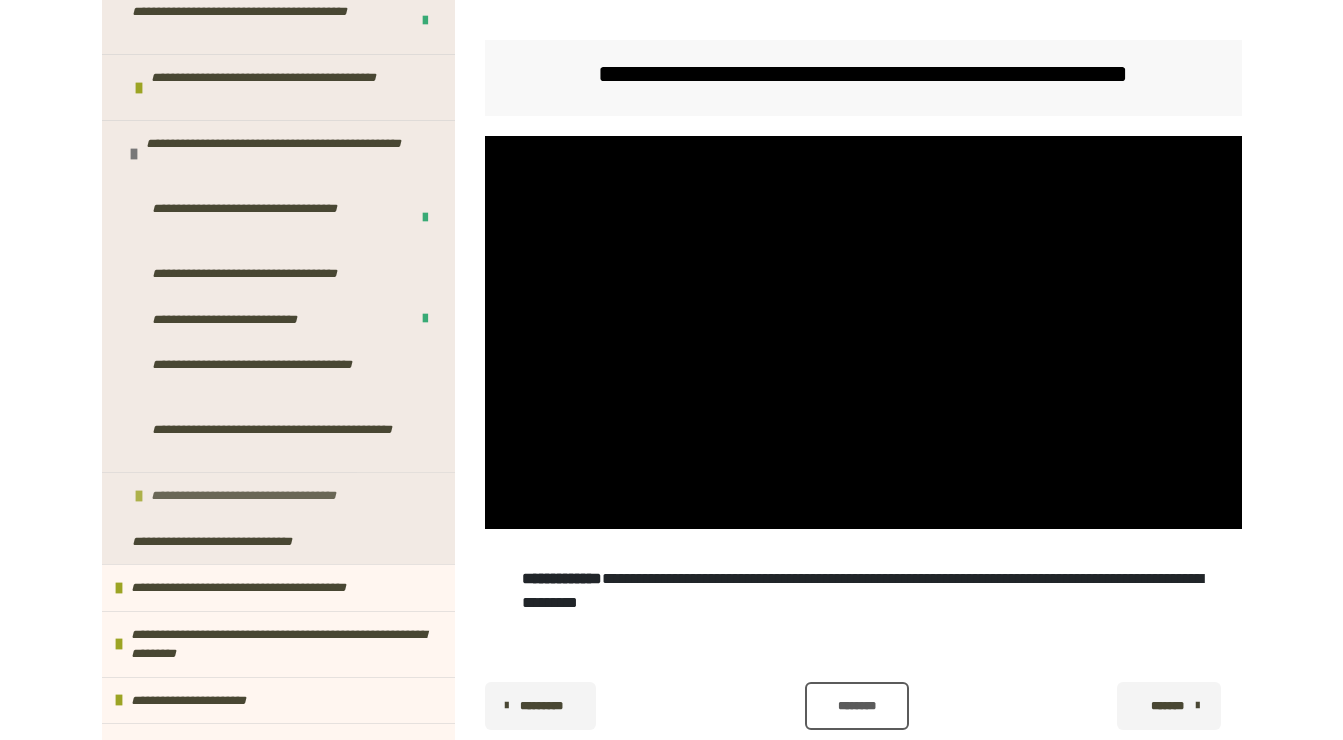 click on "**********" at bounding box center [273, 496] 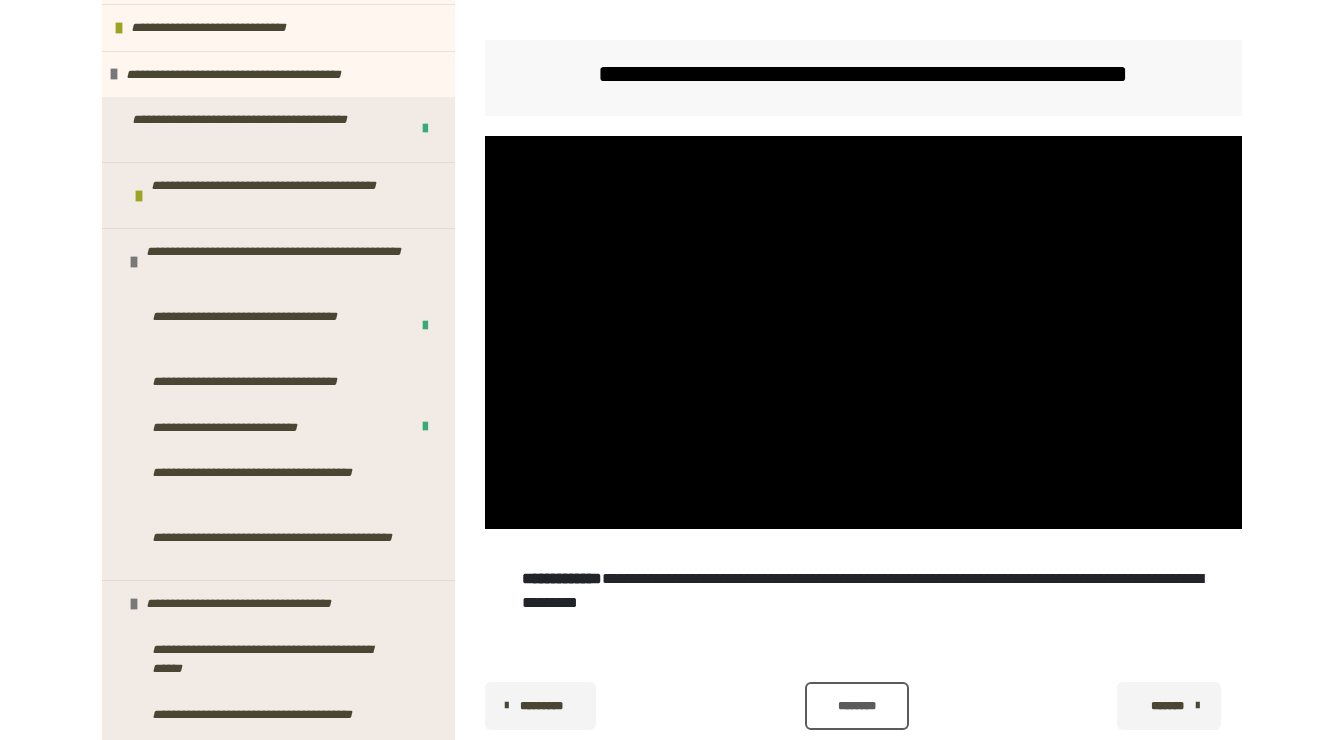 scroll, scrollTop: 554, scrollLeft: 0, axis: vertical 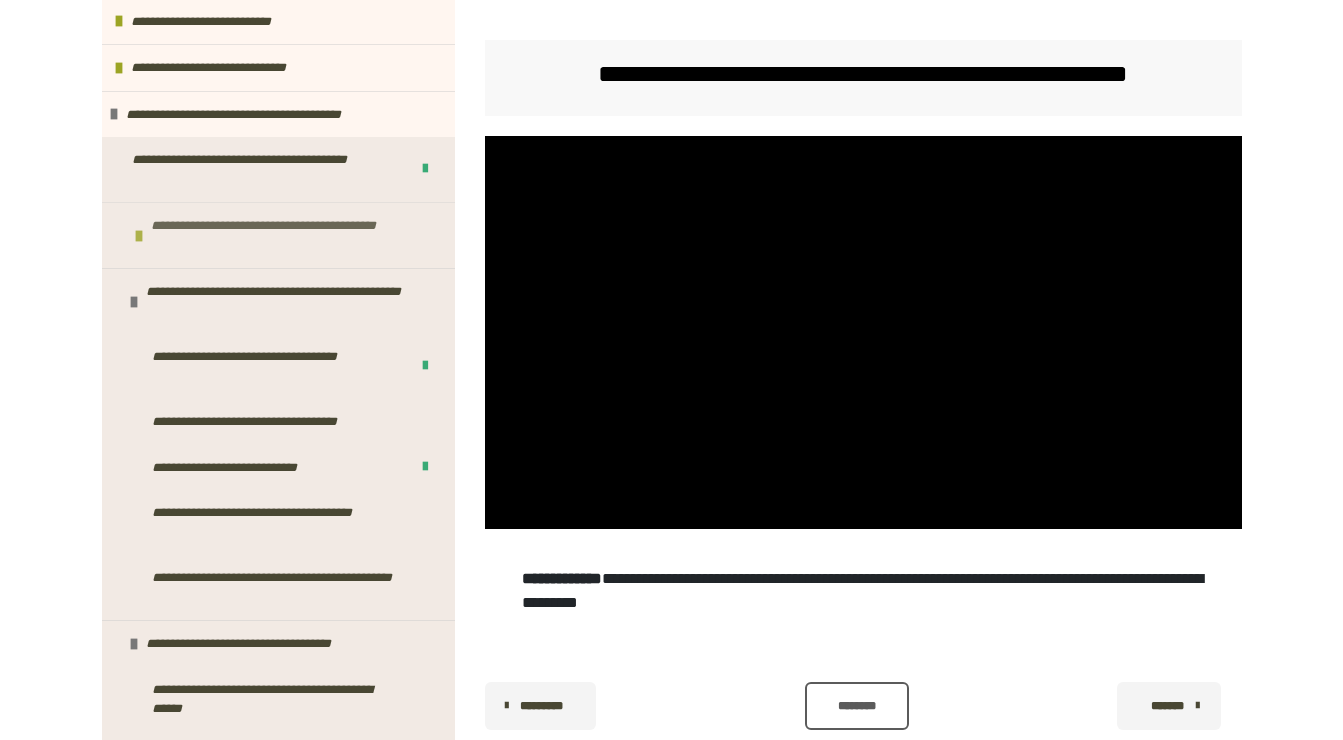 click on "**********" at bounding box center (290, 235) 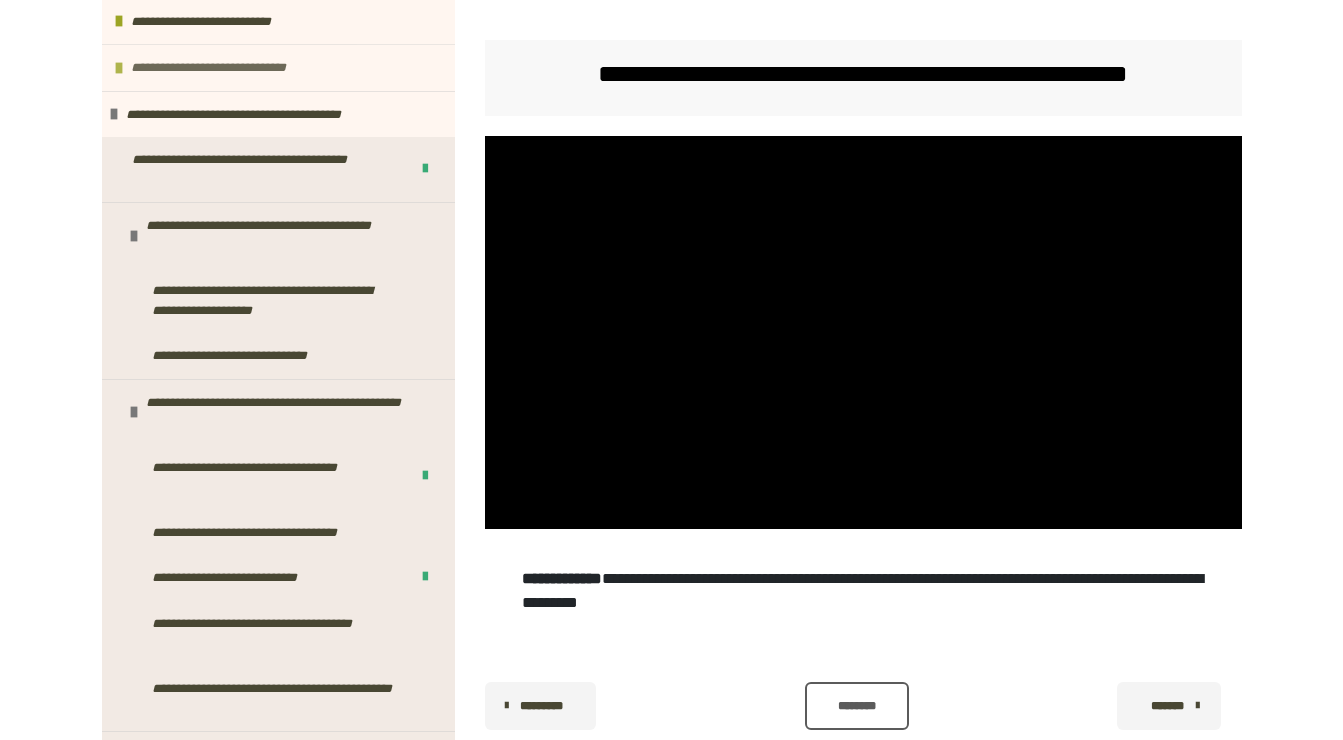 click on "**********" at bounding box center (234, 68) 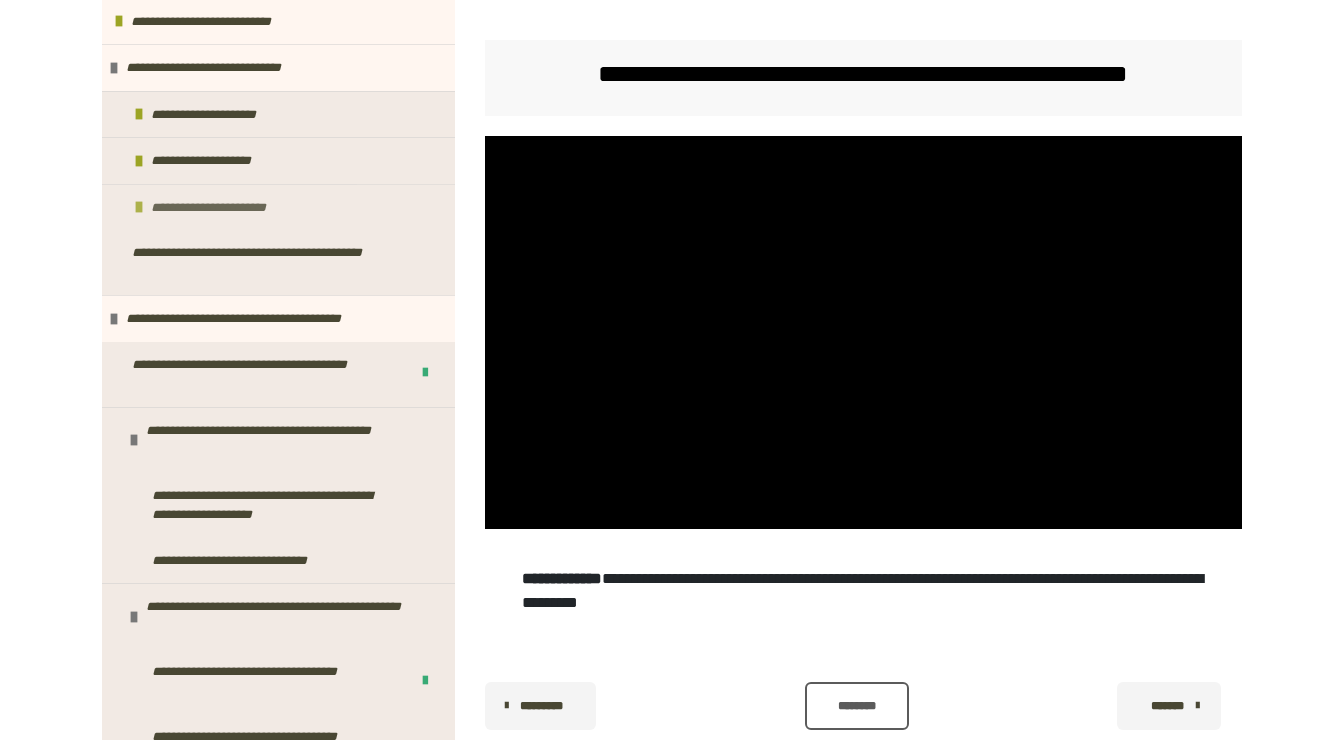 click on "**********" at bounding box center [228, 208] 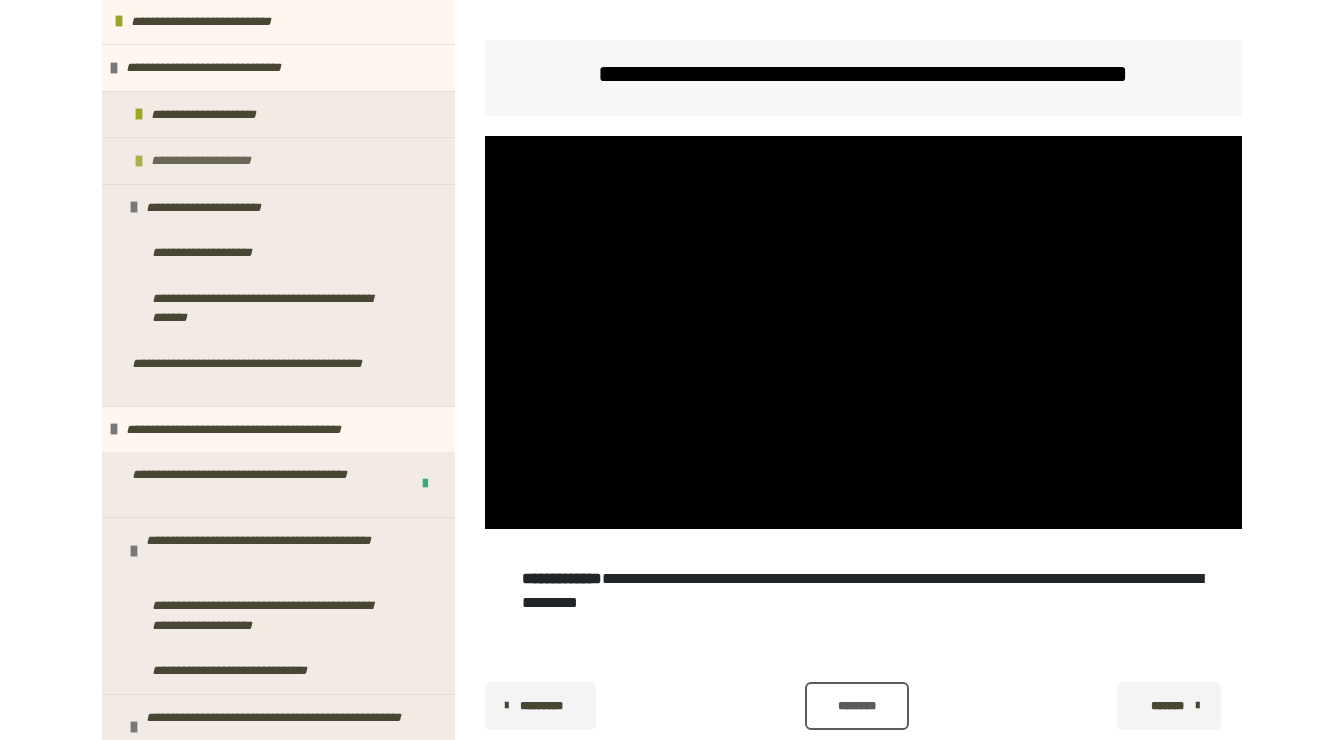 click on "**********" at bounding box center (219, 161) 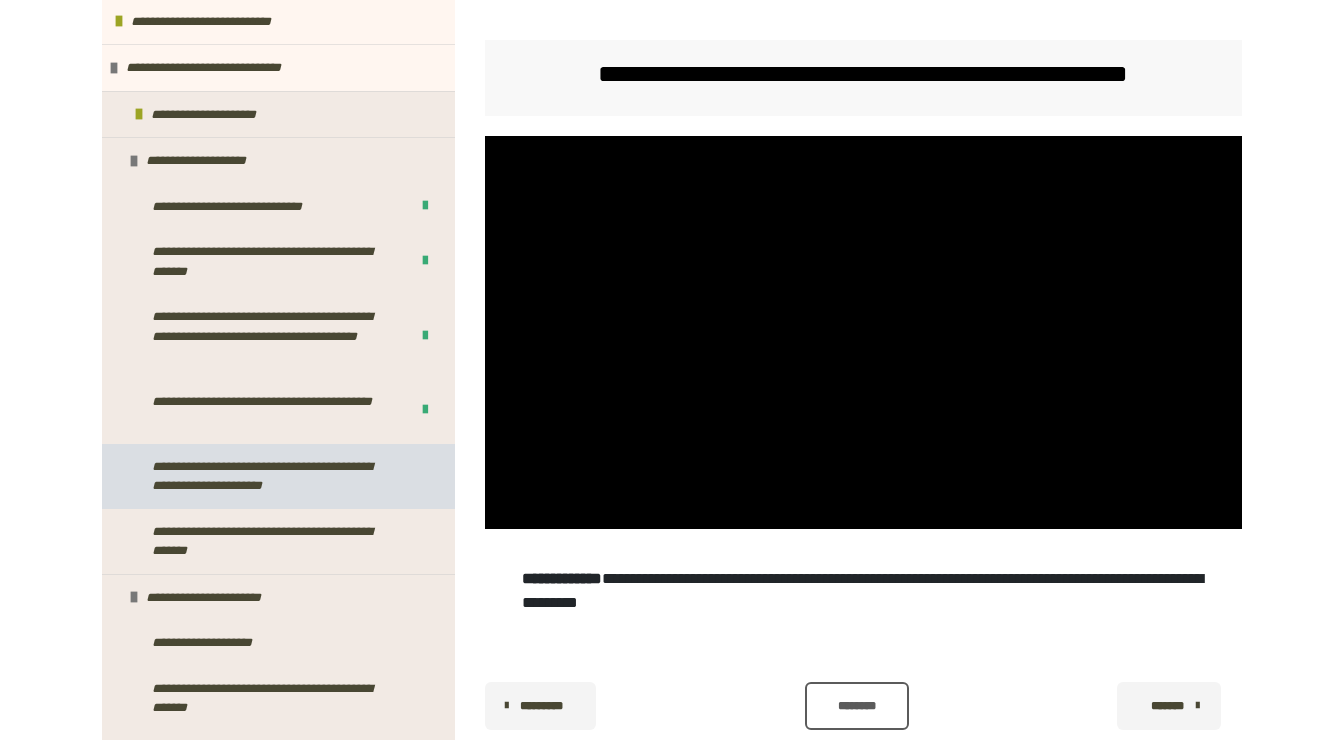 click on "**********" at bounding box center (273, 476) 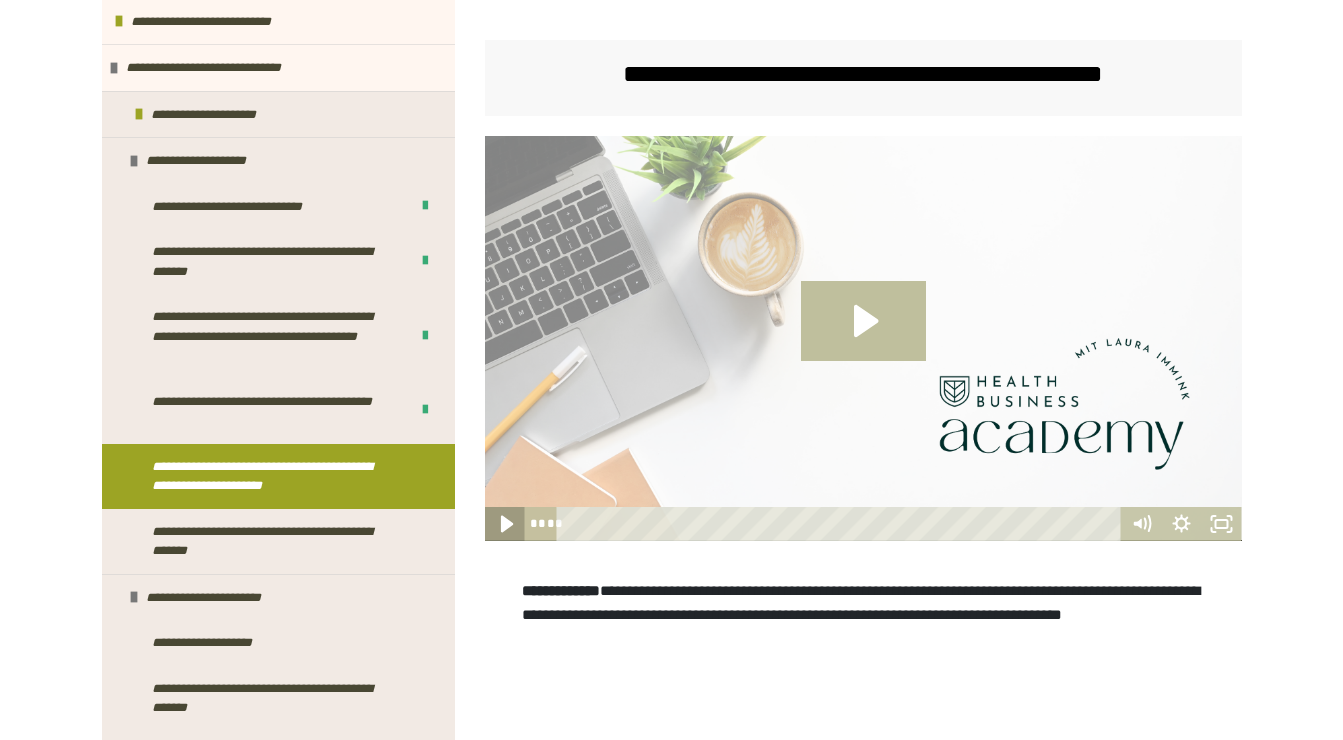 click 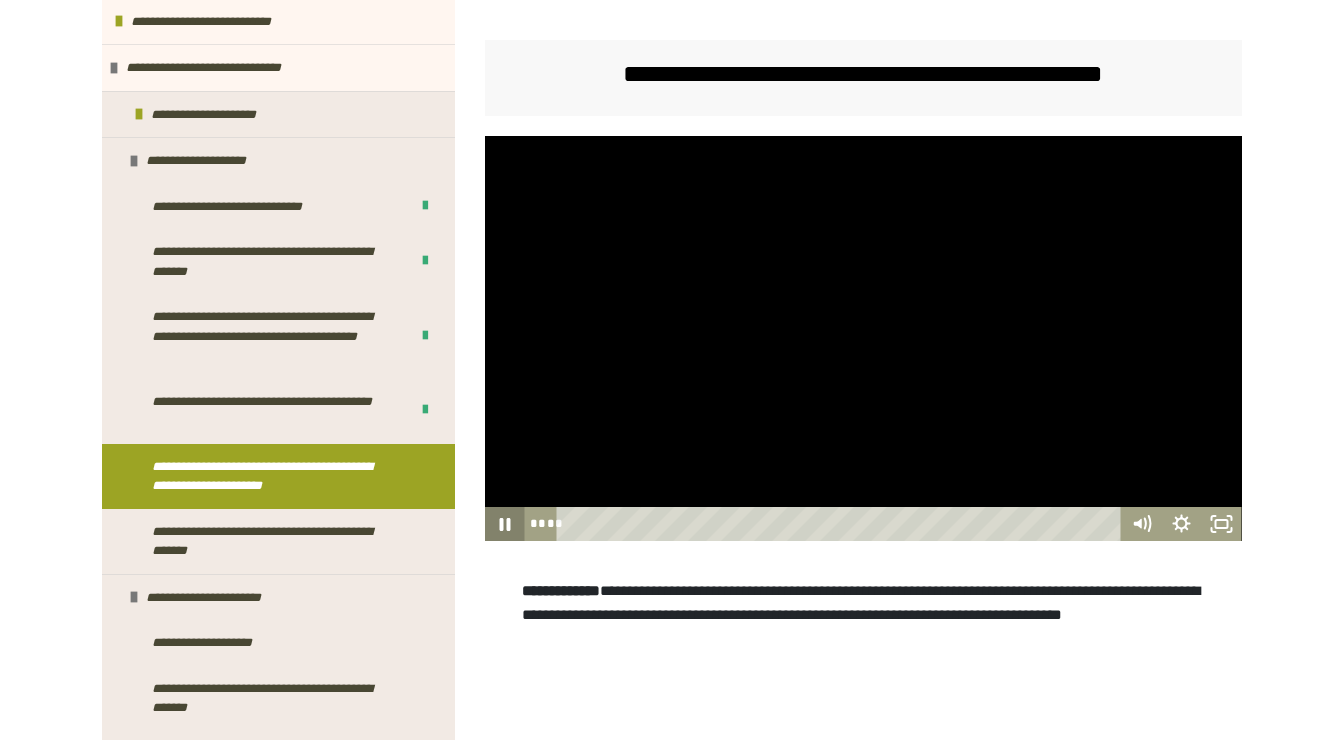 click 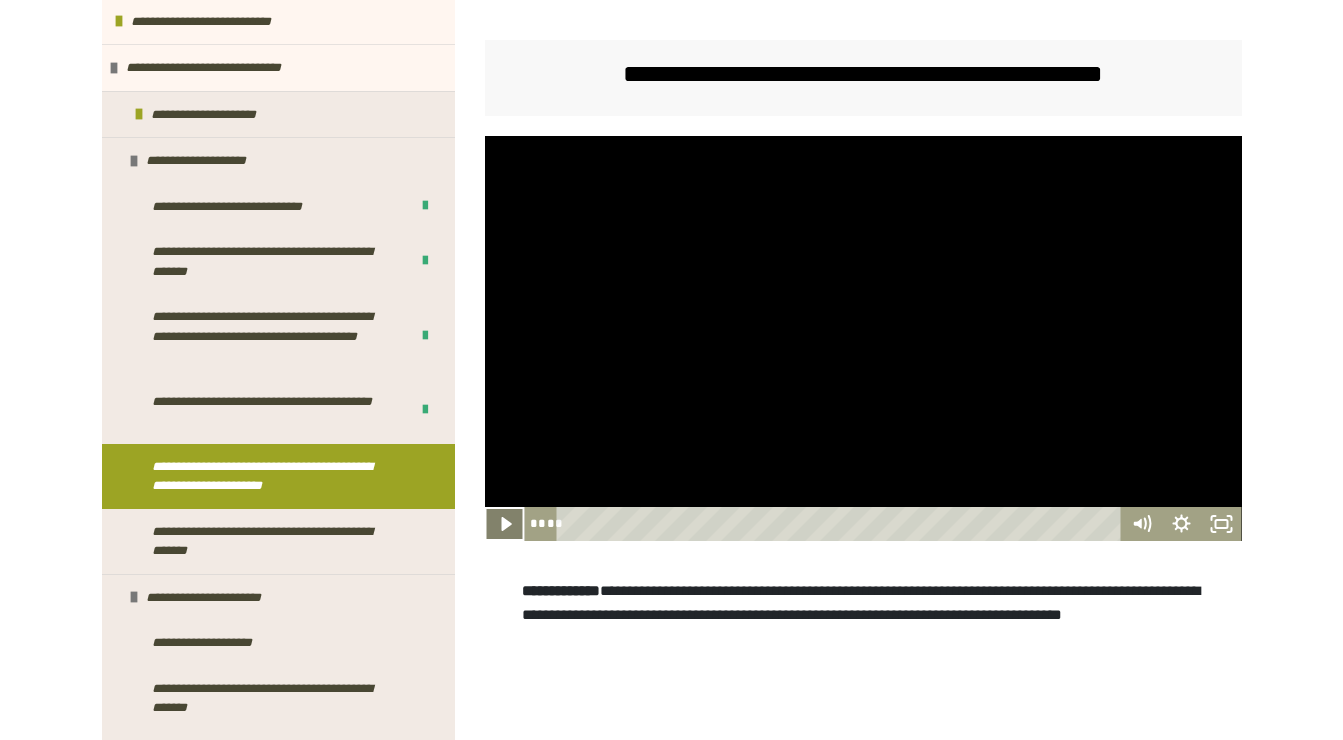 click 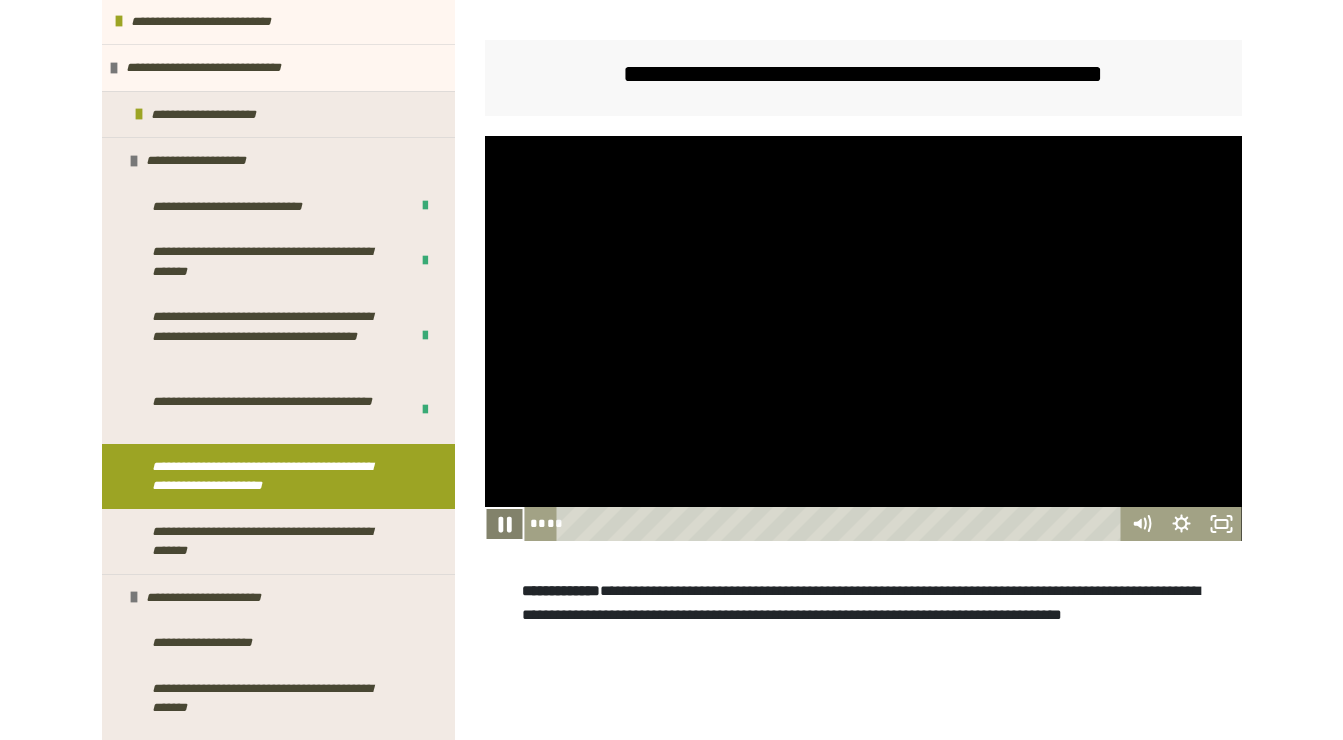 click 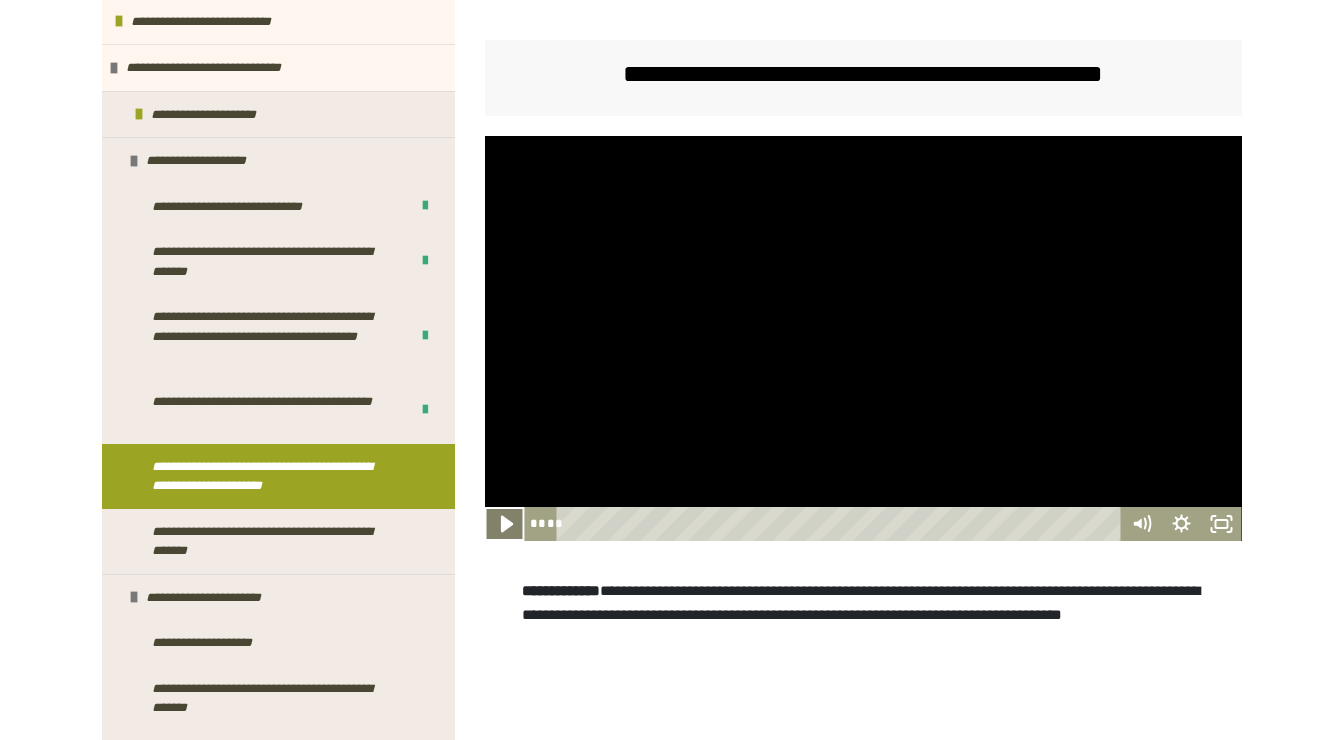 click 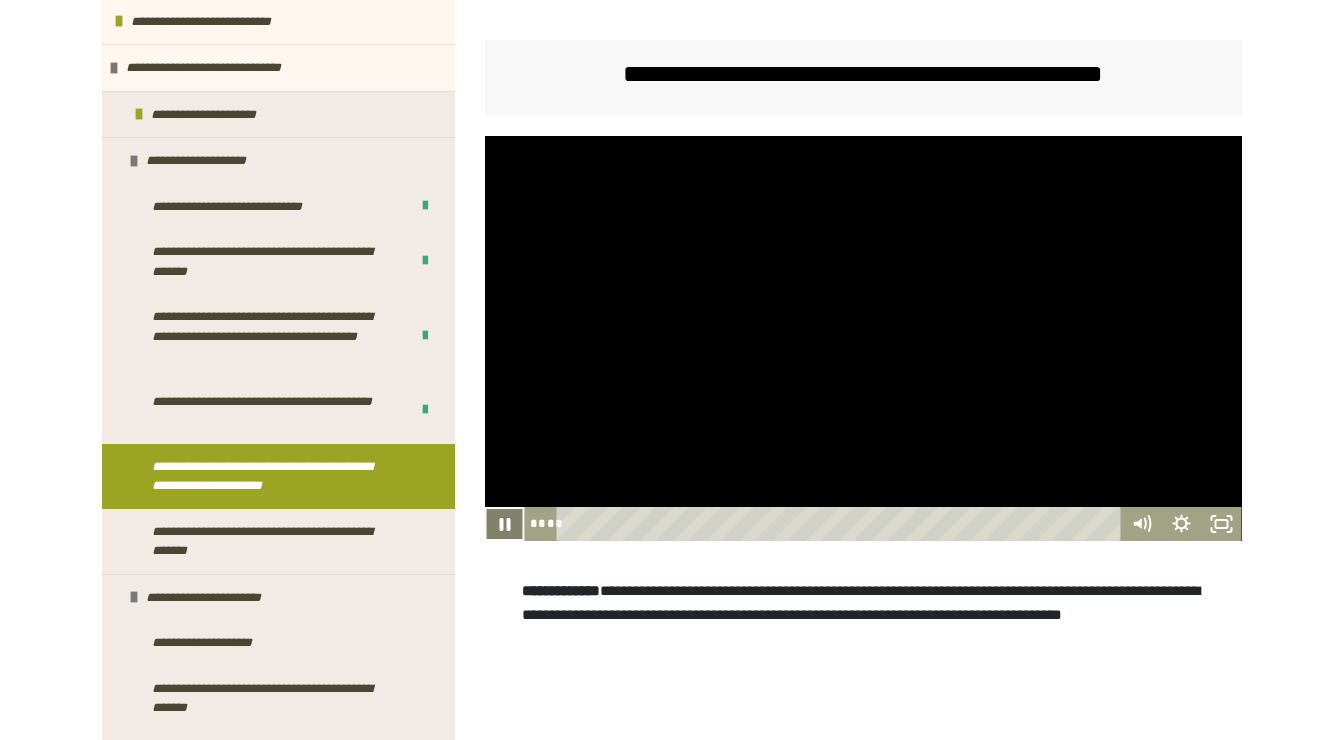 click 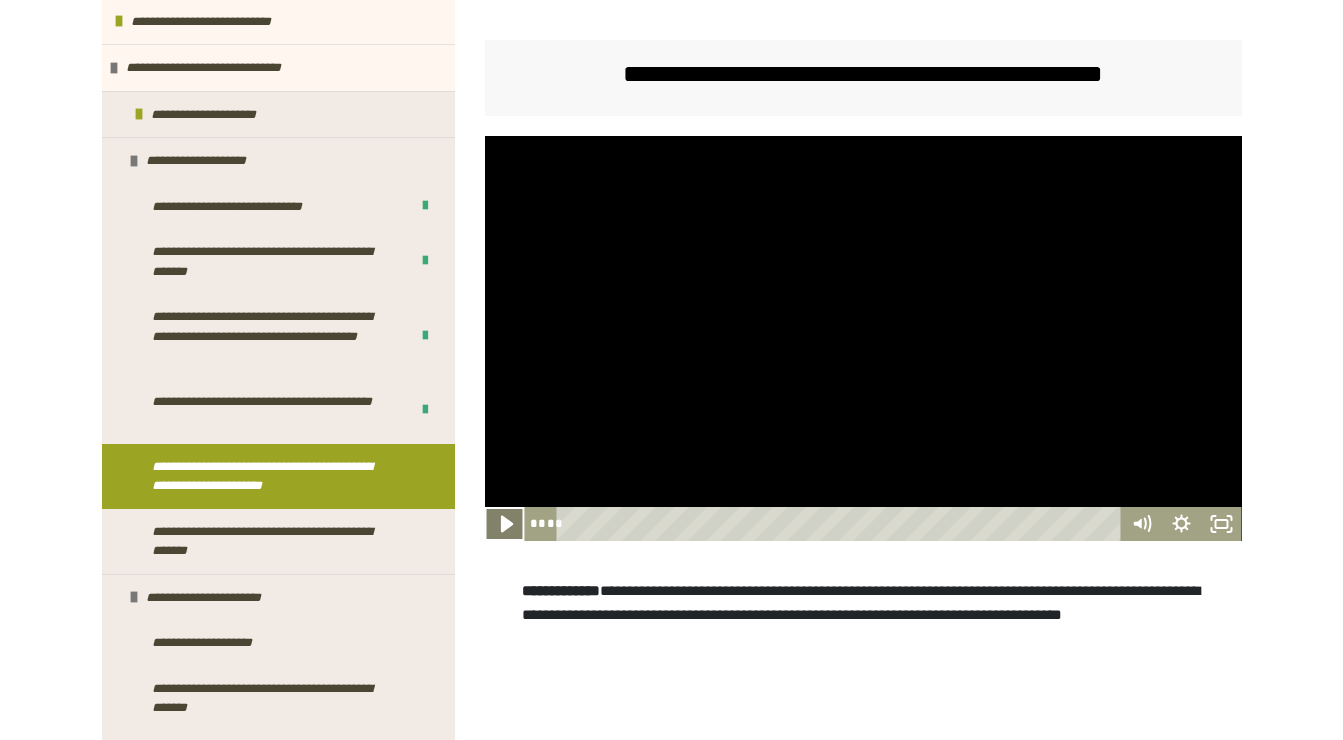 click 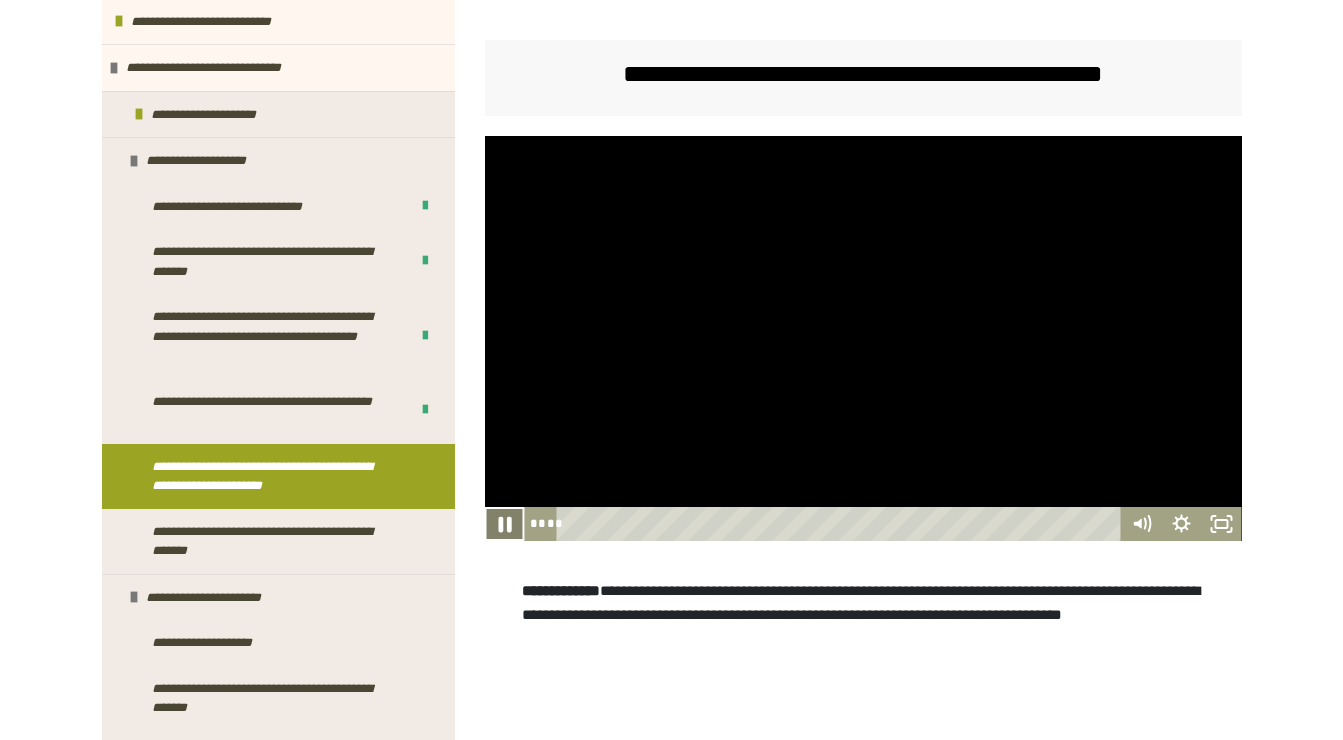 click 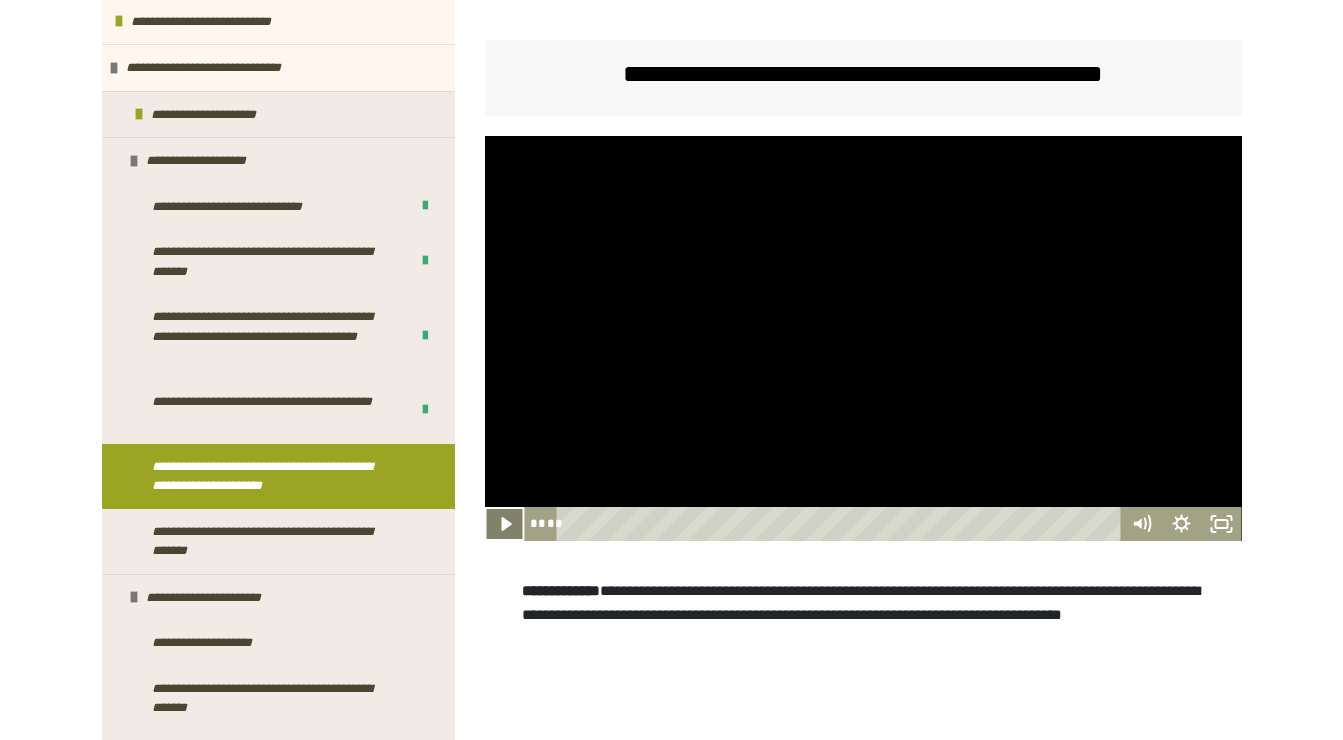 click 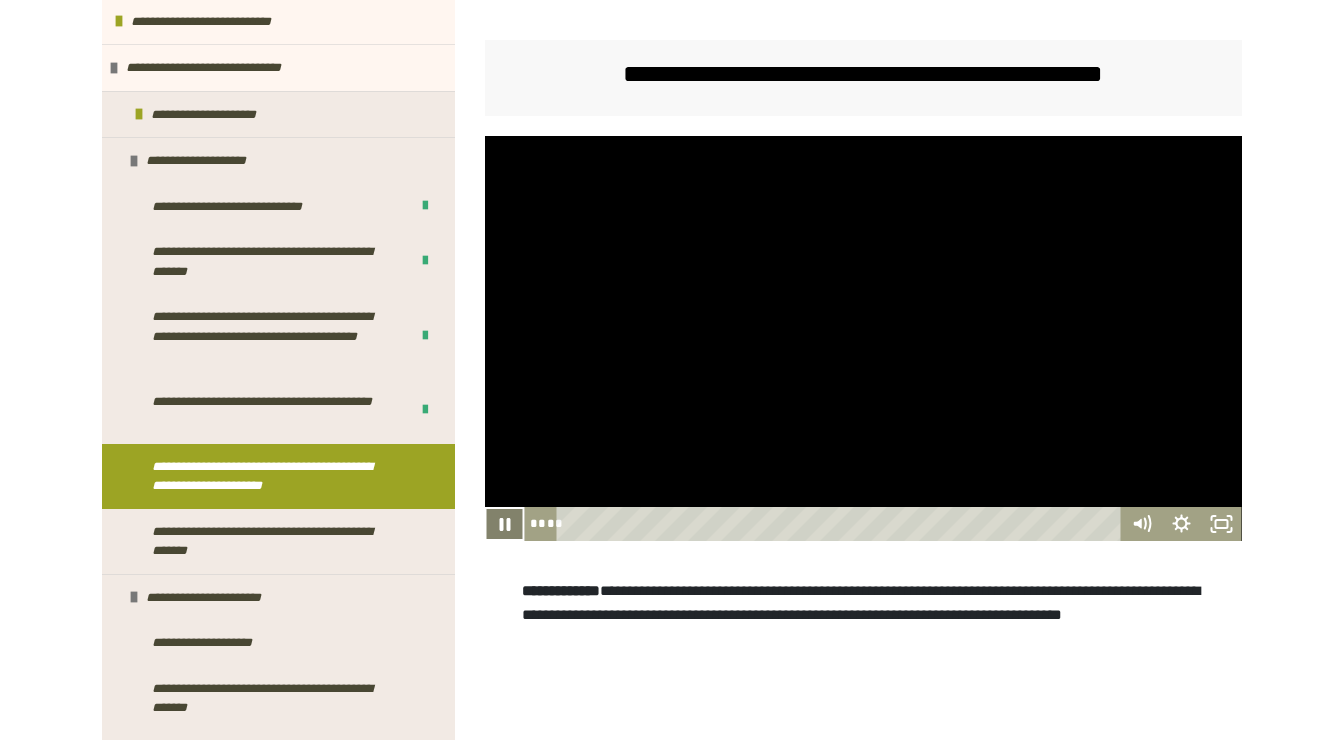 click 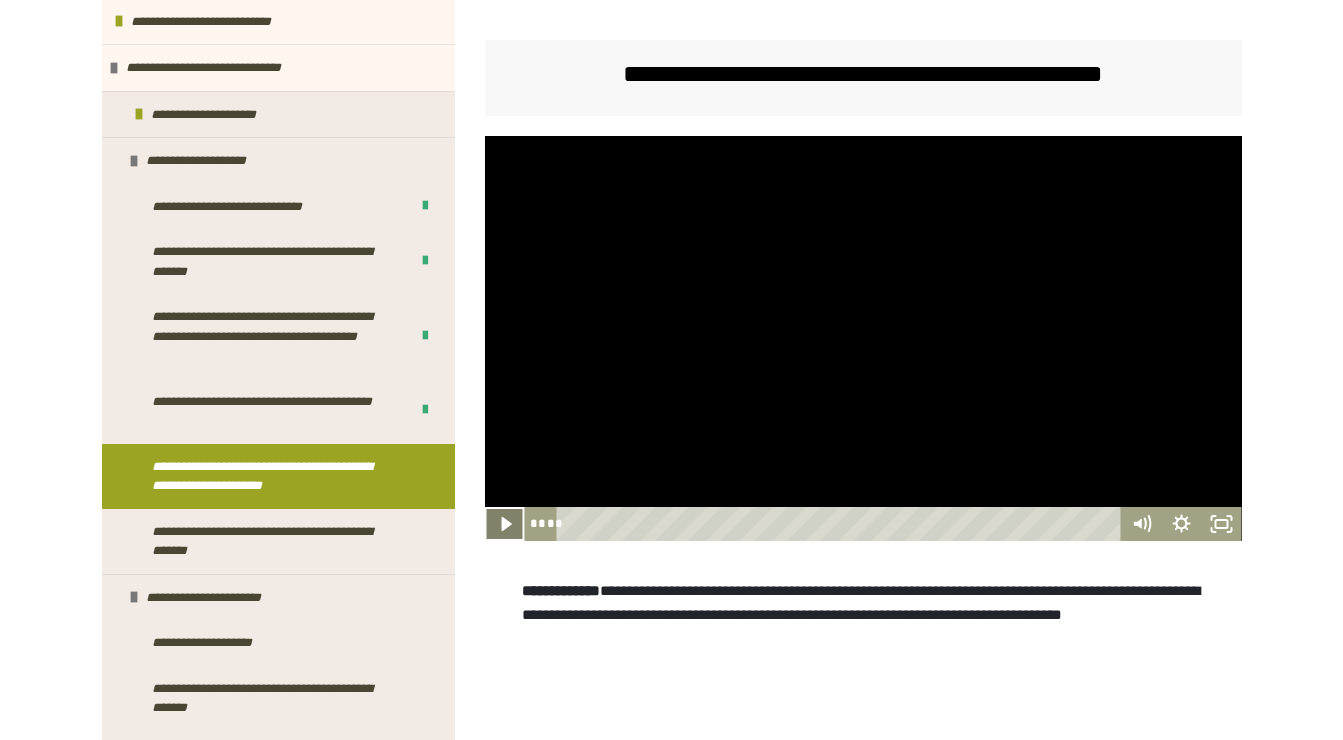 click 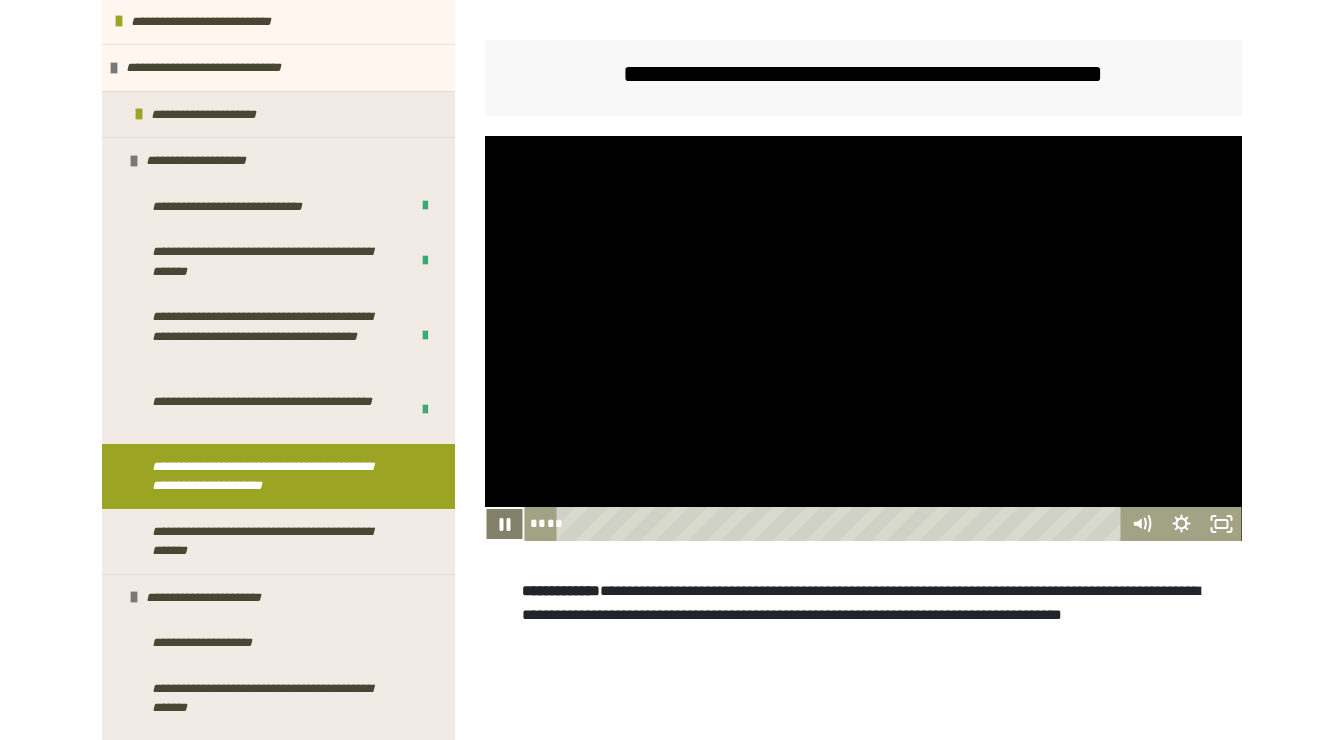 click 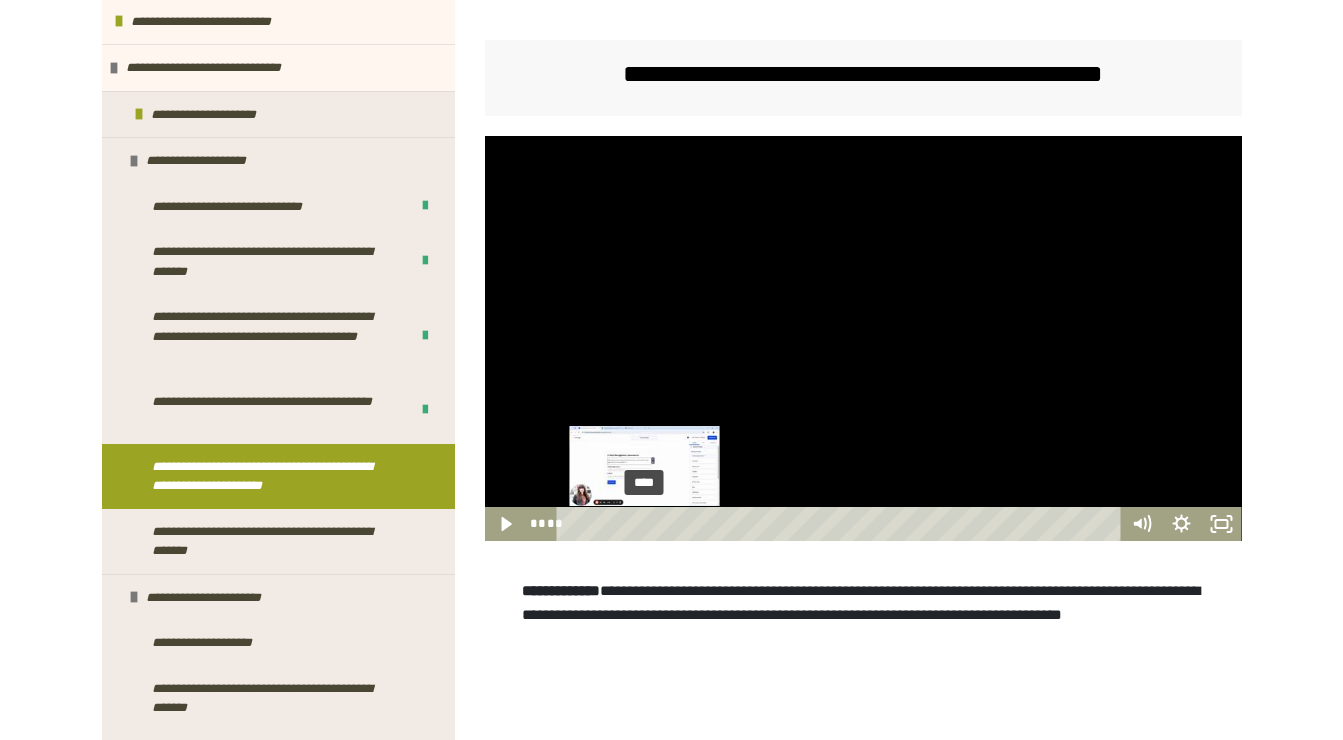 click on "****" at bounding box center [841, 524] 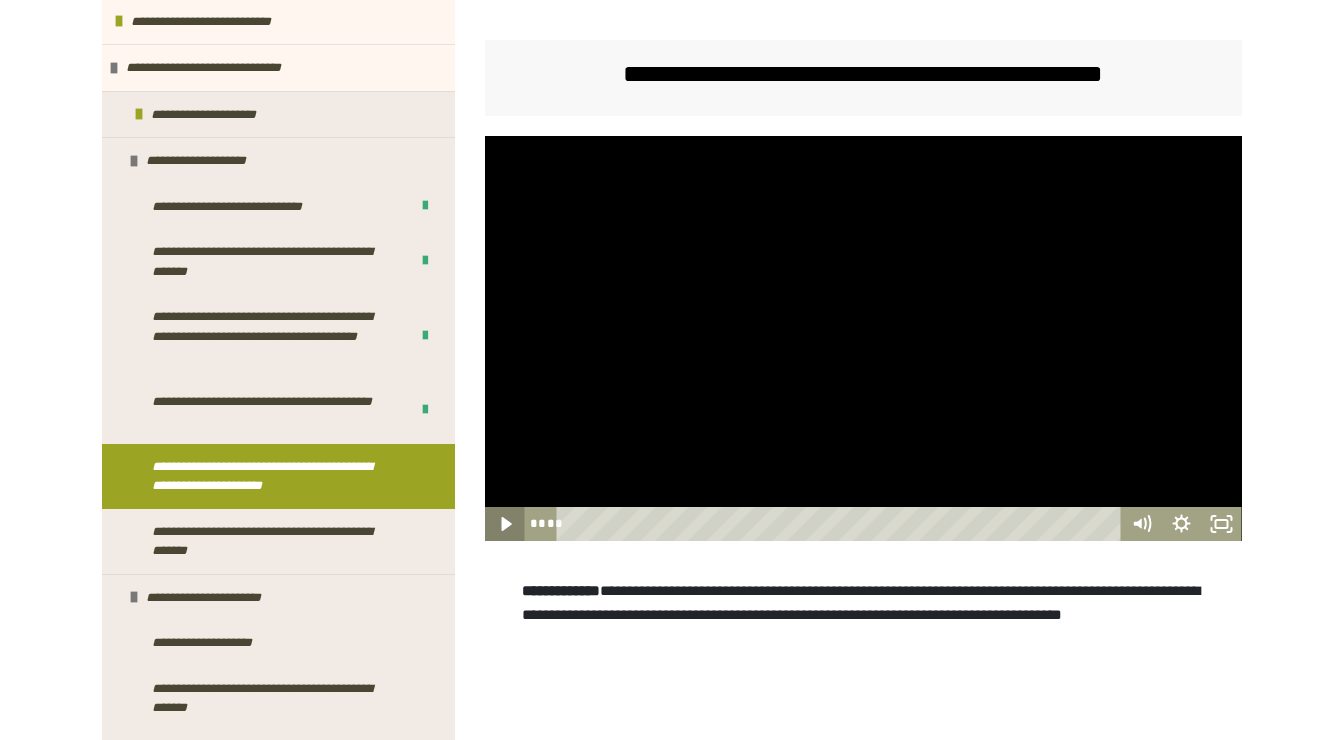 click 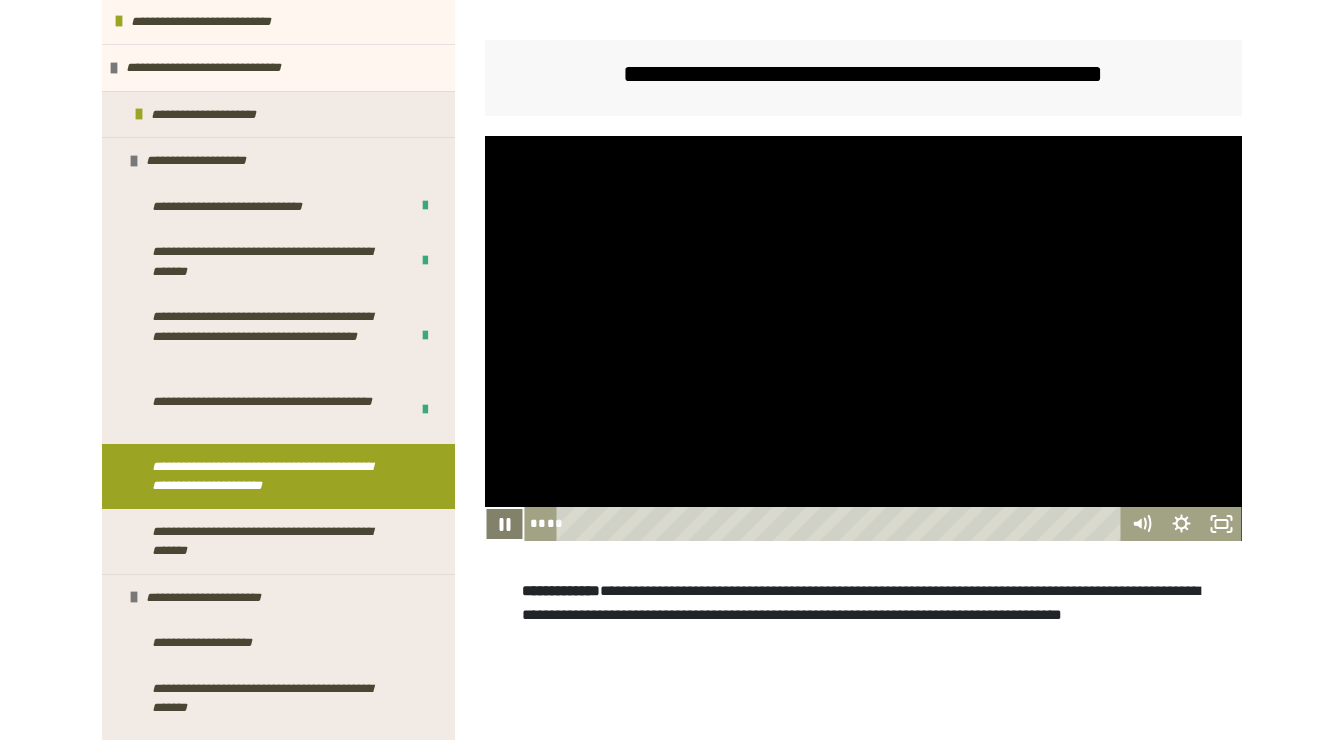 click 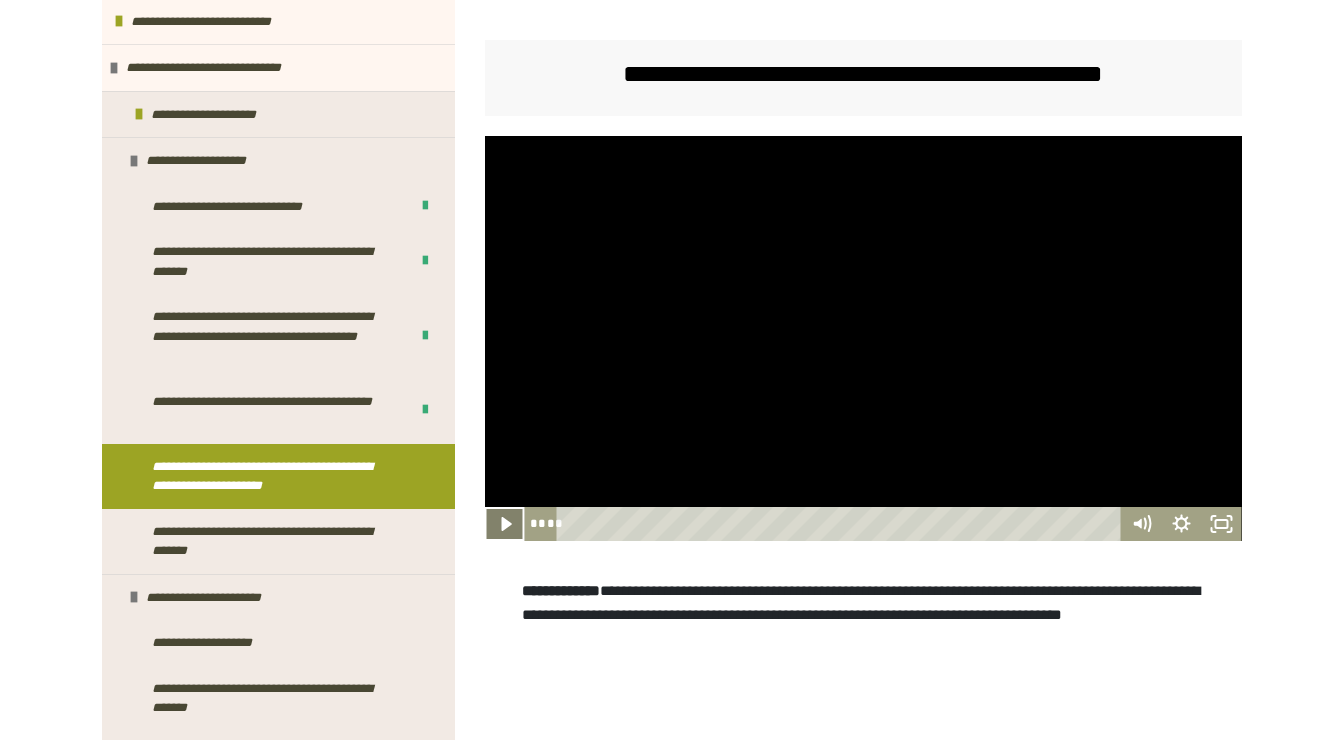 click 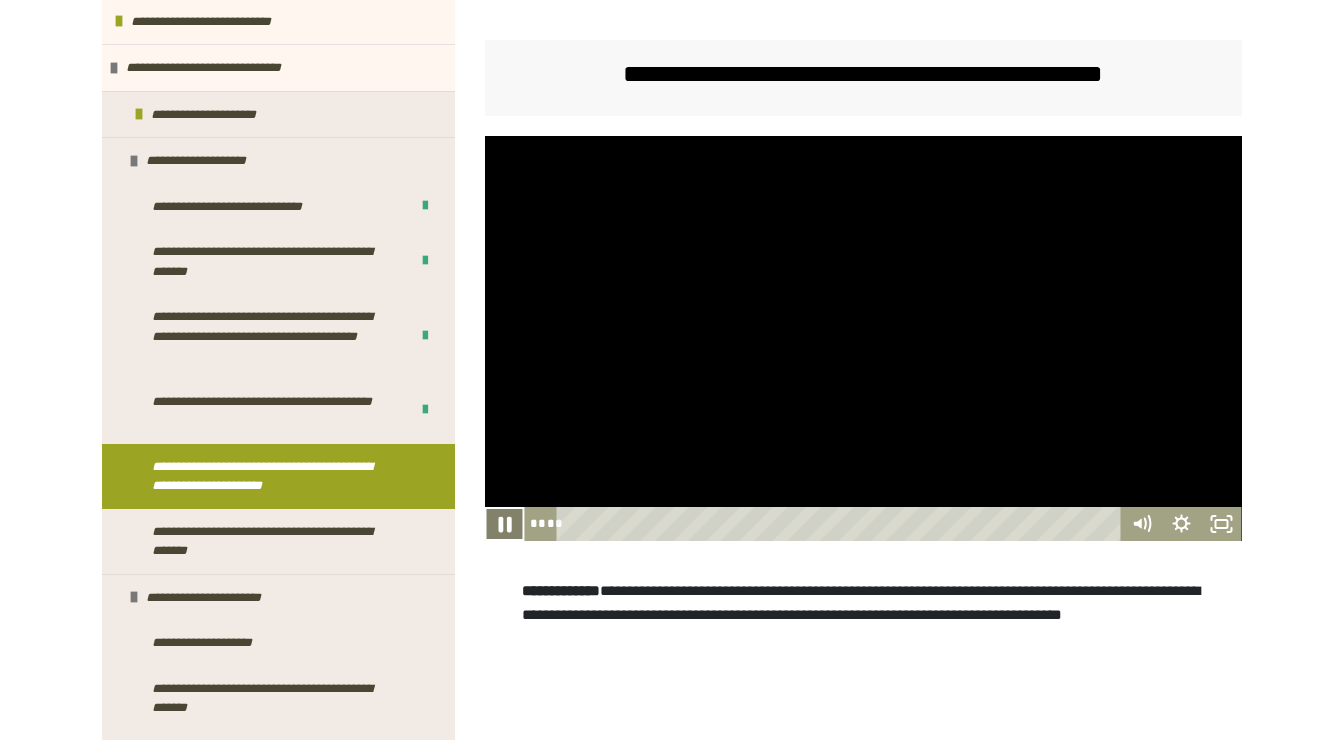 click 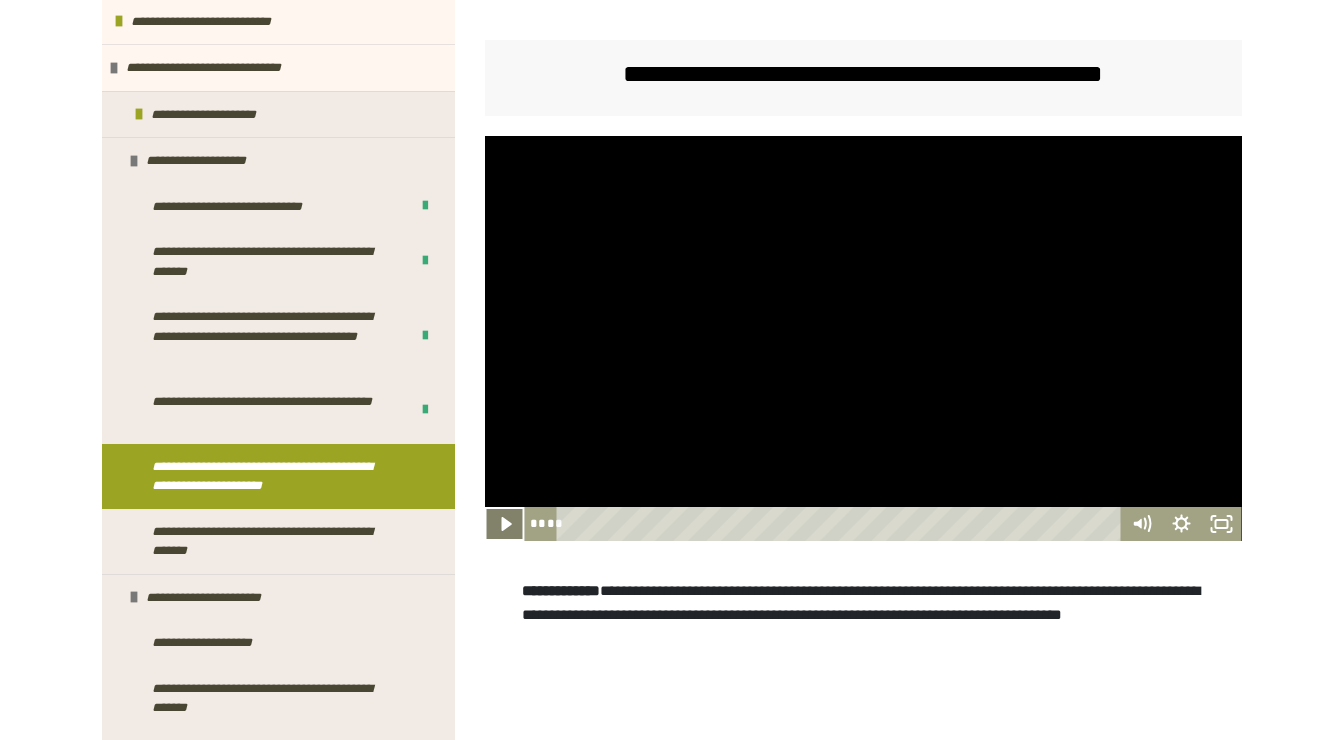 click 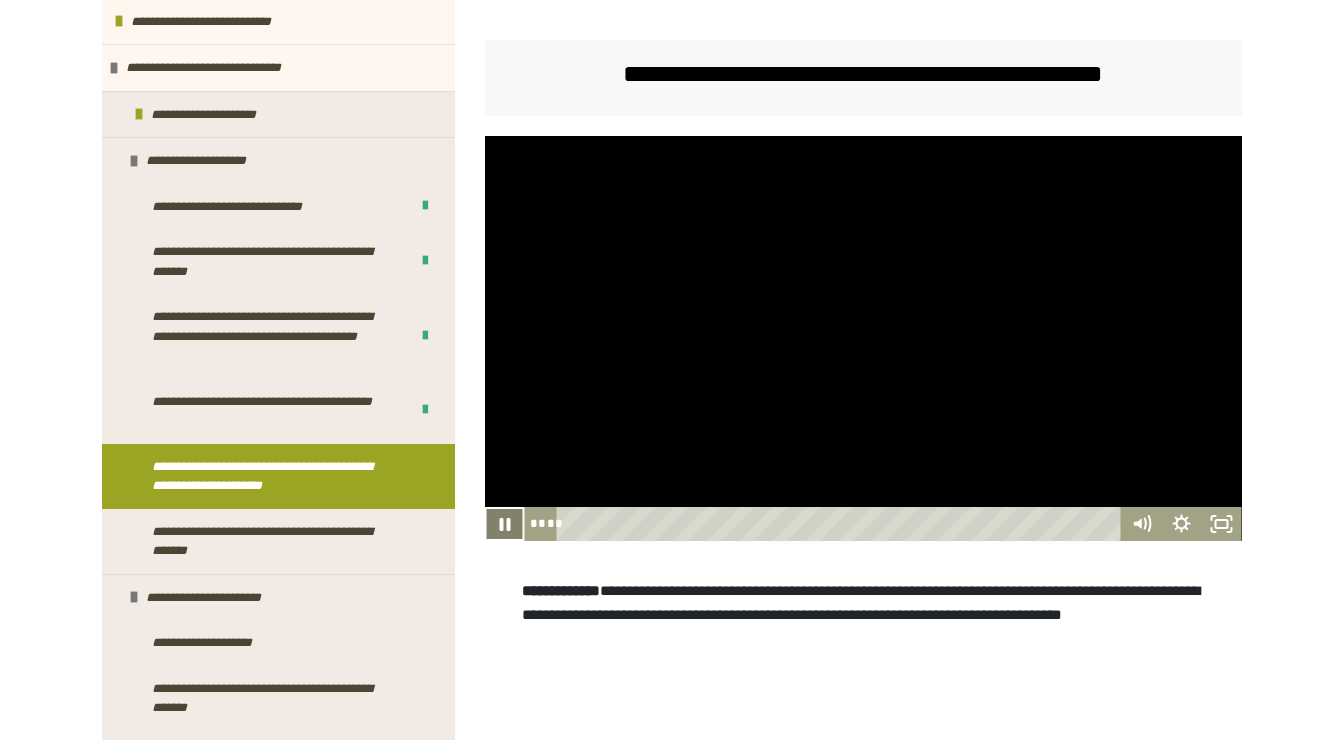 click 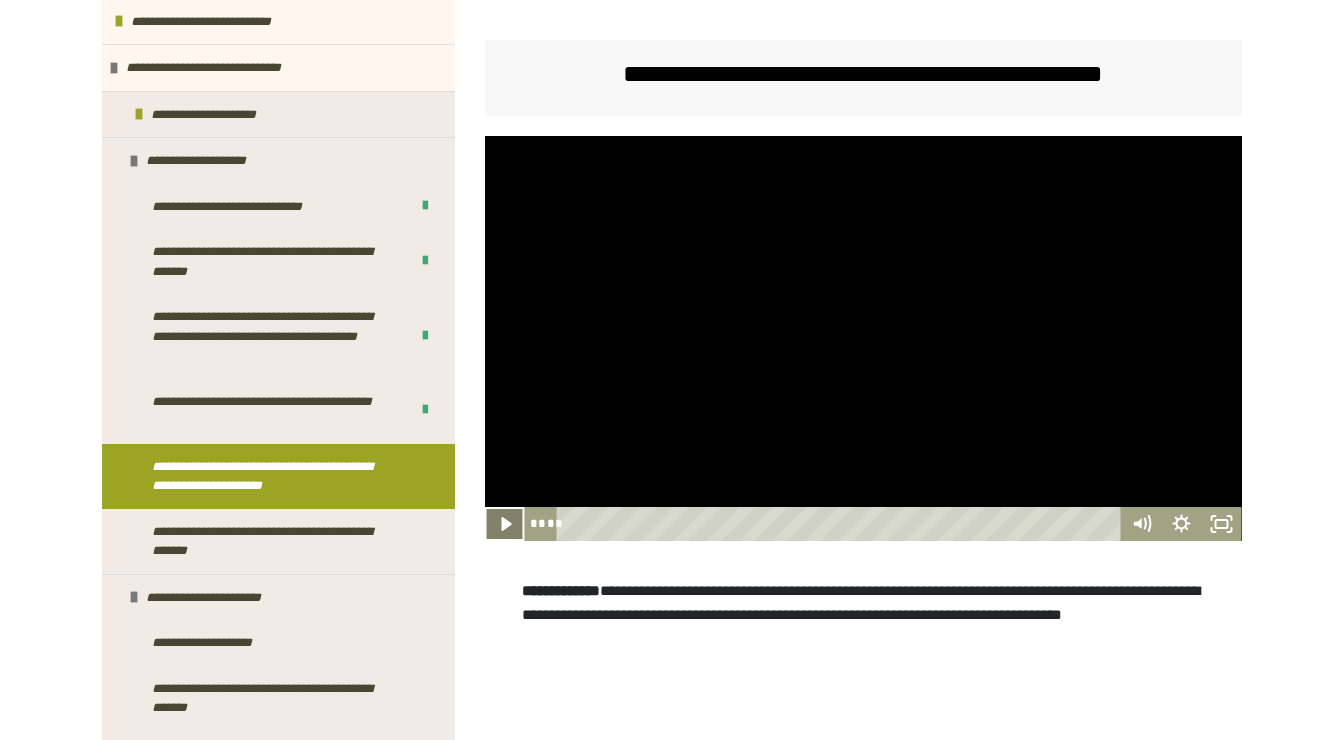 click 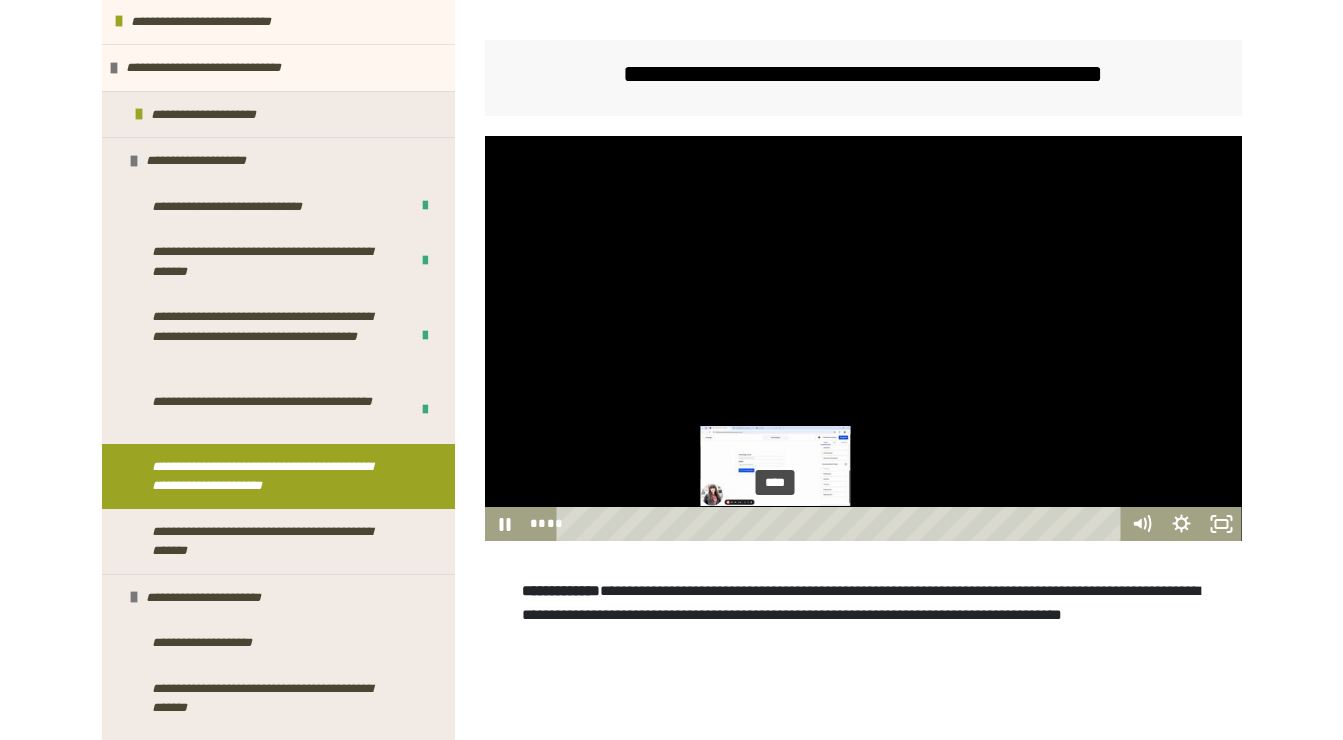 click on "****" at bounding box center (841, 524) 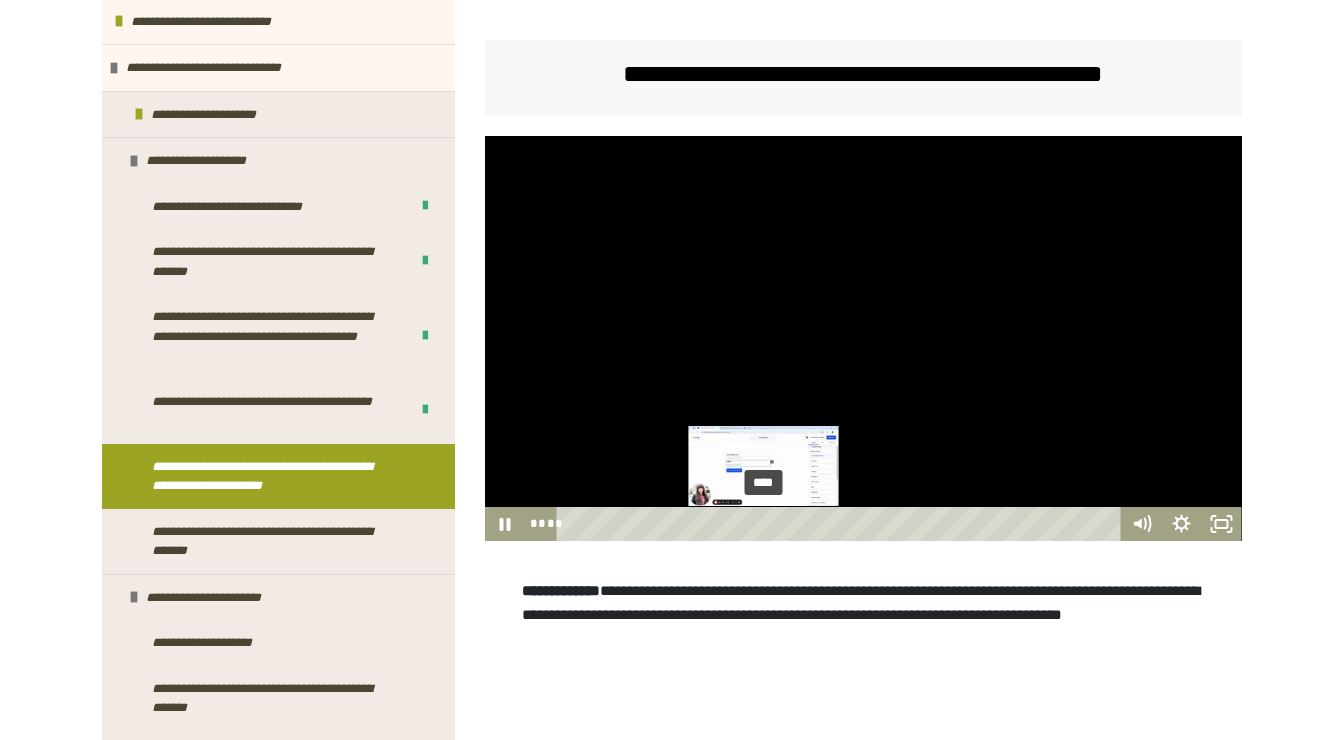 click on "****" at bounding box center (841, 524) 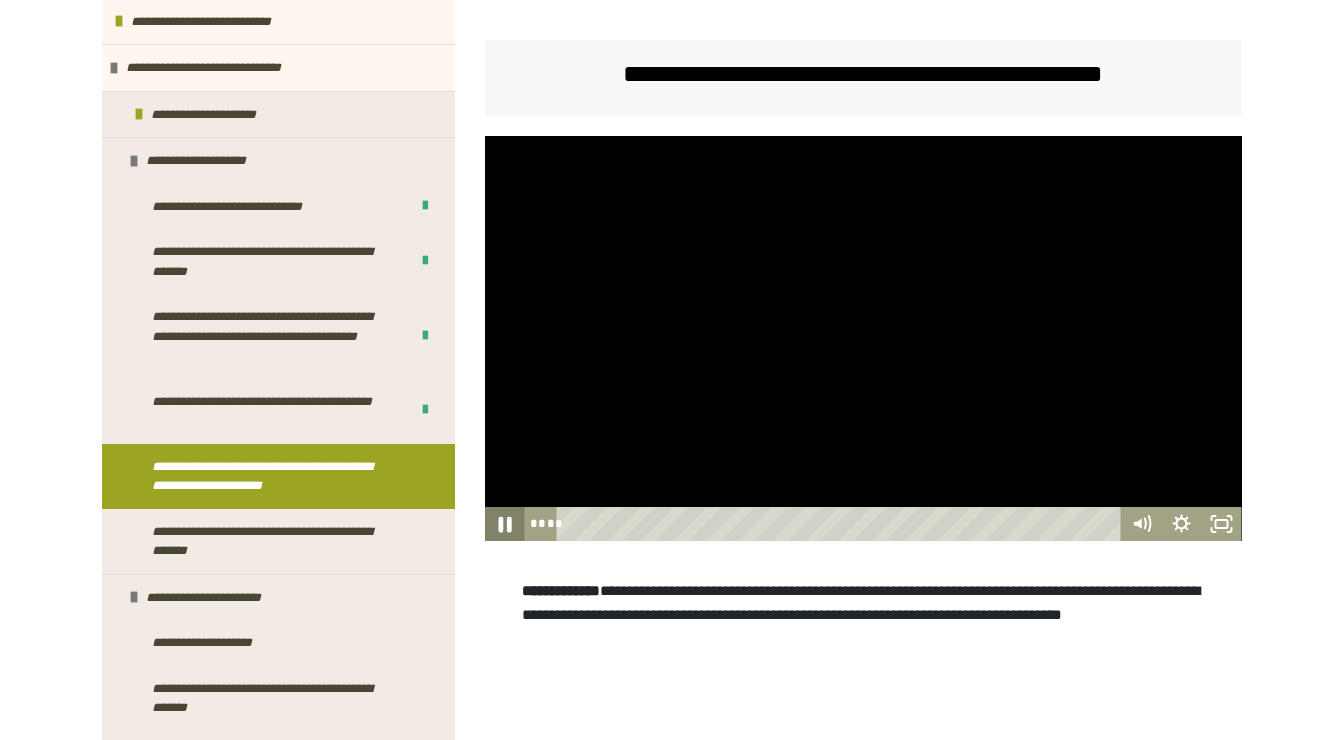 click 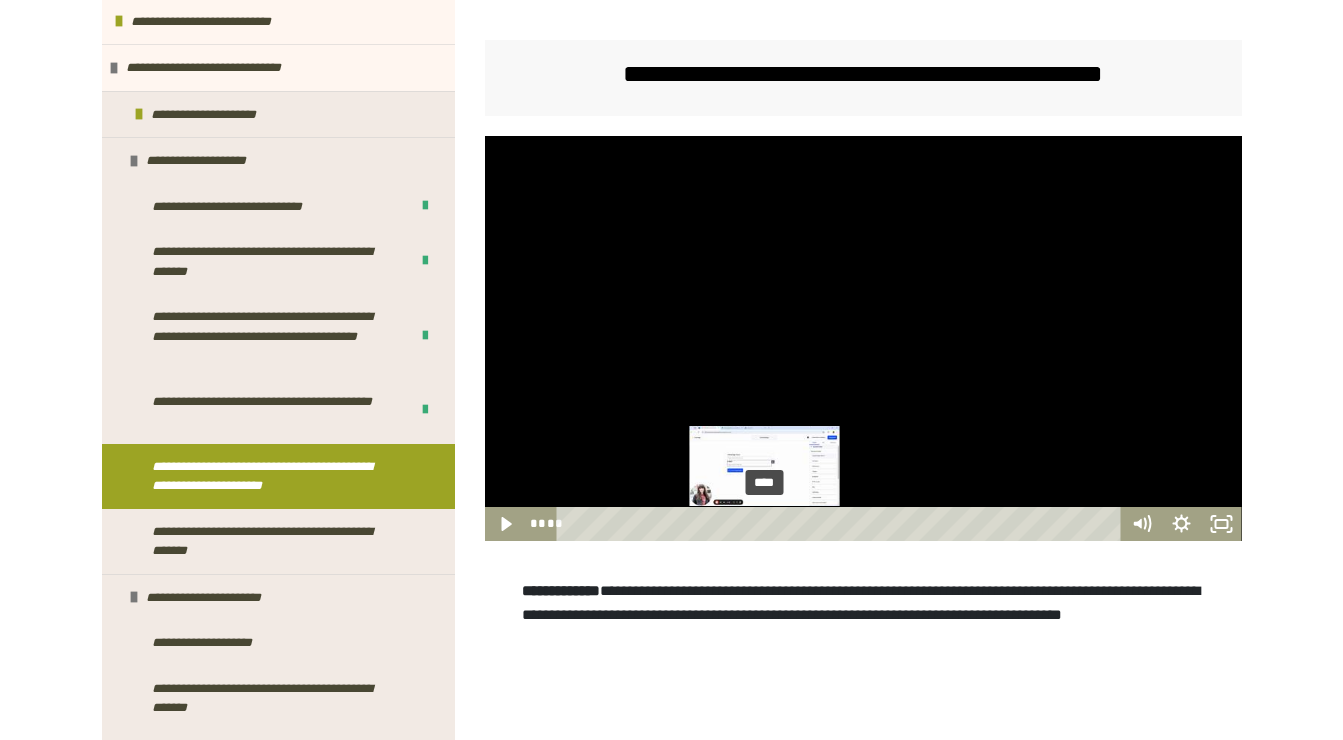 click on "****" at bounding box center [841, 524] 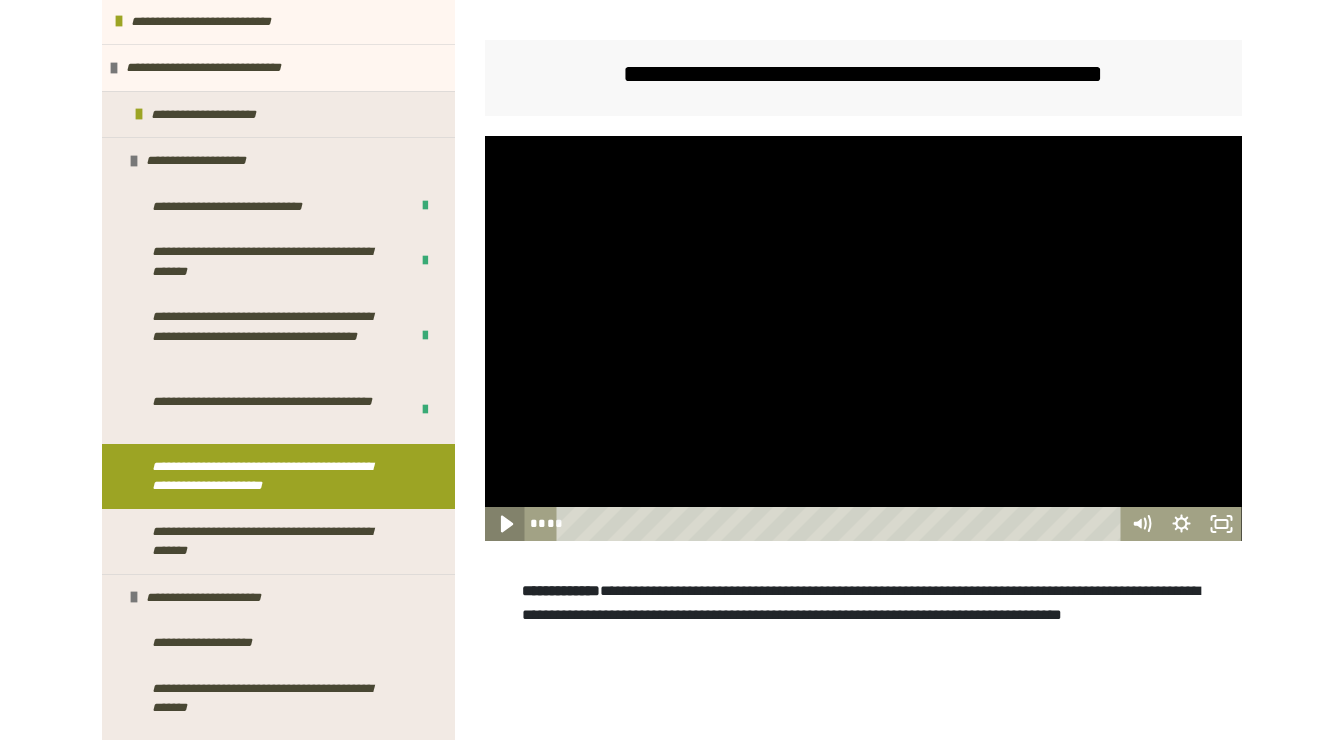 click 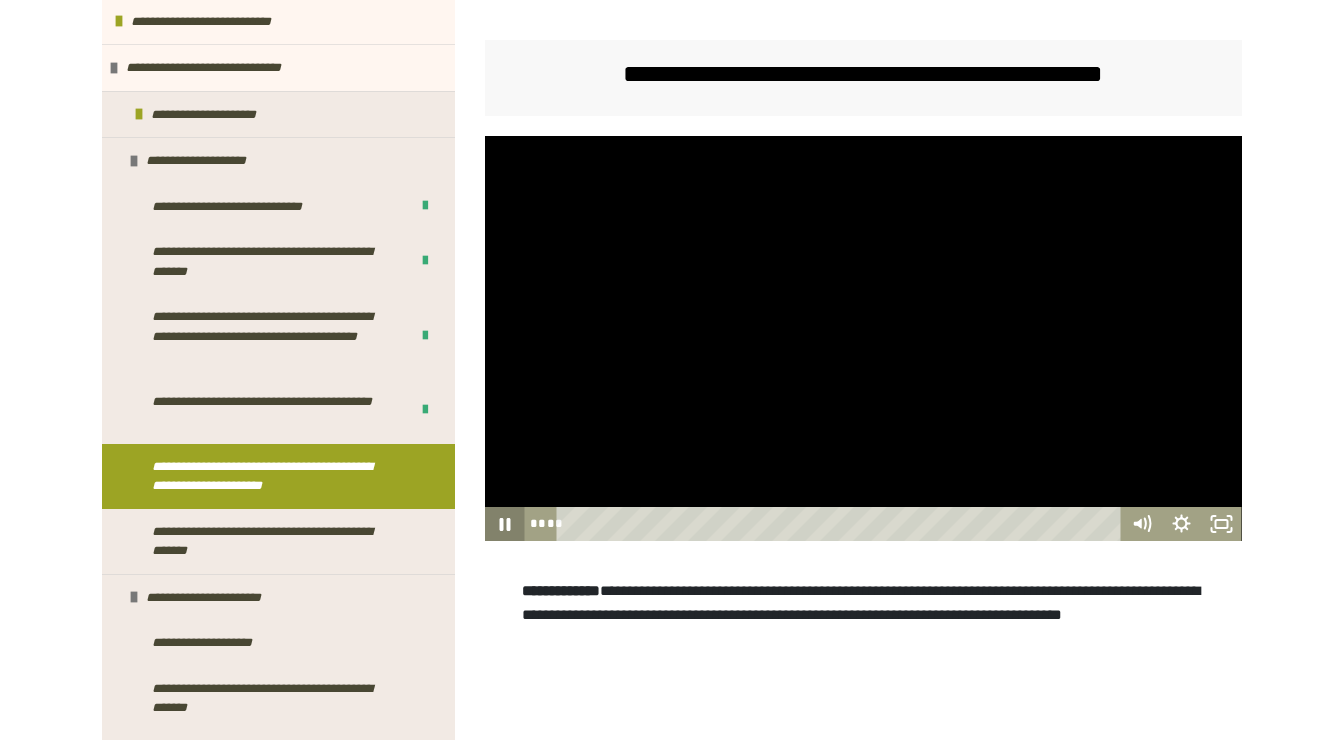 click 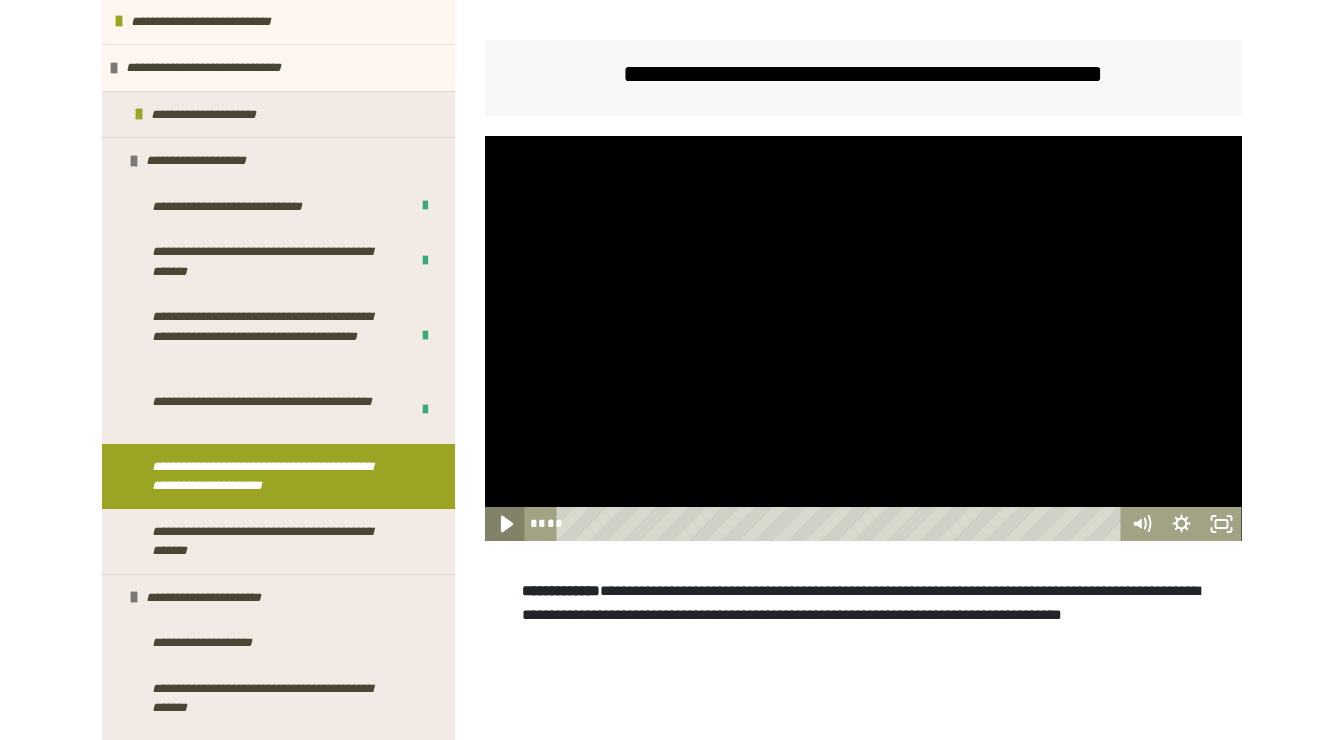 click 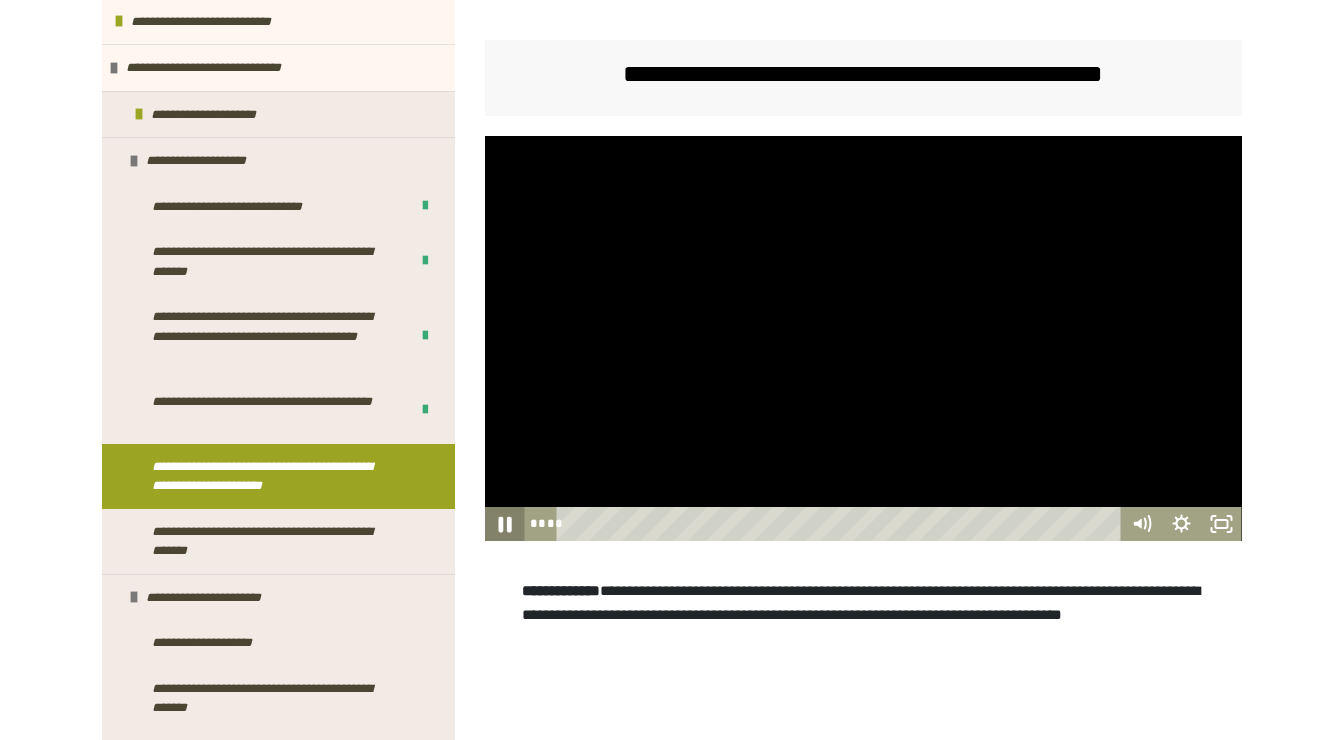 click 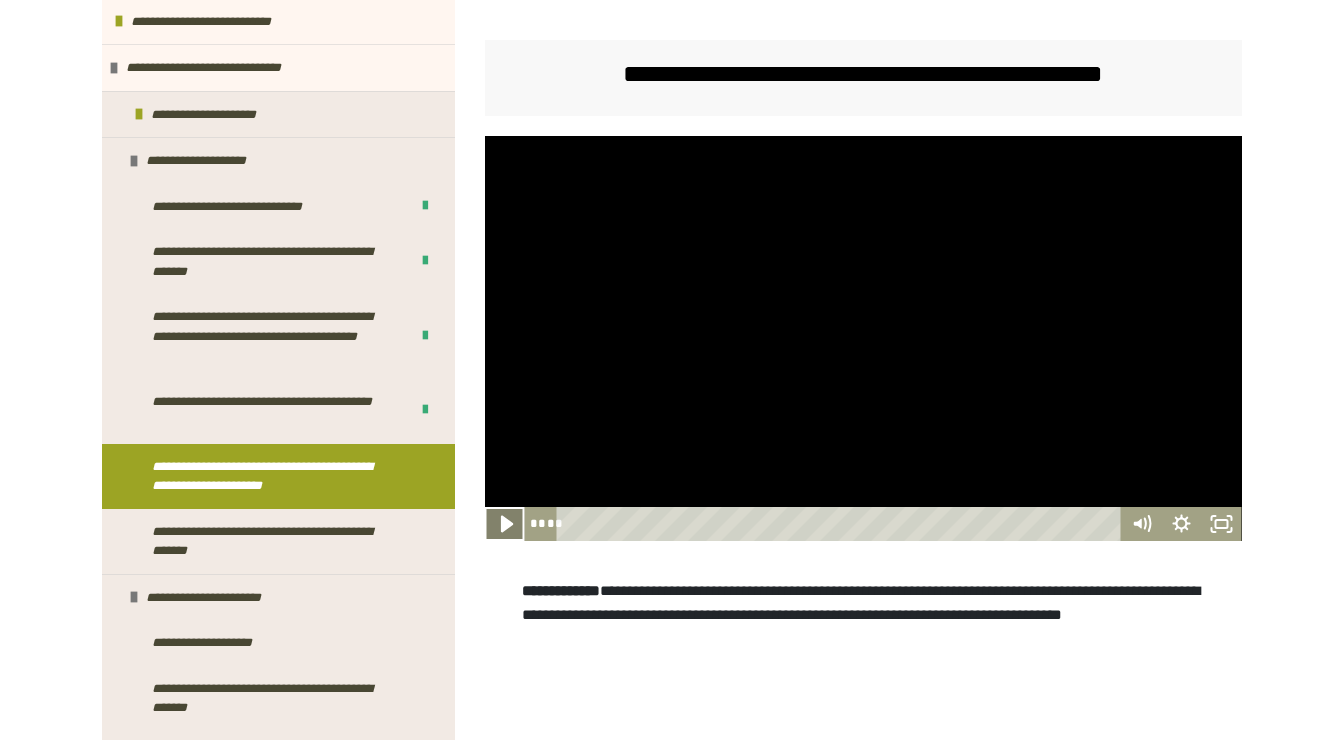 click 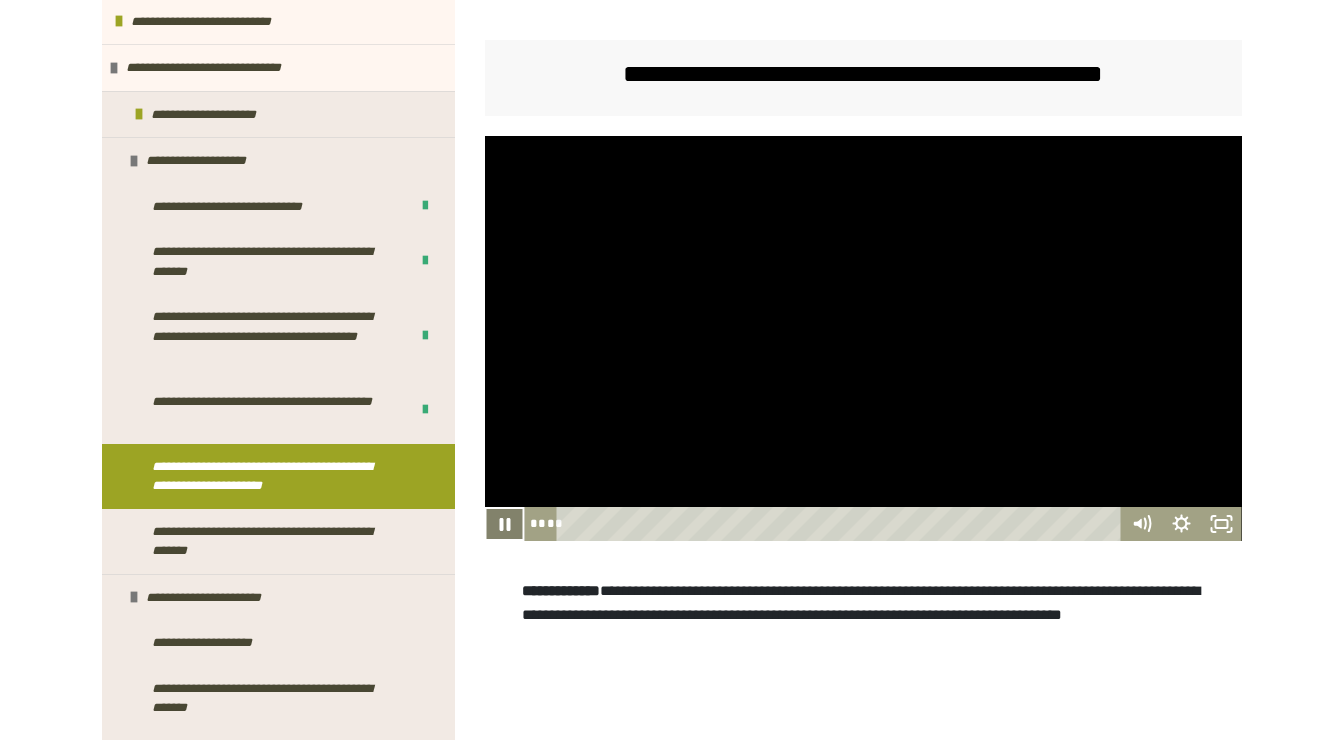 click 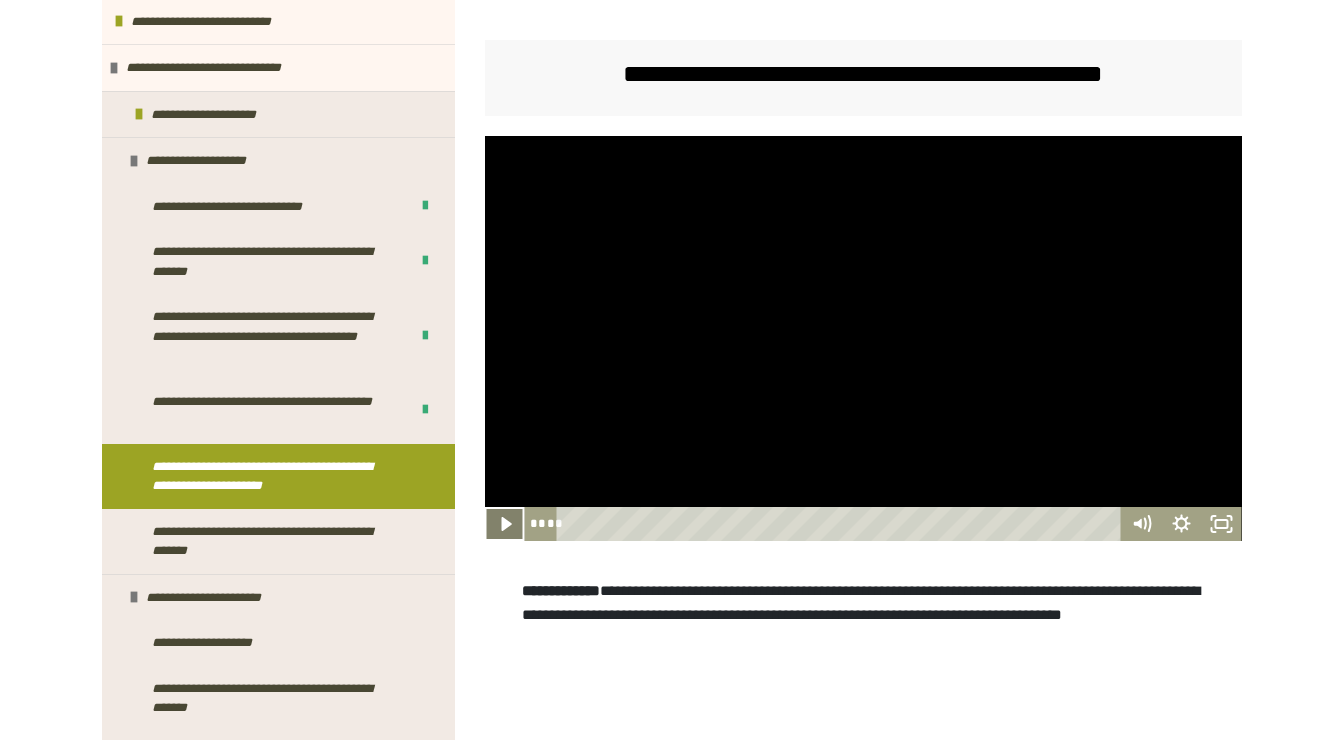 click 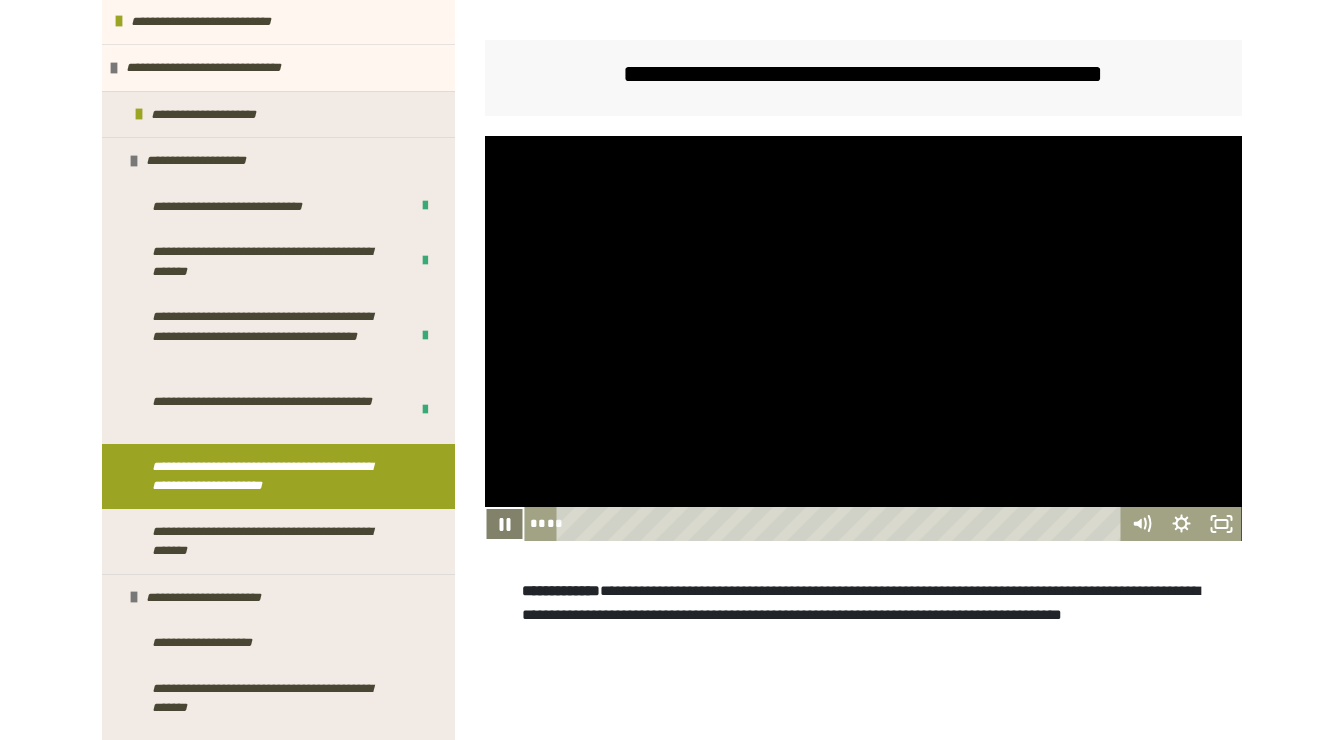 click 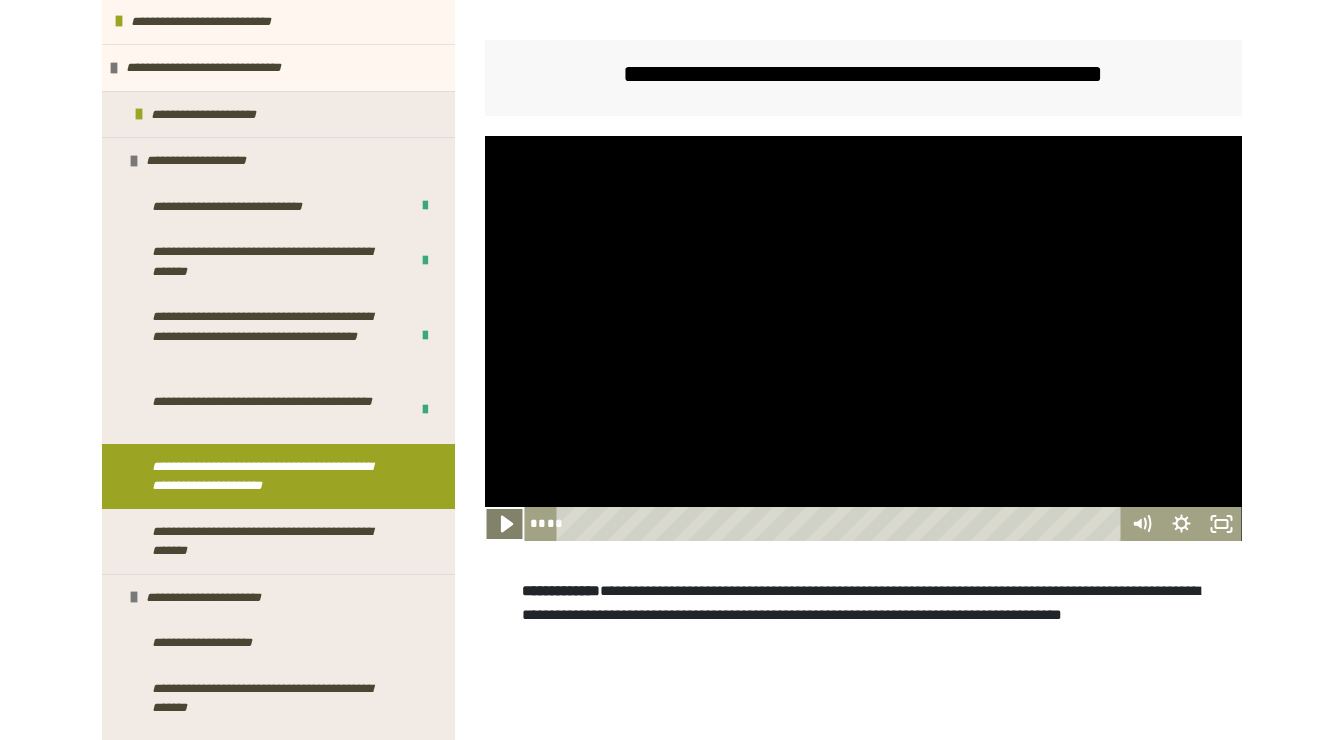 click 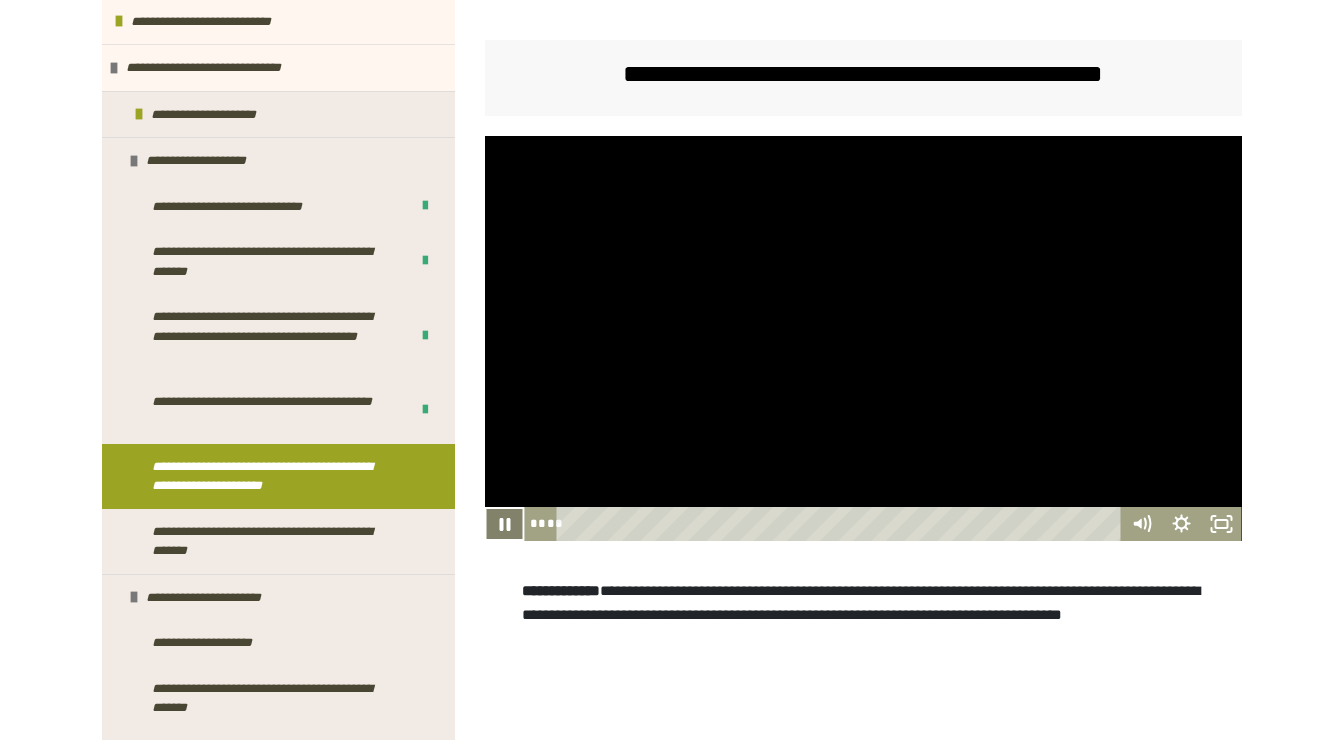click 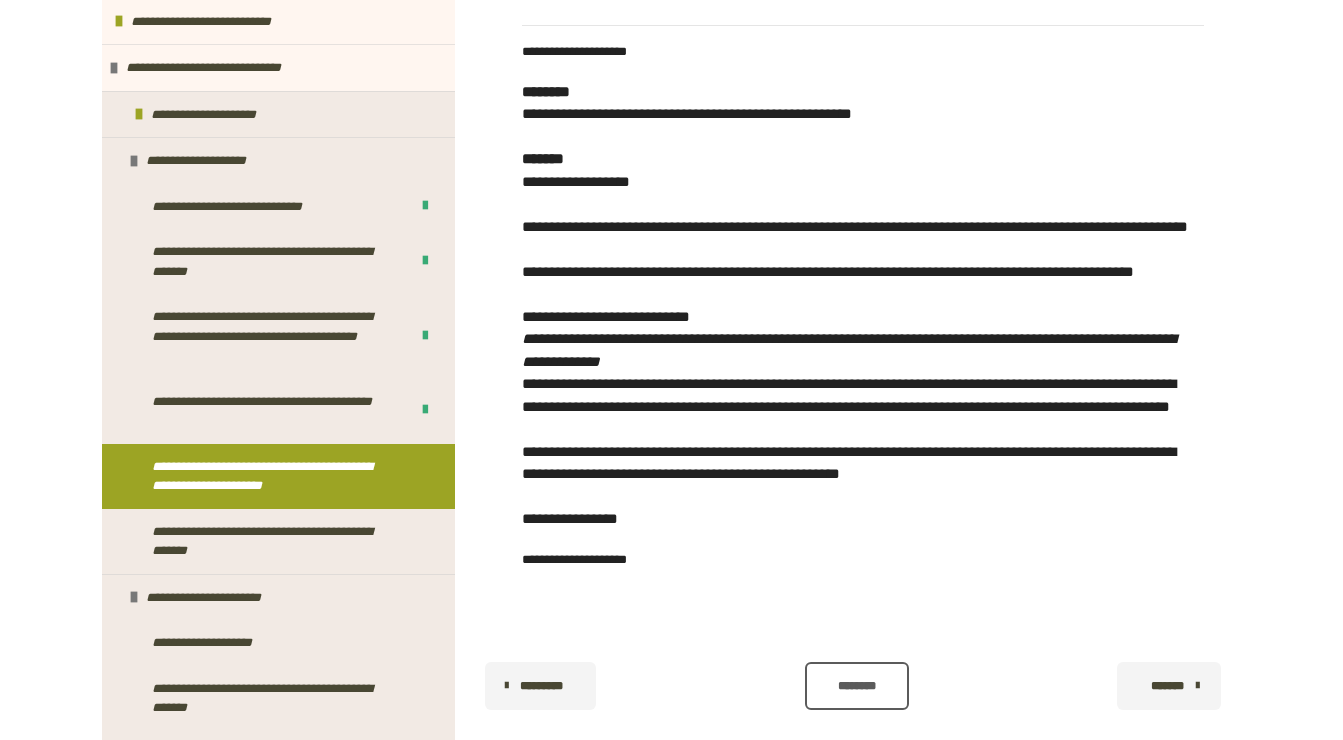 scroll, scrollTop: 1137, scrollLeft: 0, axis: vertical 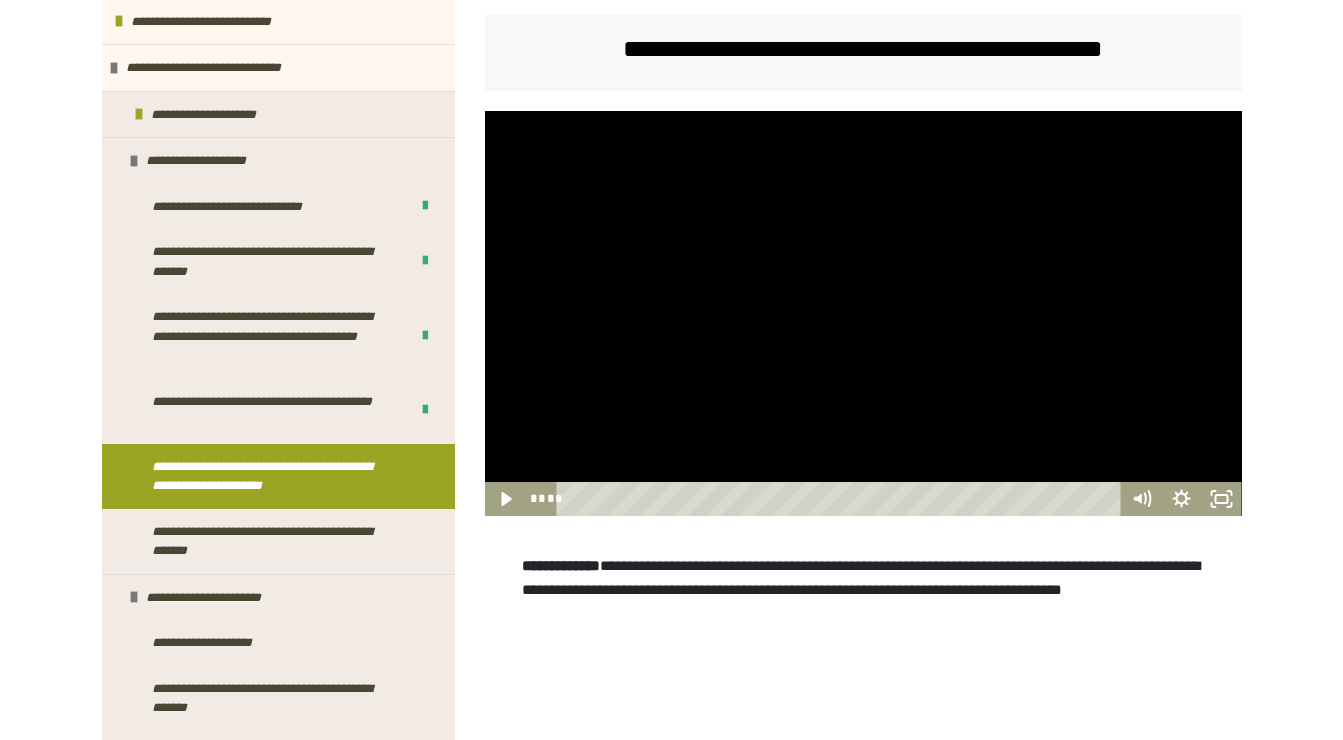 click at bounding box center [863, 313] 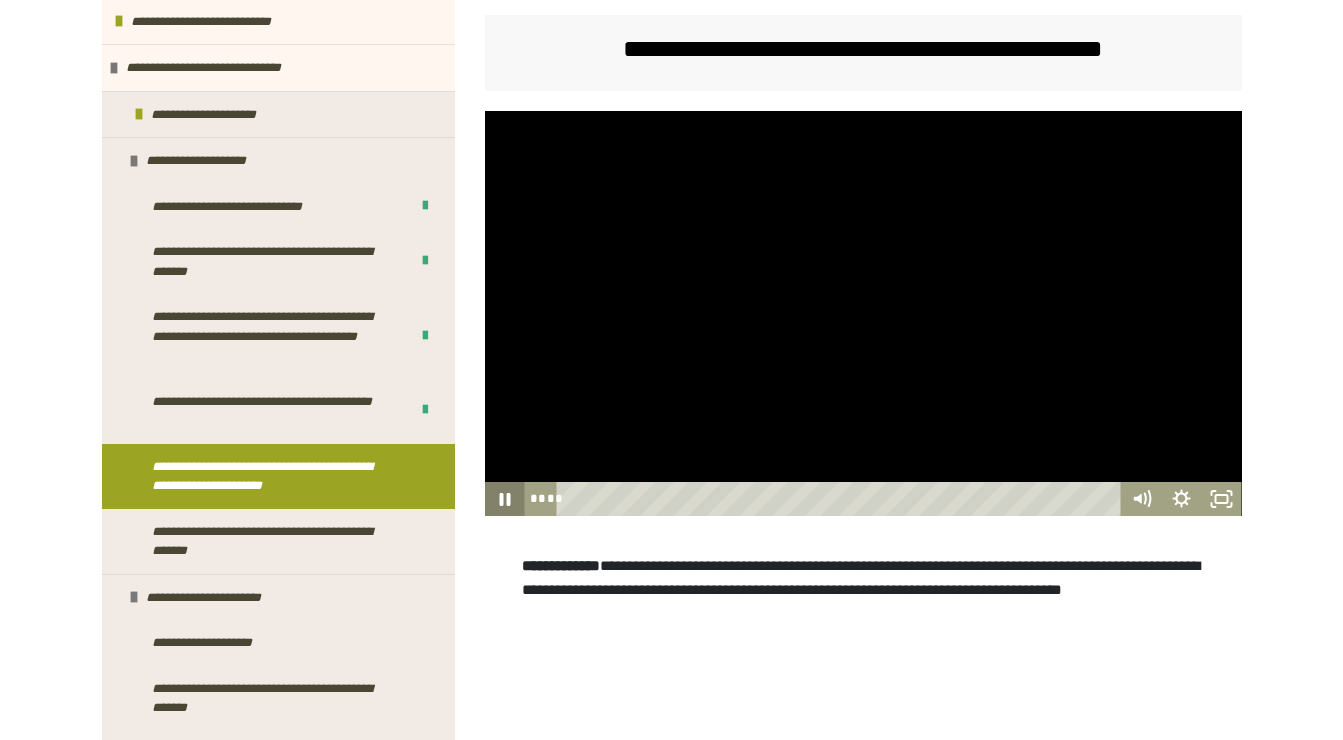 click 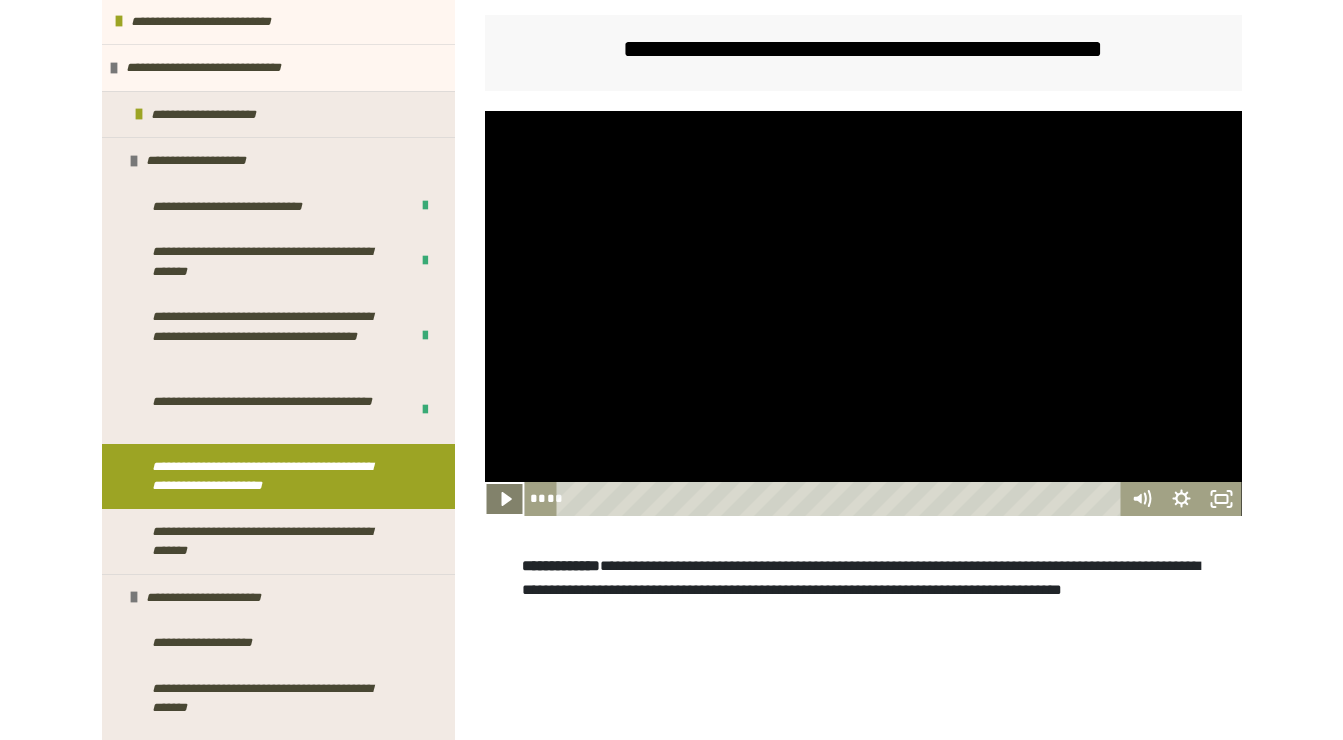 click 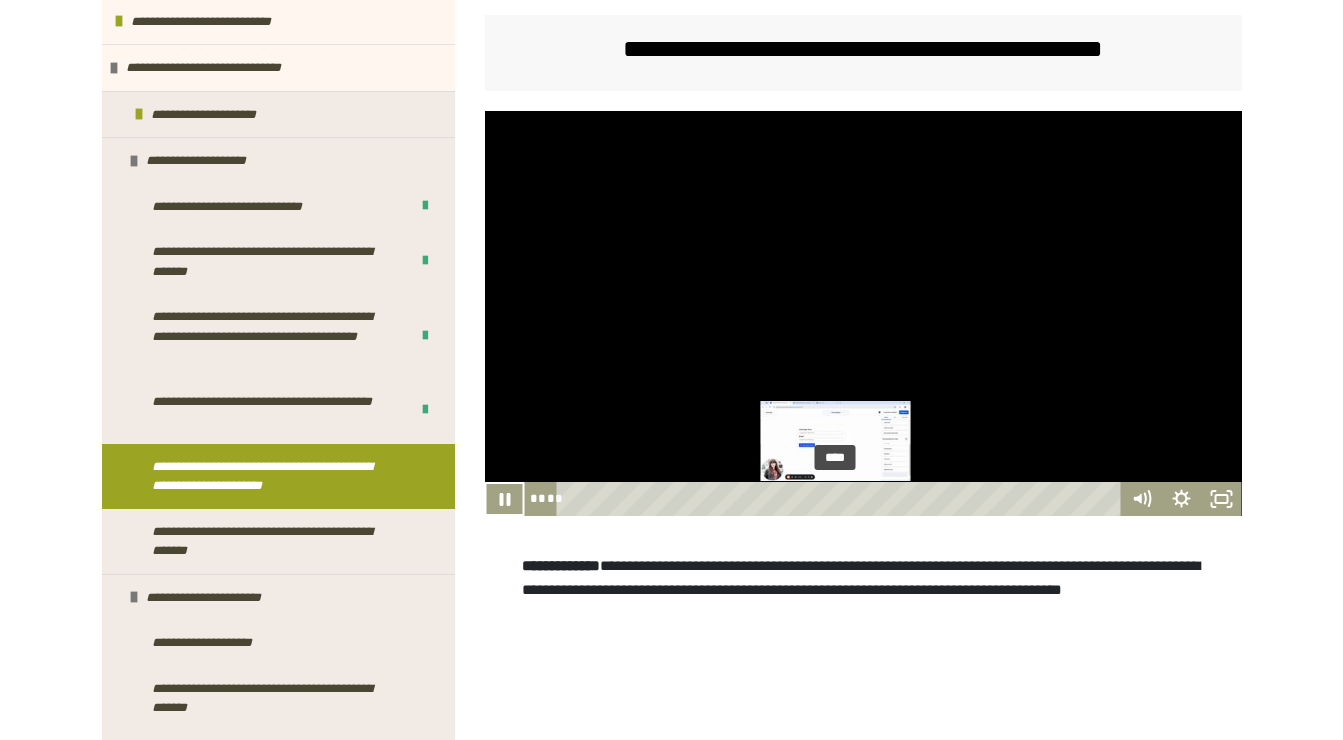 click on "****" at bounding box center [841, 499] 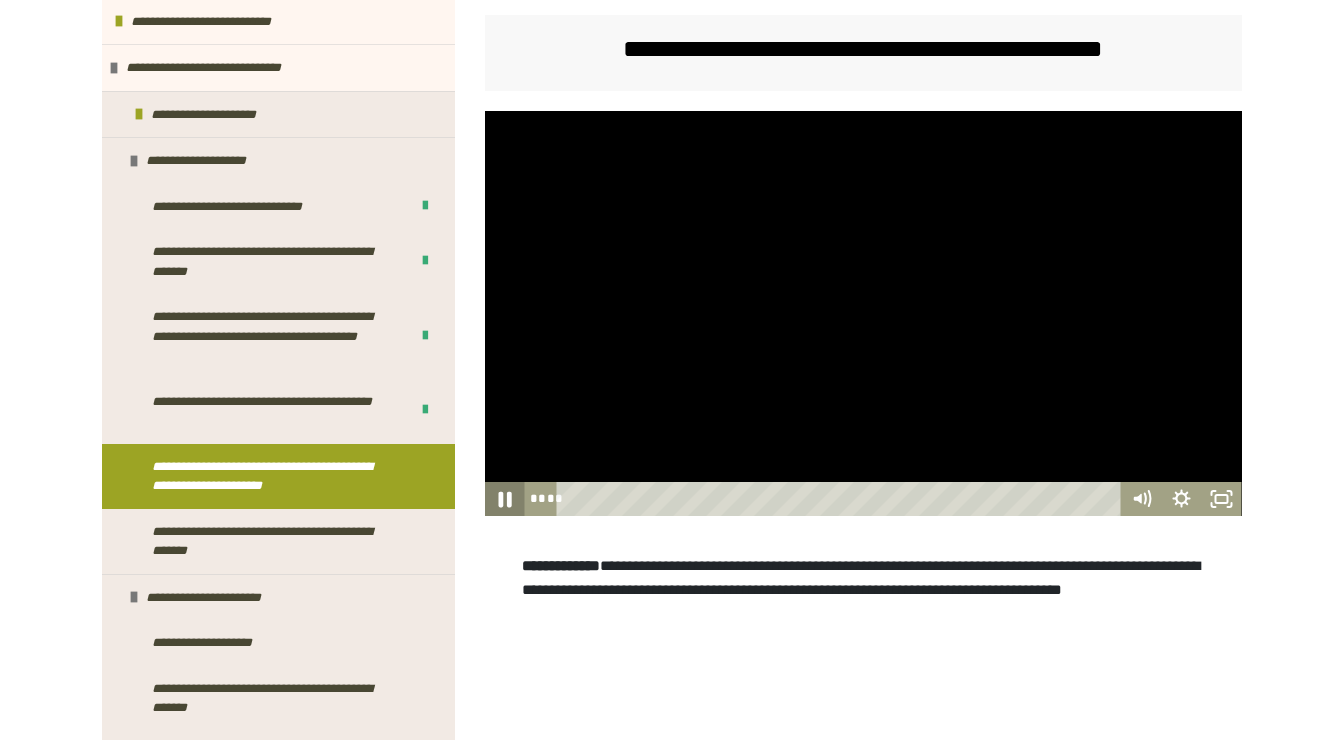 click 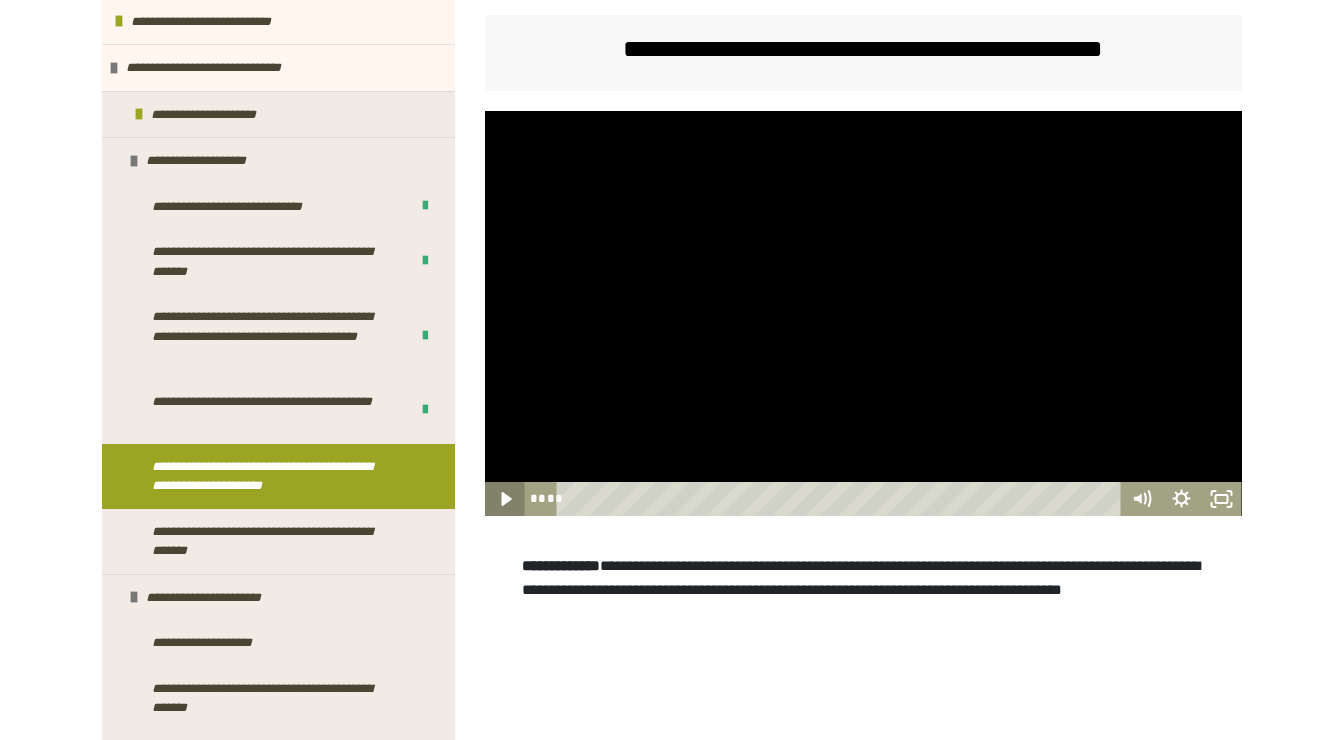 click 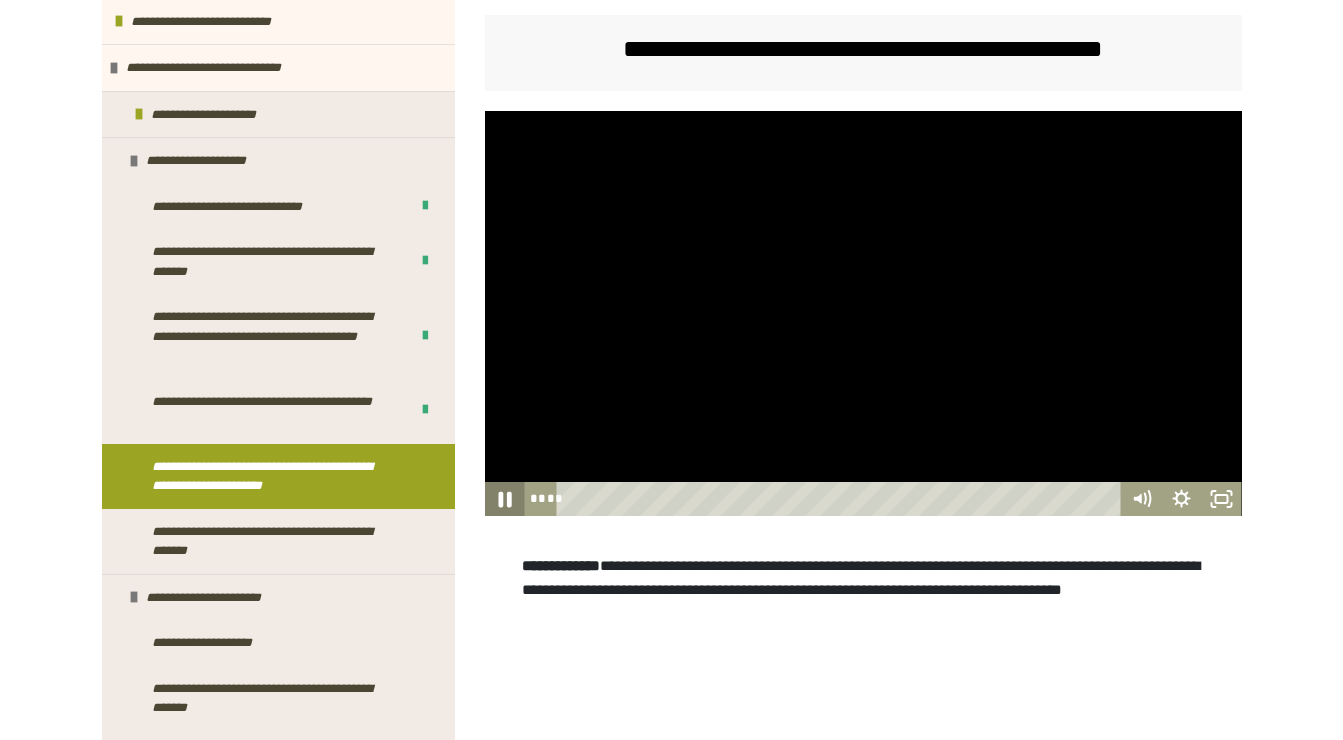 click 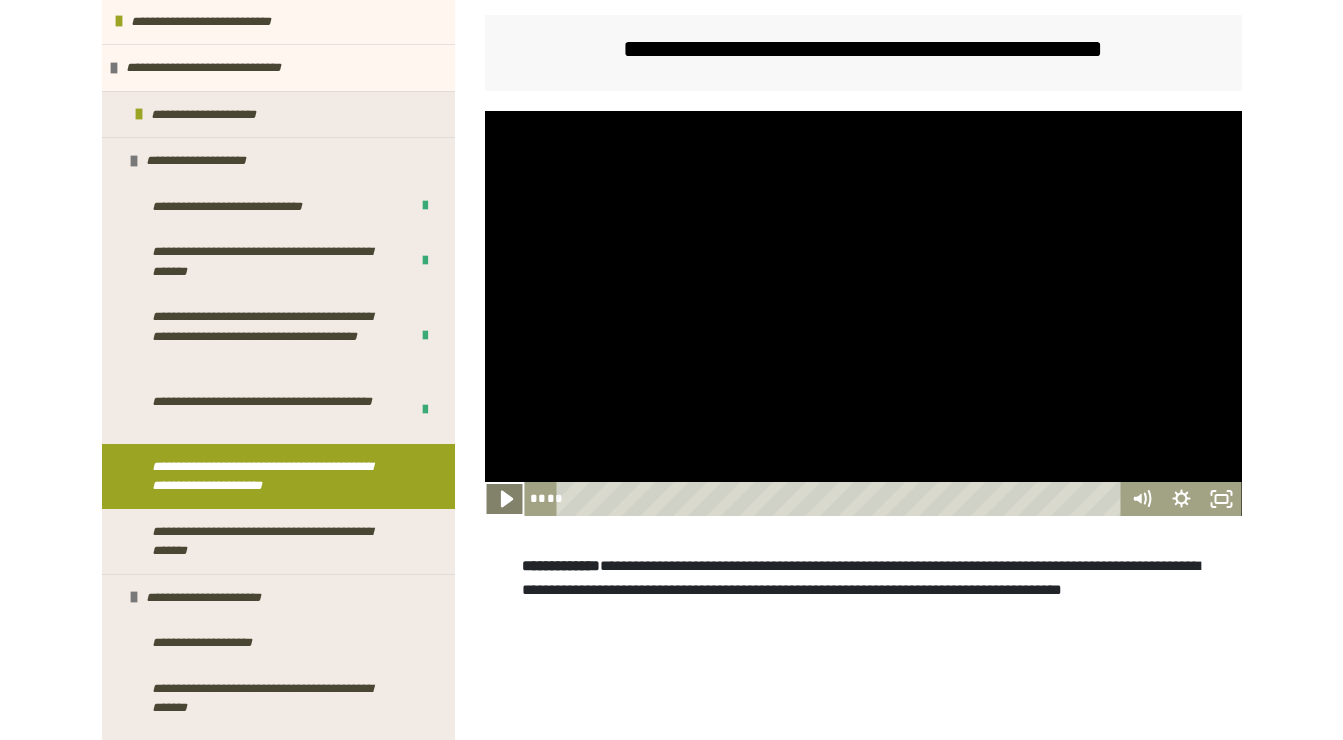 click 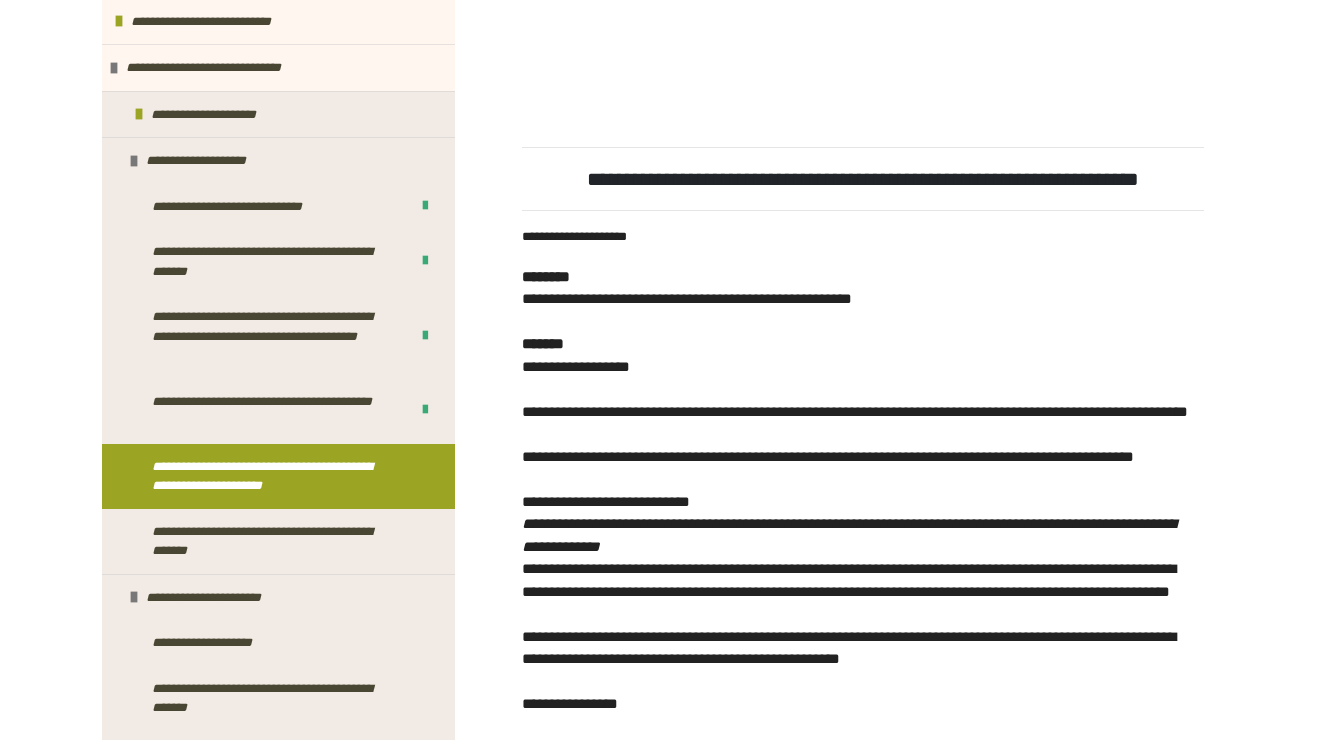 scroll, scrollTop: 1126, scrollLeft: 0, axis: vertical 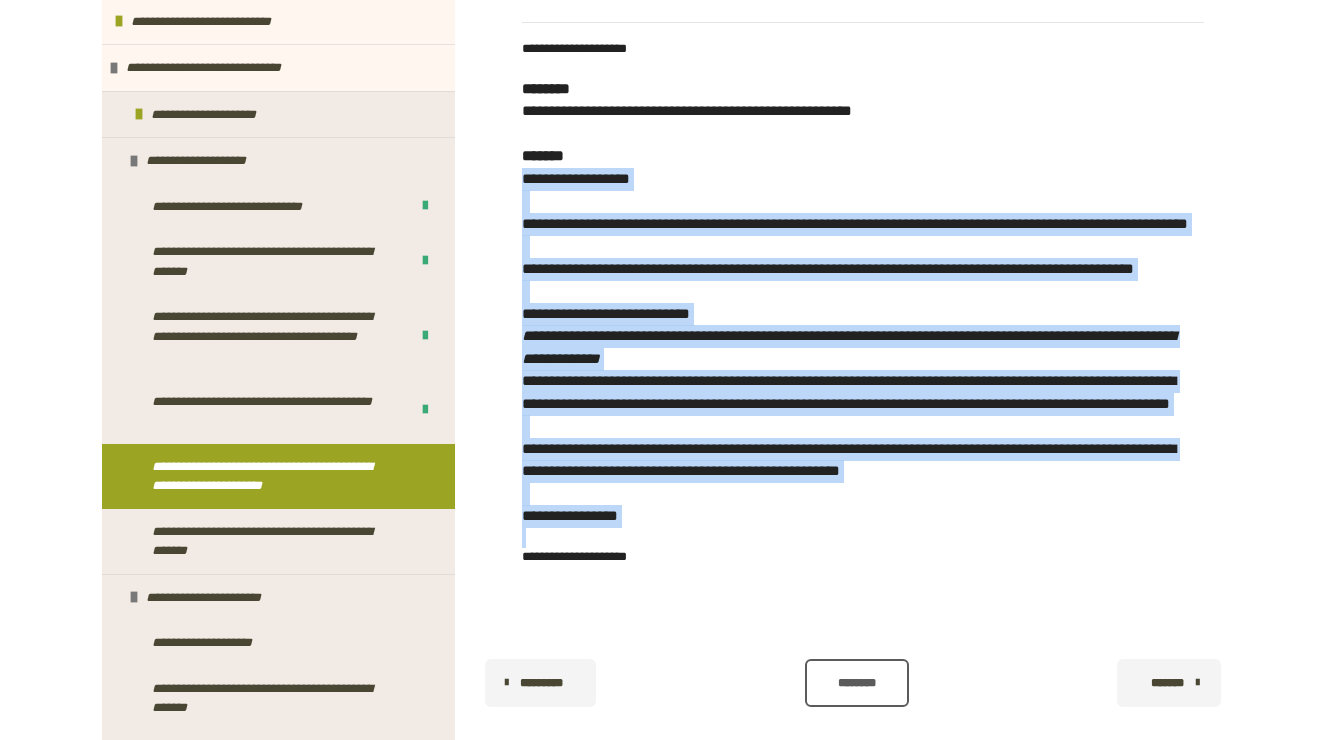 drag, startPoint x: 525, startPoint y: 205, endPoint x: 811, endPoint y: 629, distance: 511.4411 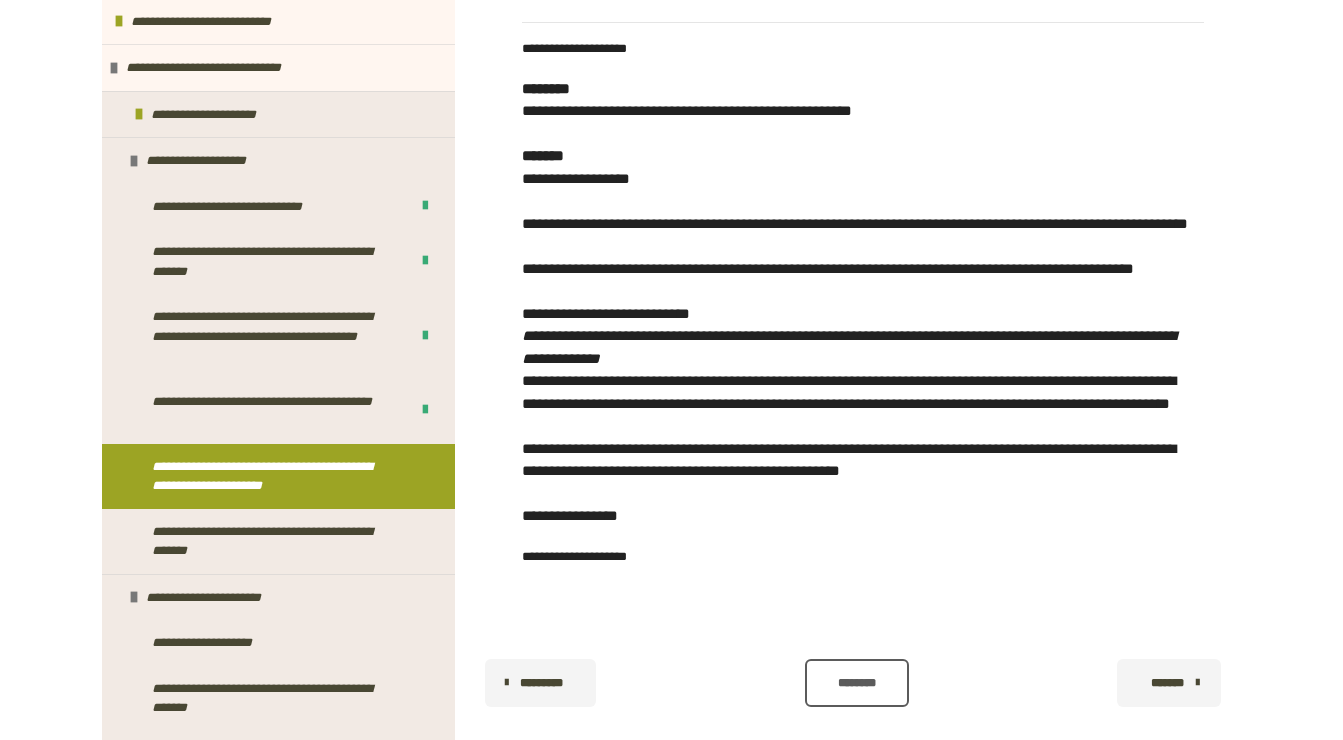 drag, startPoint x: 811, startPoint y: 629, endPoint x: 828, endPoint y: 696, distance: 69.12308 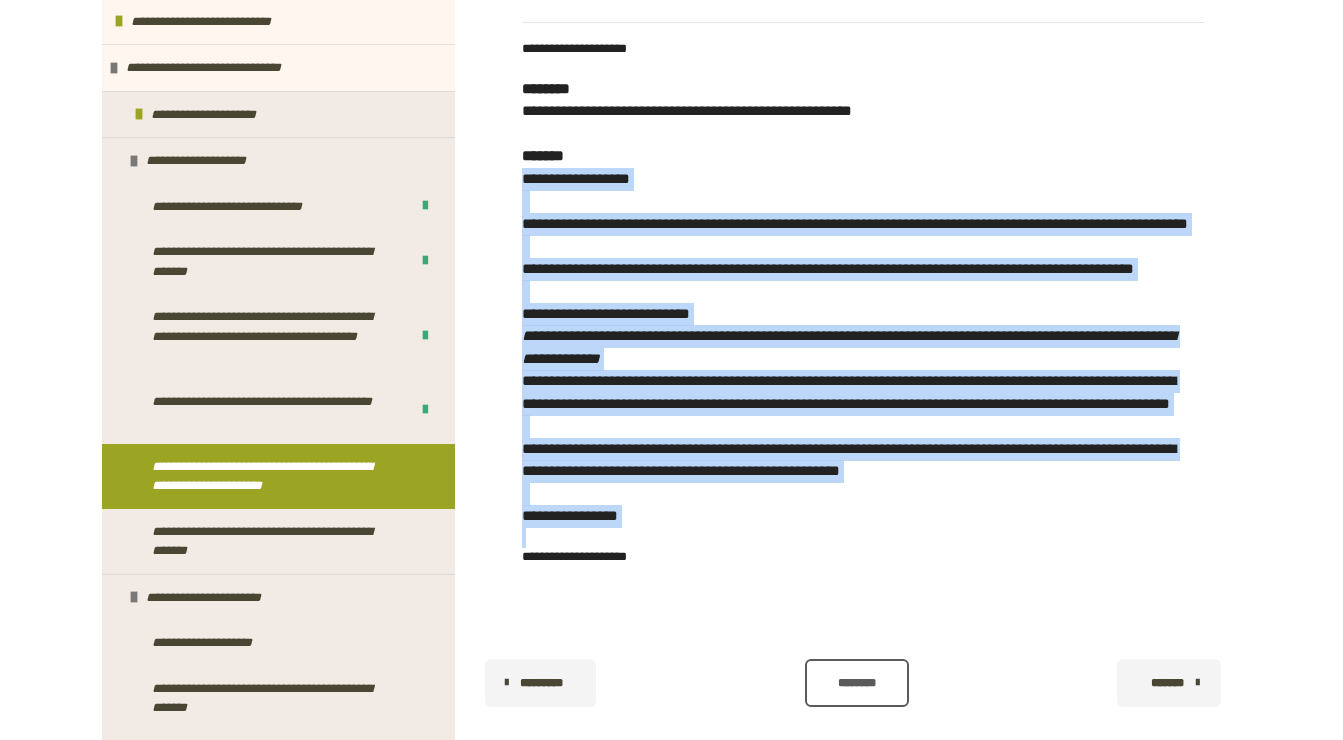 drag, startPoint x: 523, startPoint y: 203, endPoint x: 765, endPoint y: 685, distance: 539.34033 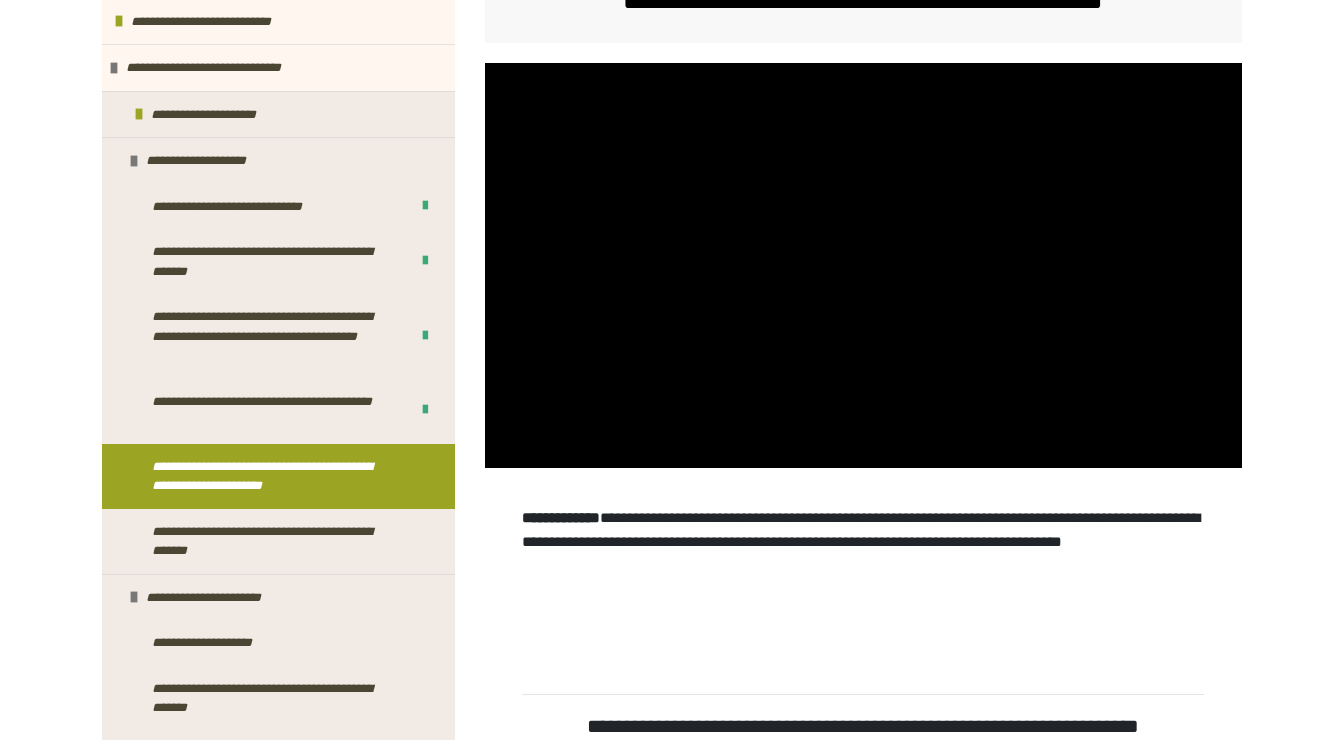 scroll, scrollTop: 389, scrollLeft: 0, axis: vertical 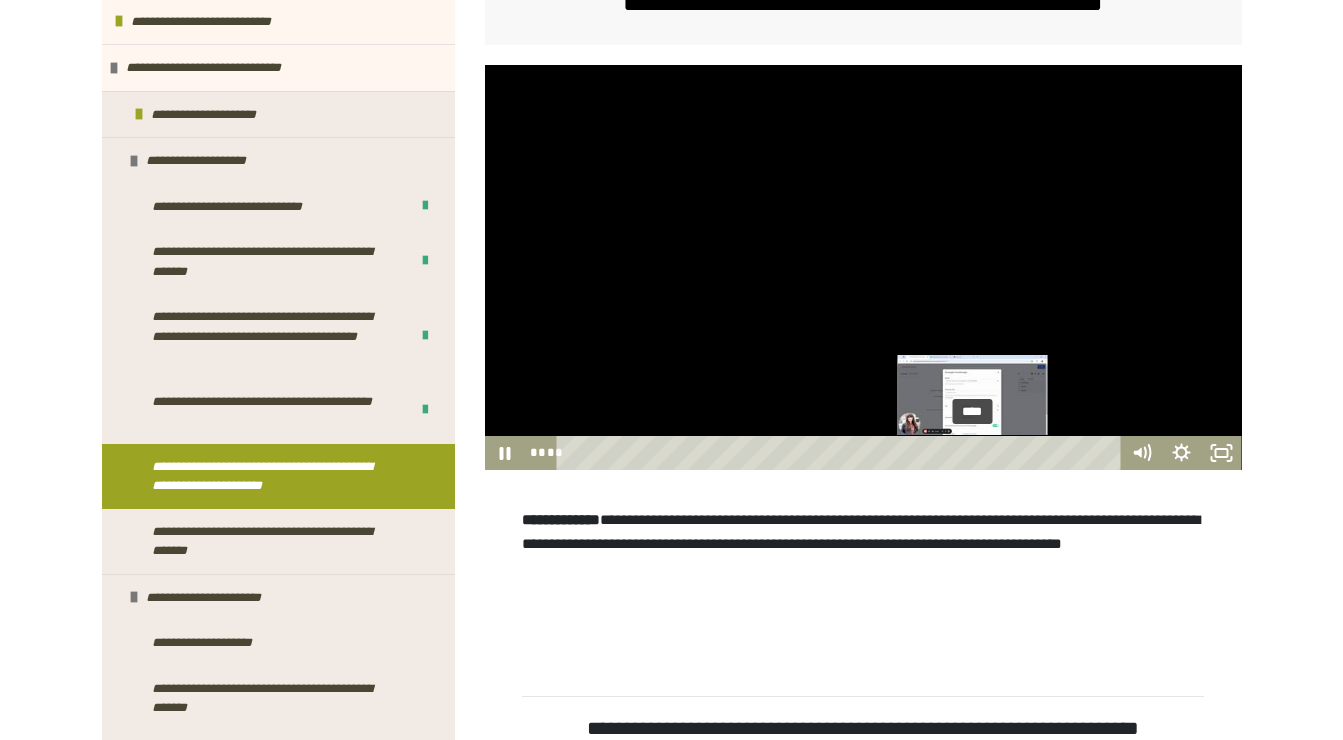 click on "****" at bounding box center (841, 453) 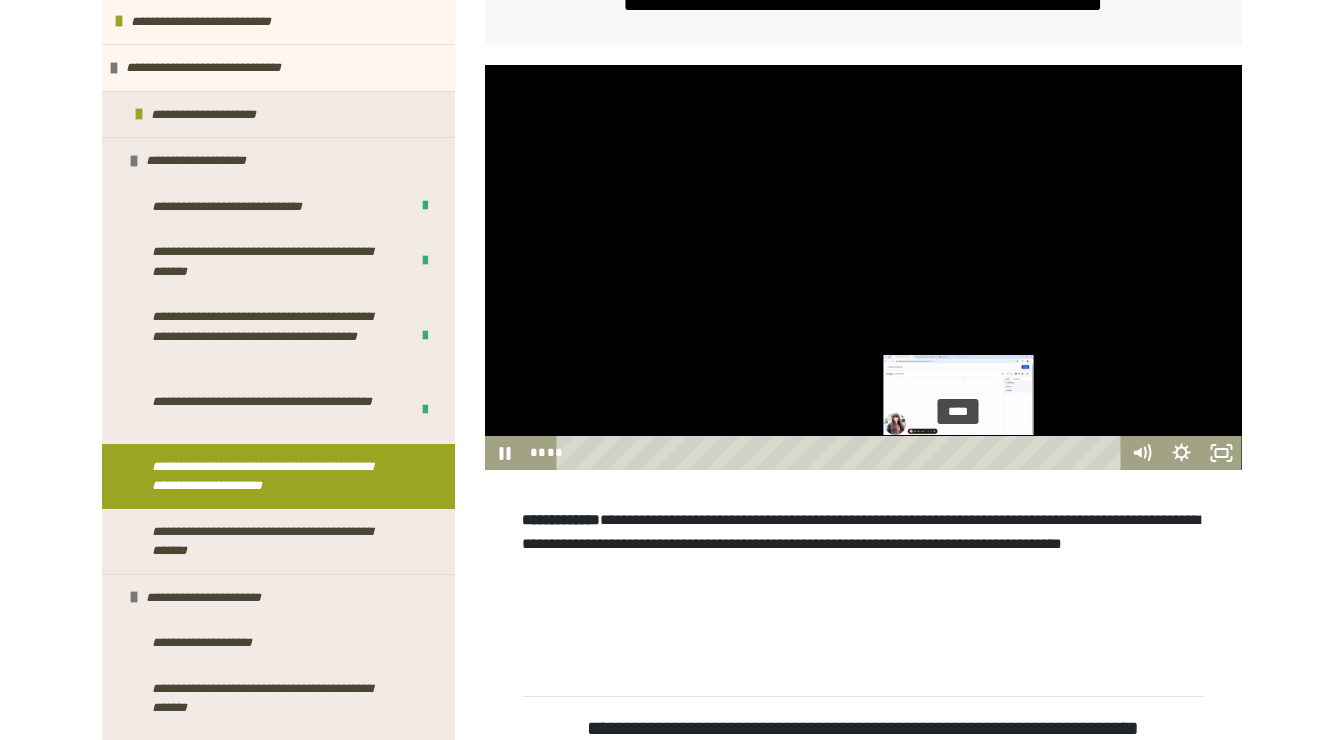 click on "****" at bounding box center (841, 453) 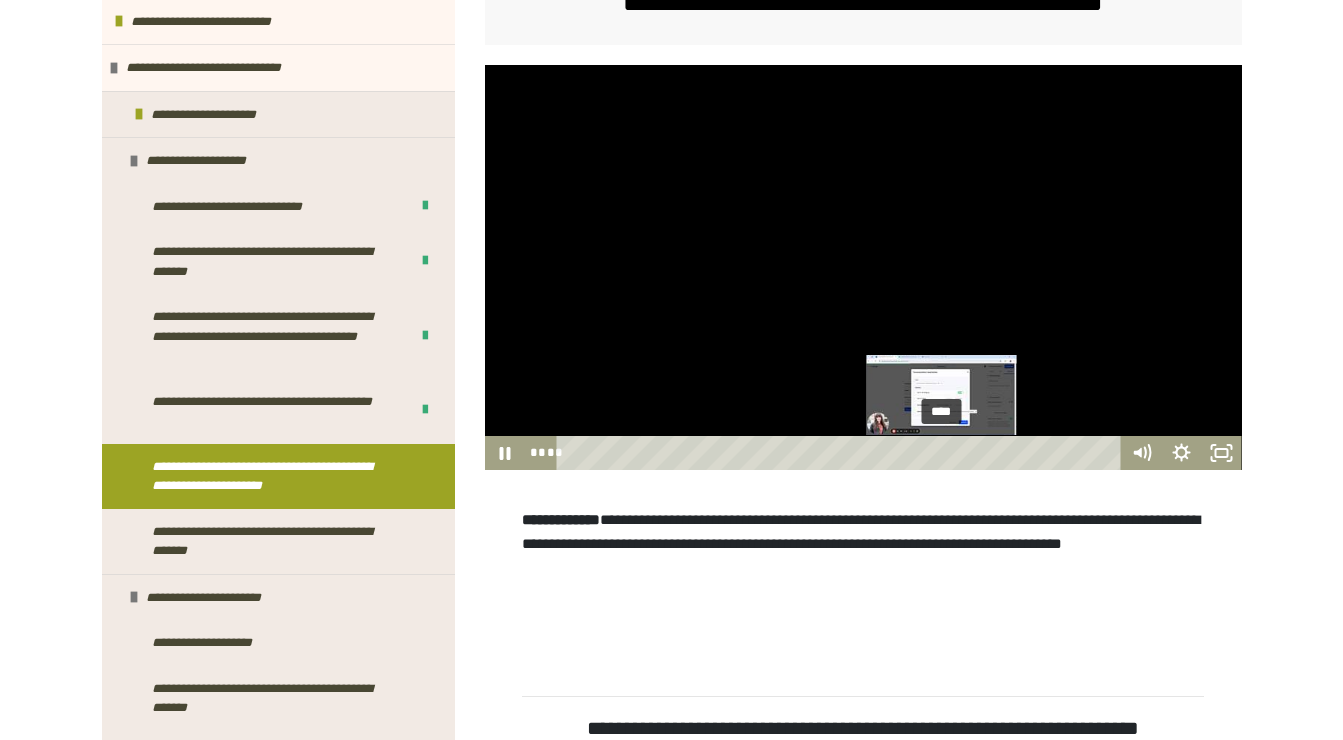 click on "****" at bounding box center [841, 453] 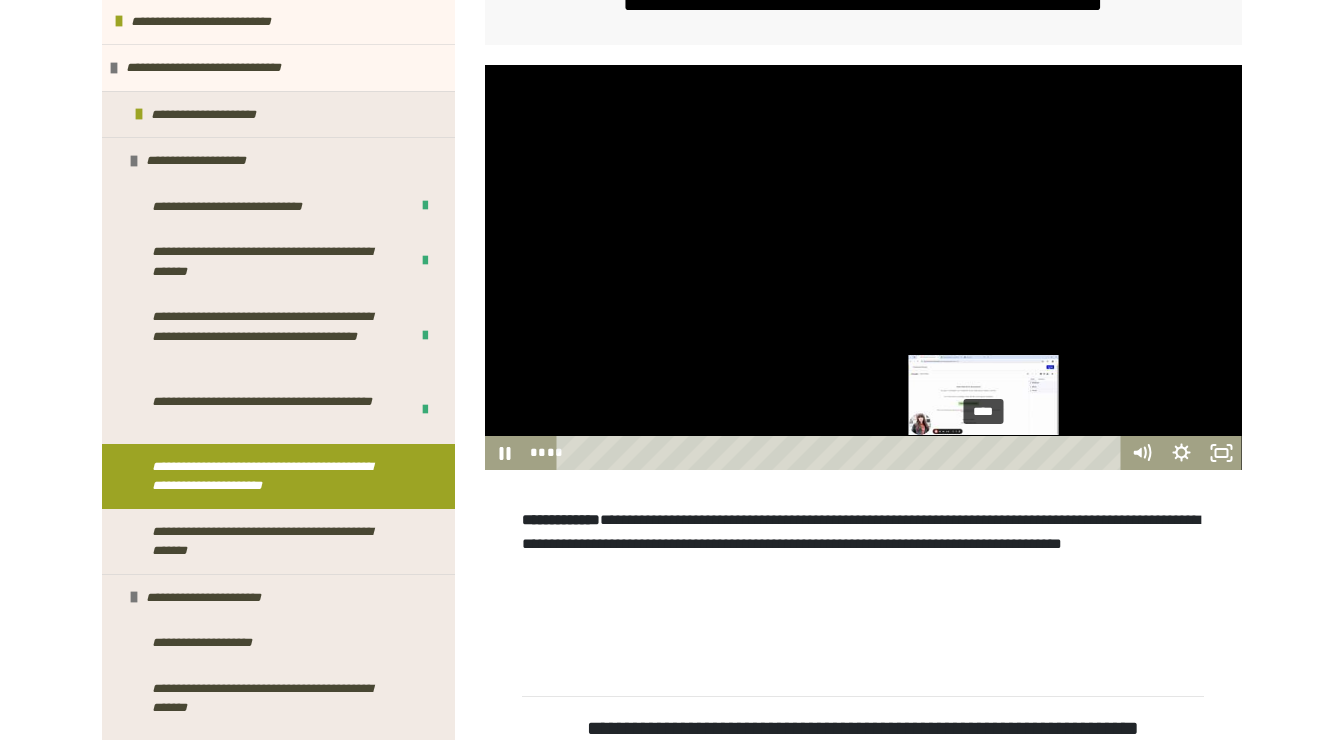 click on "****" at bounding box center (841, 453) 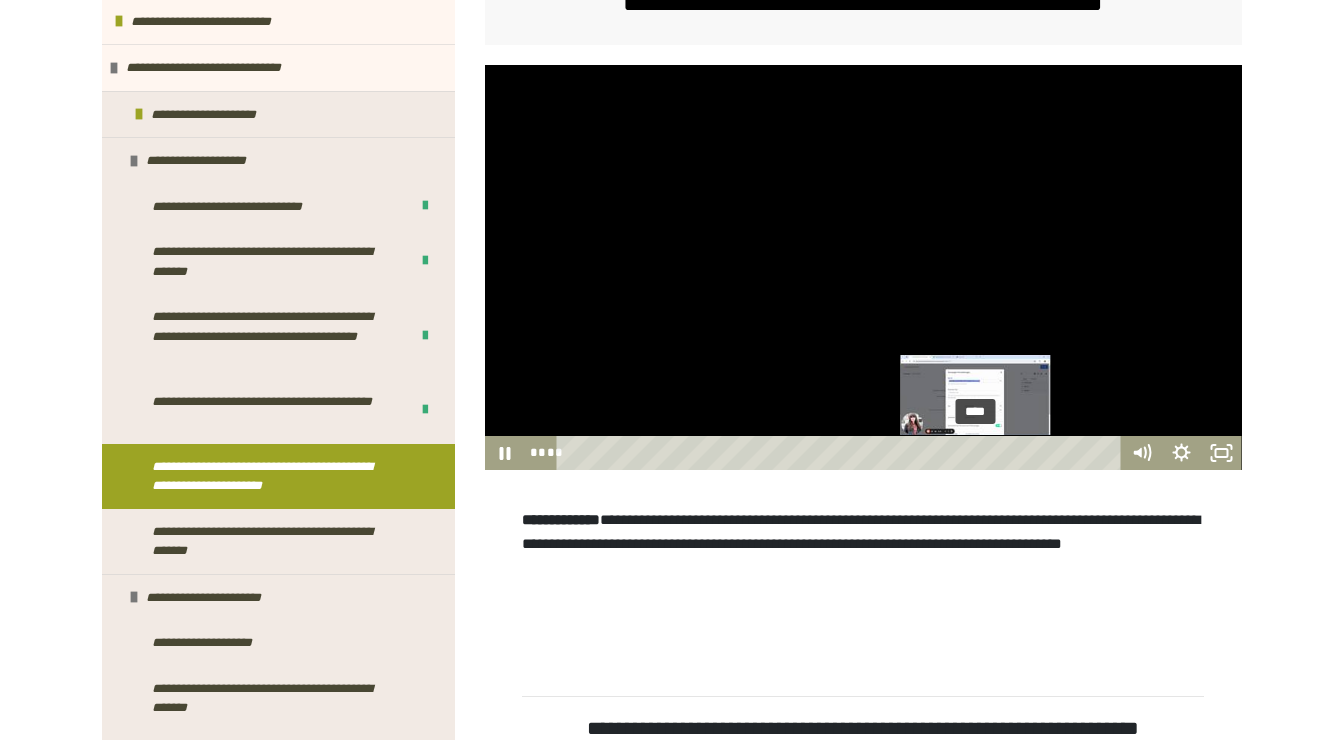 click on "****" at bounding box center [841, 453] 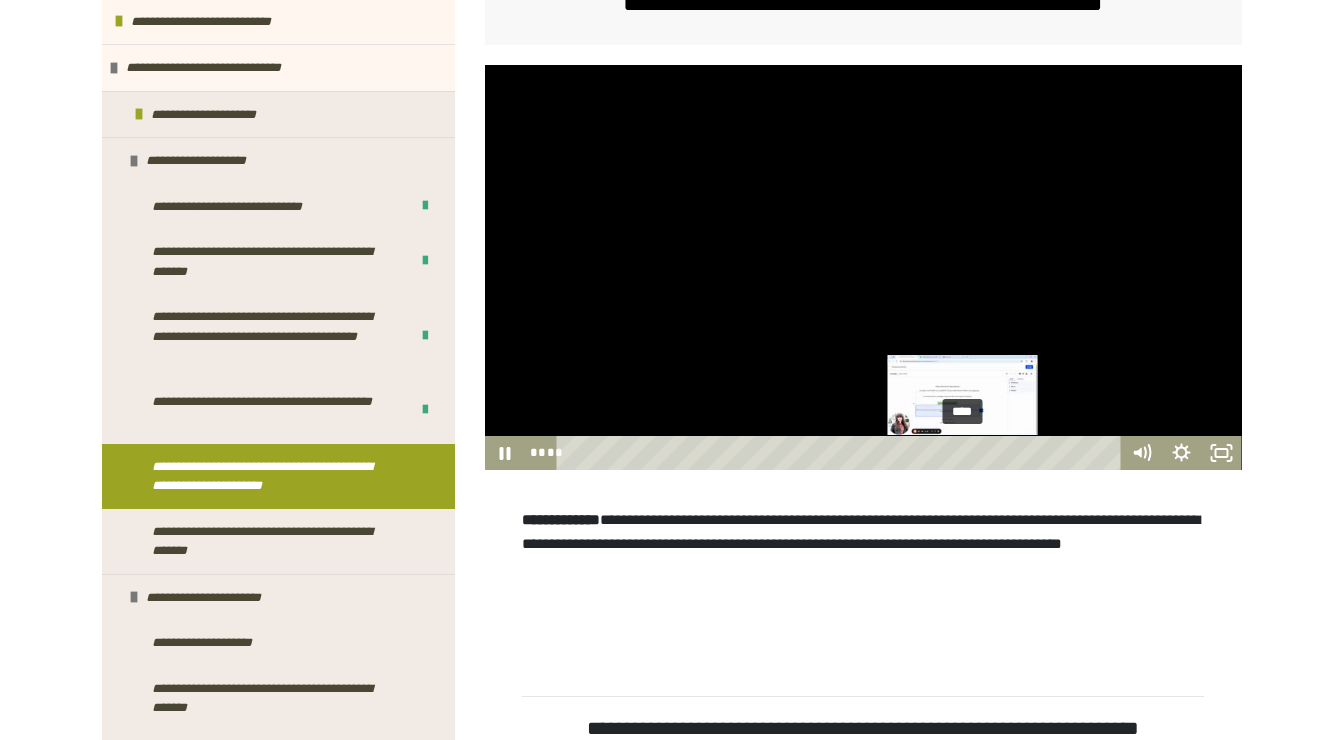 click on "****" at bounding box center [841, 453] 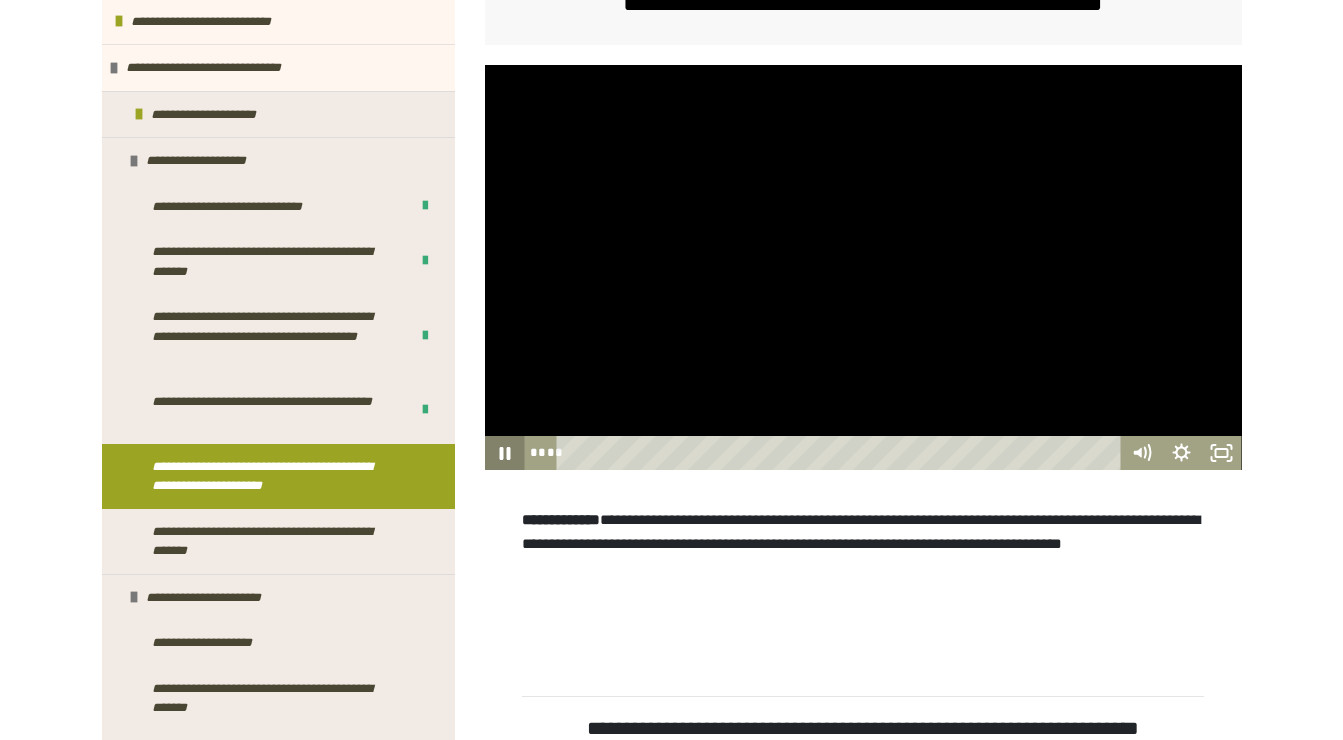 click 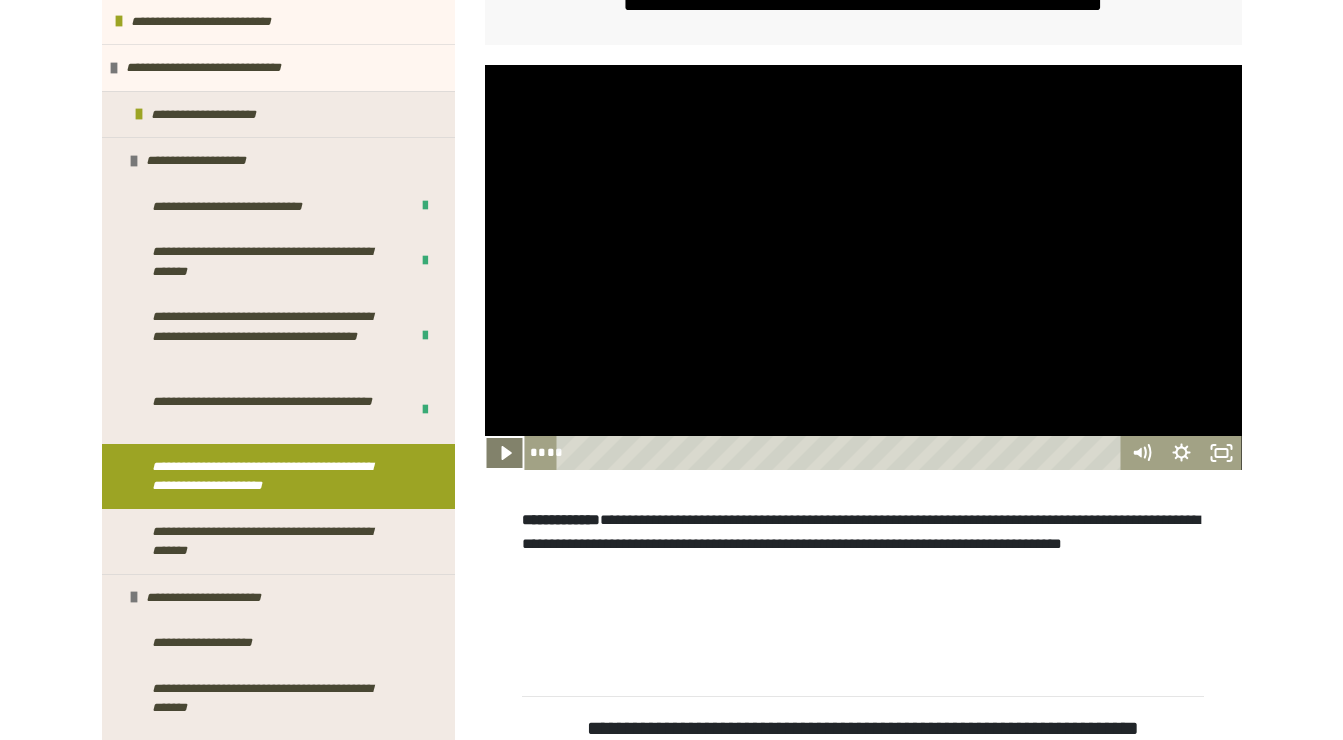 click 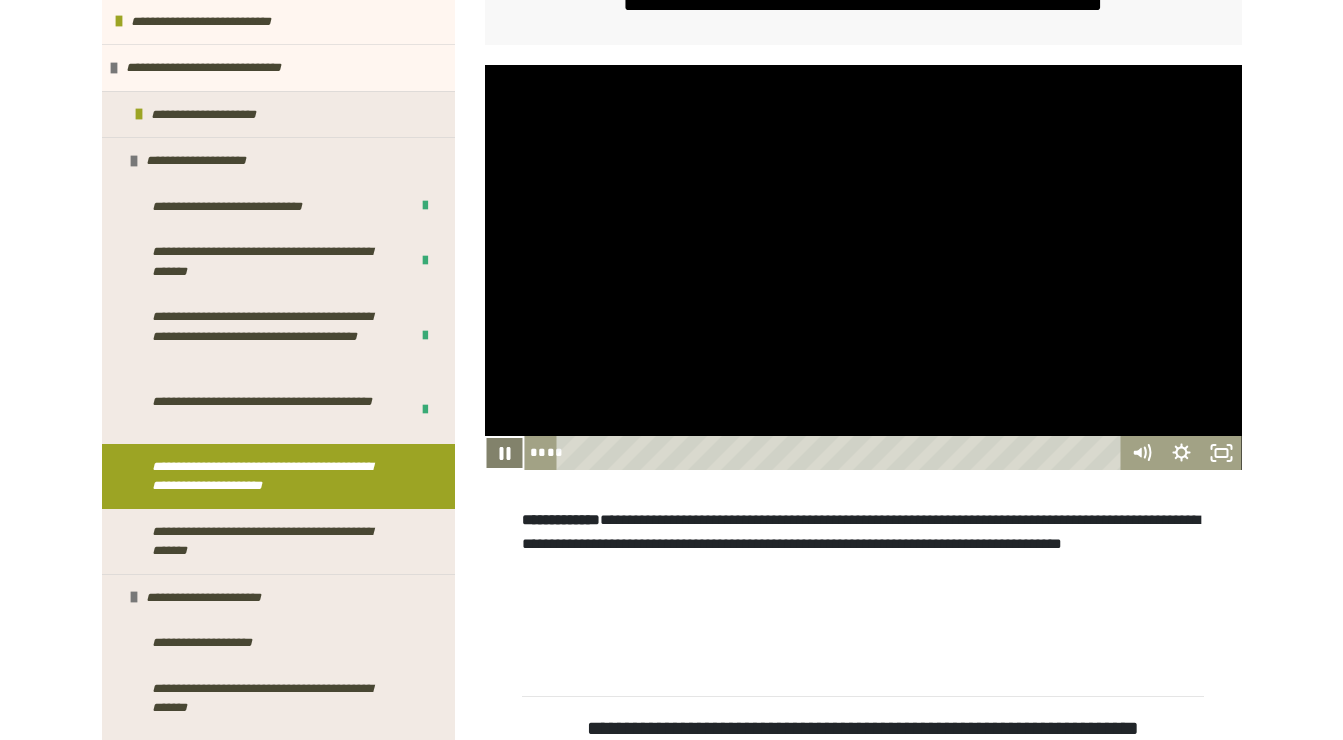 click 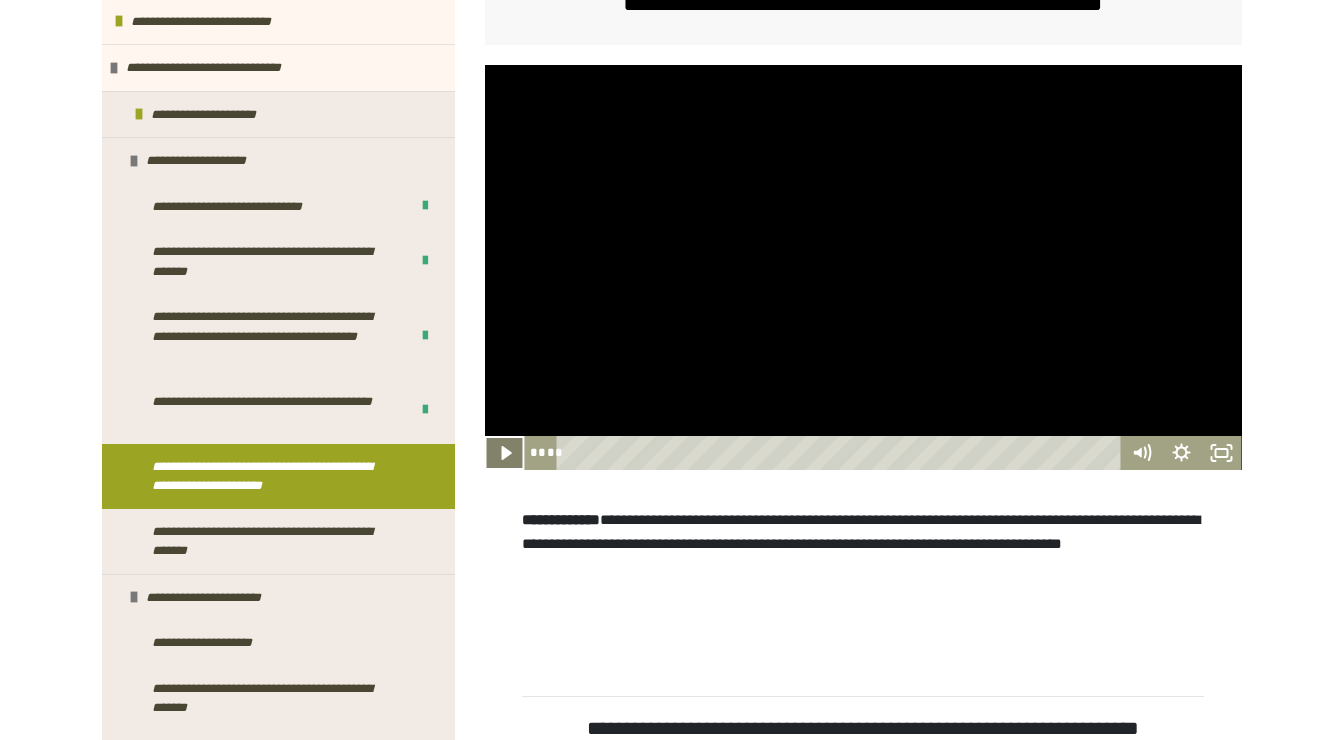 click 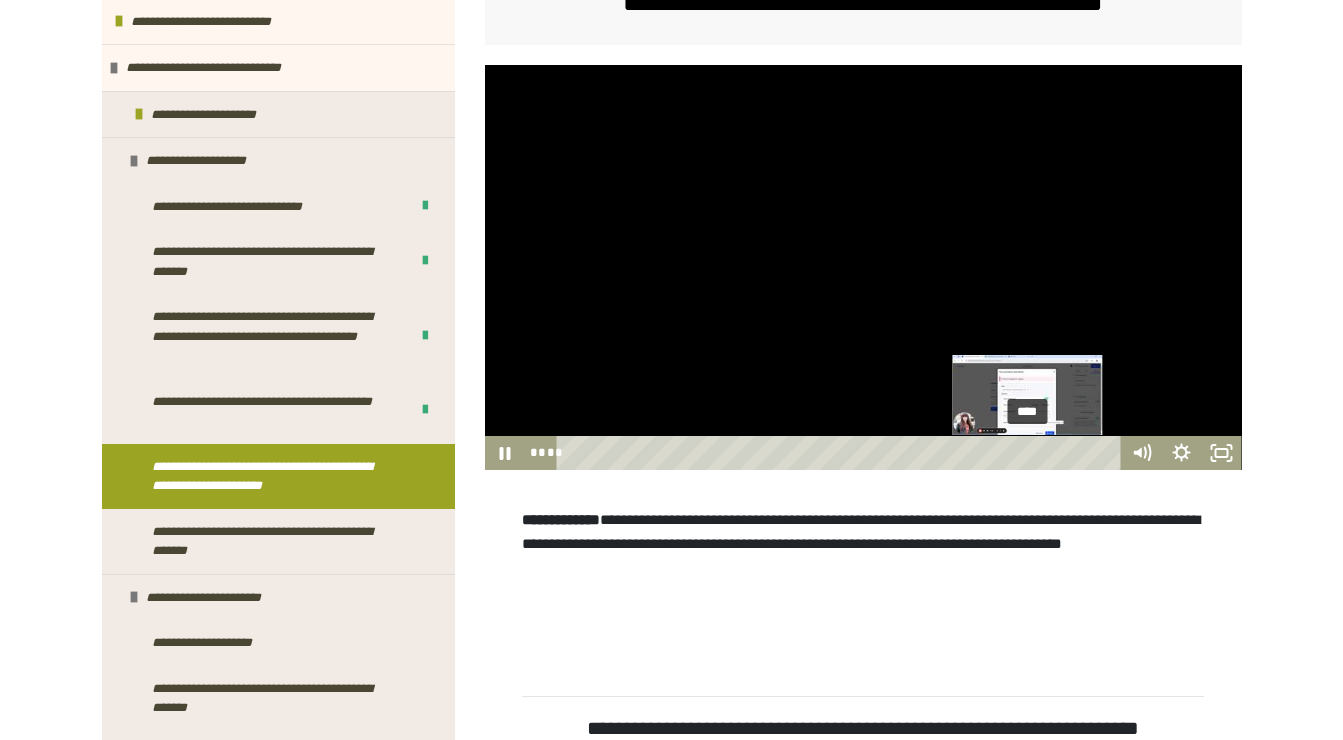 click on "****" at bounding box center (841, 453) 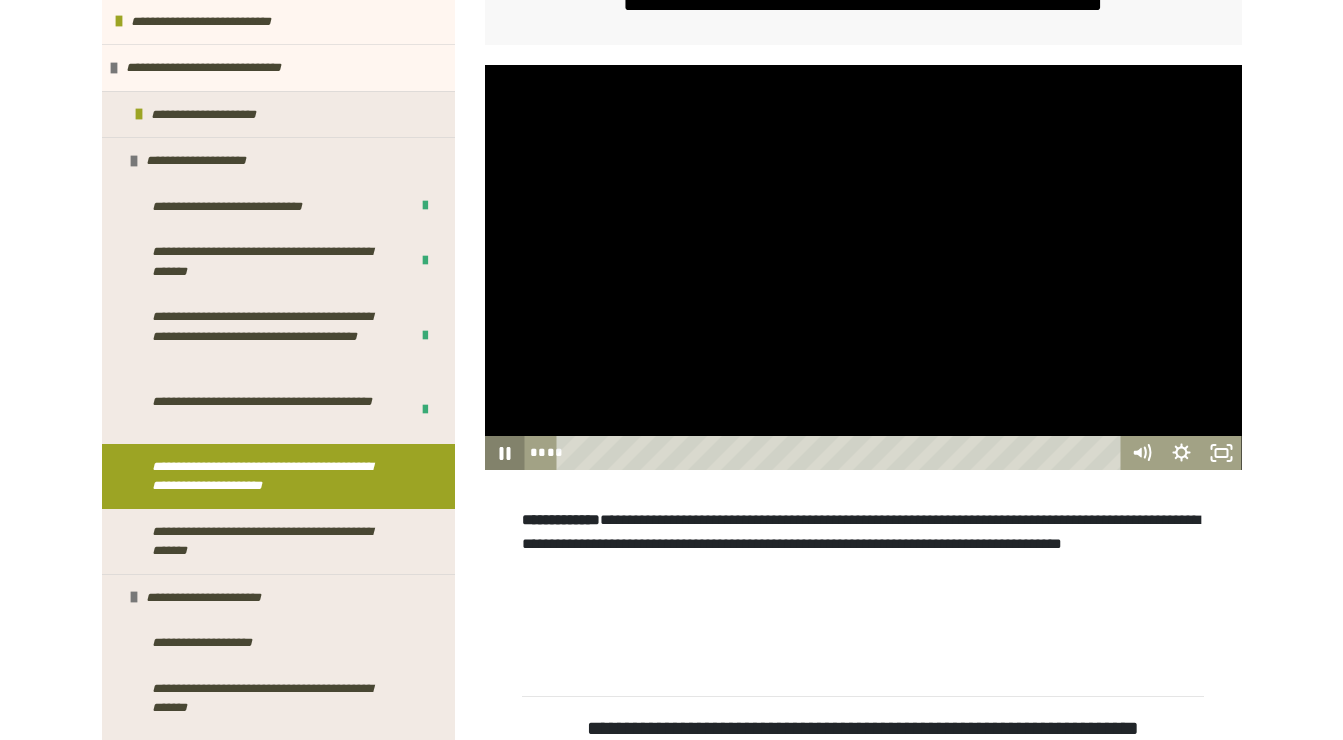 click 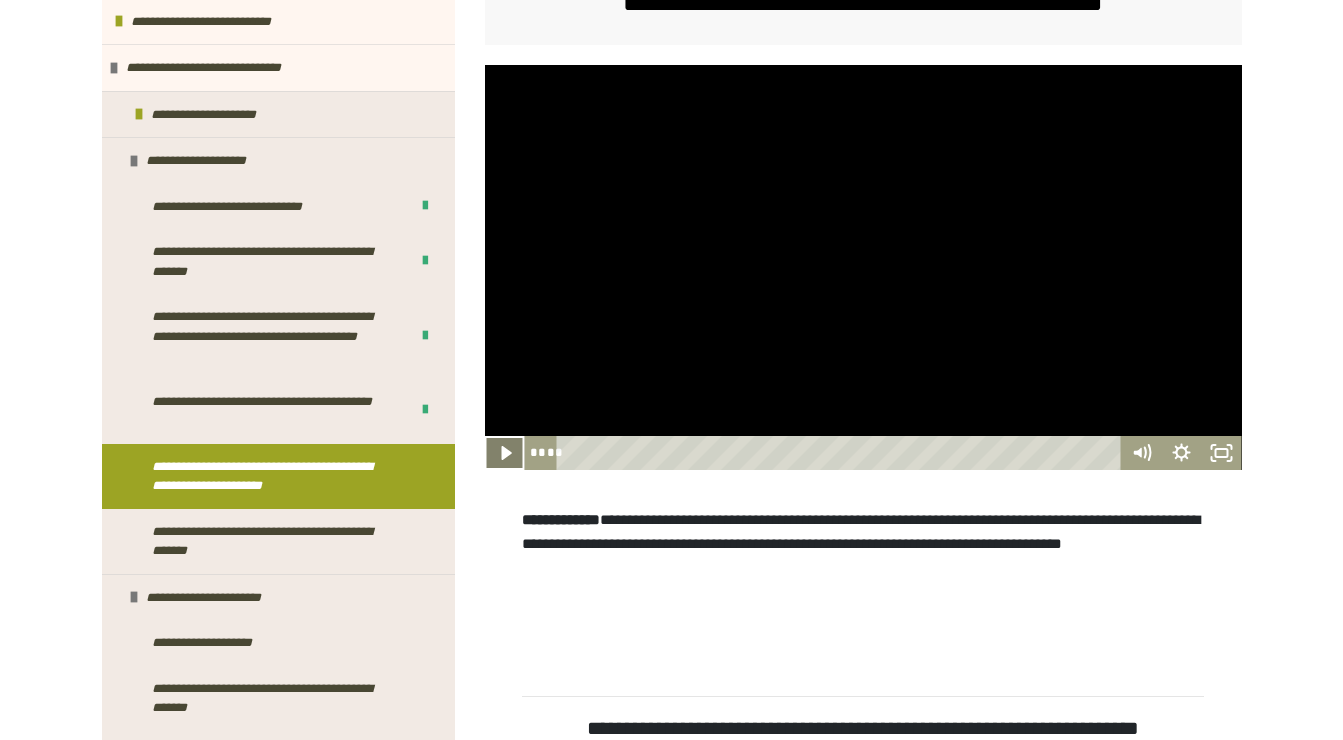 click on "**********" at bounding box center [672, 721] 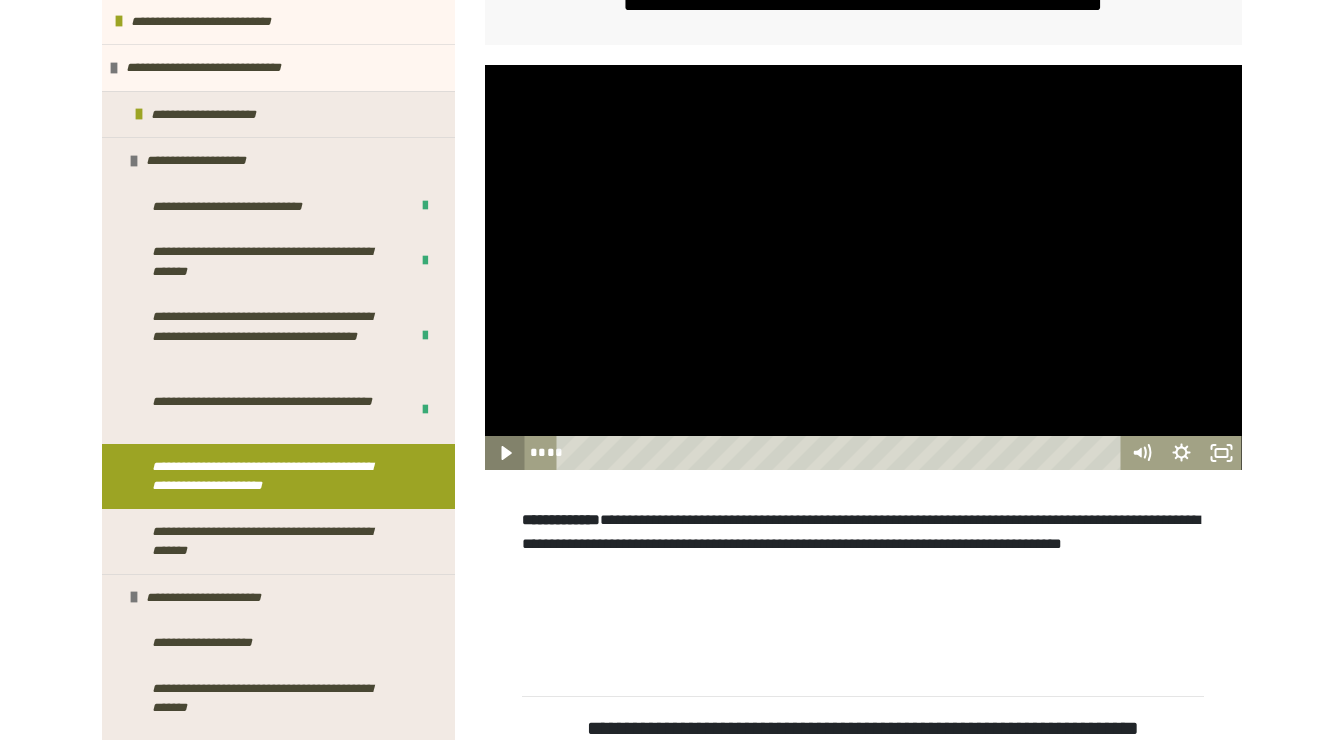 click 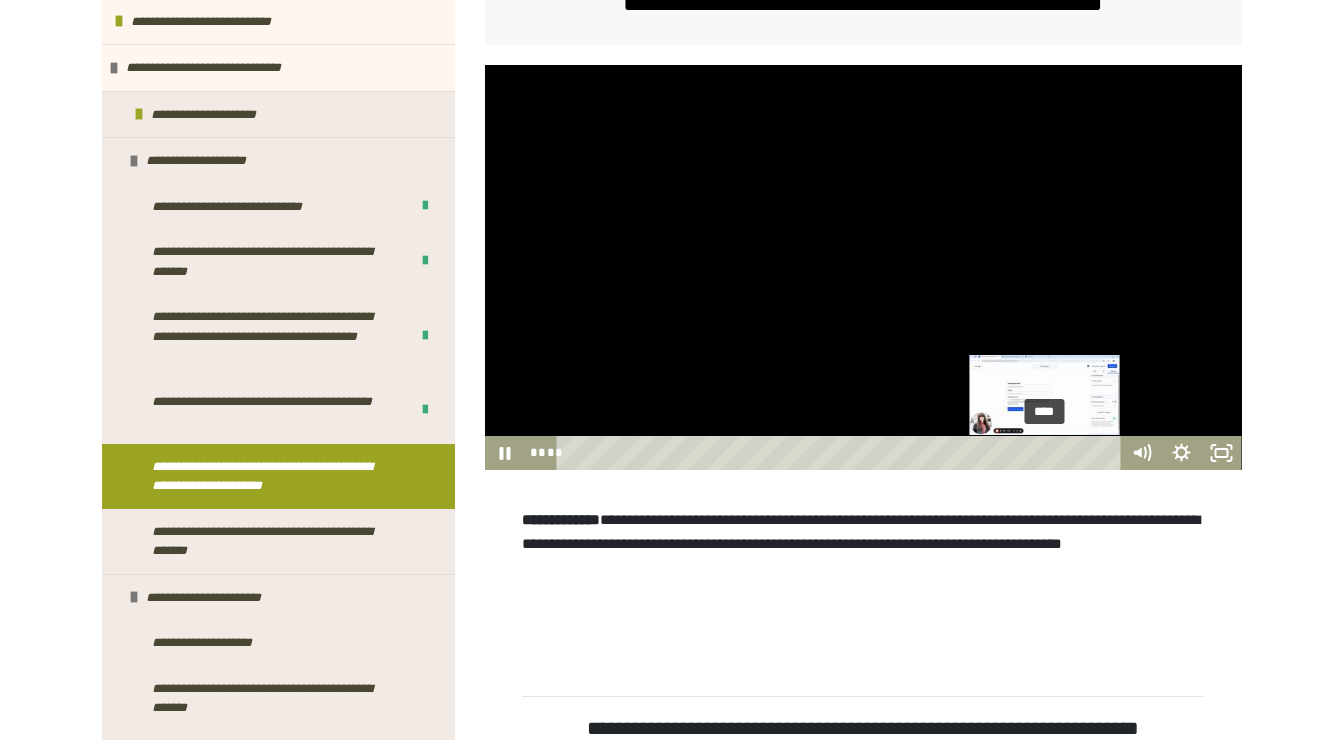 click on "****" at bounding box center (841, 453) 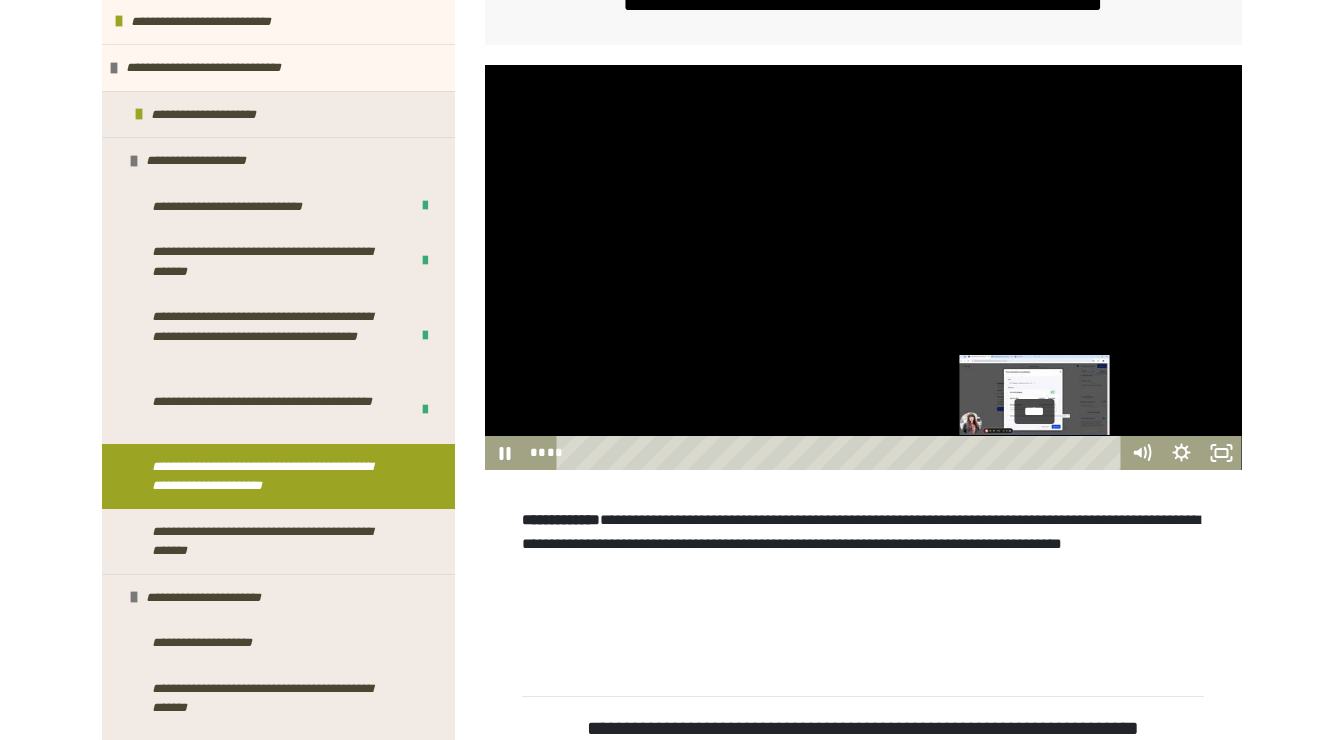 click on "****" at bounding box center (841, 453) 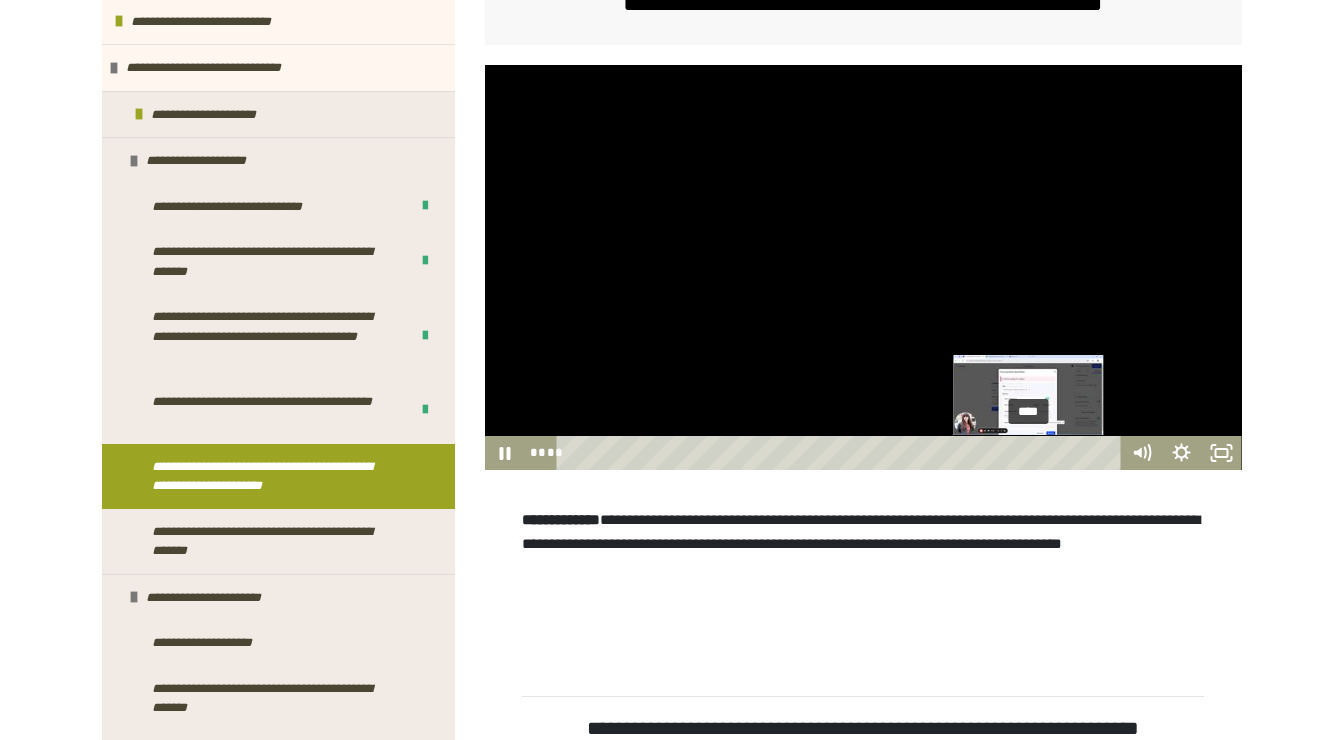 click on "****" at bounding box center [841, 453] 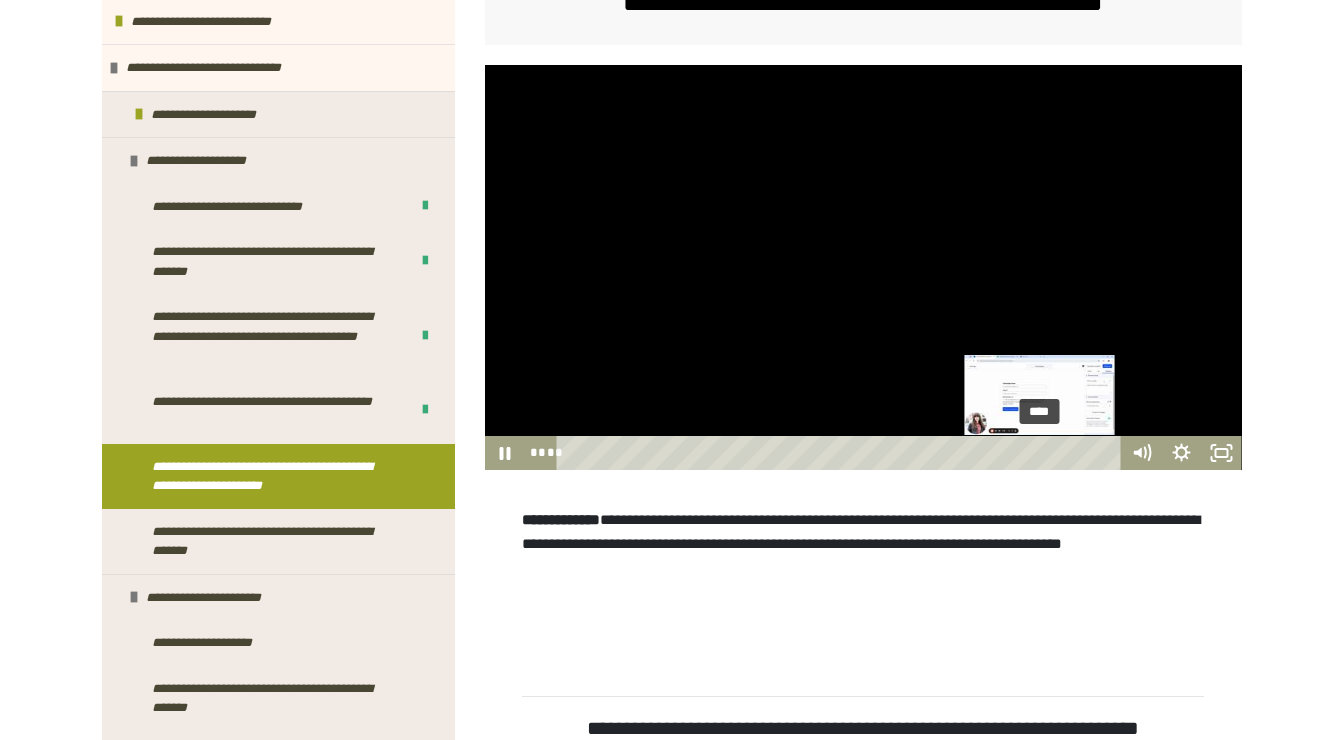 click on "****" at bounding box center (841, 453) 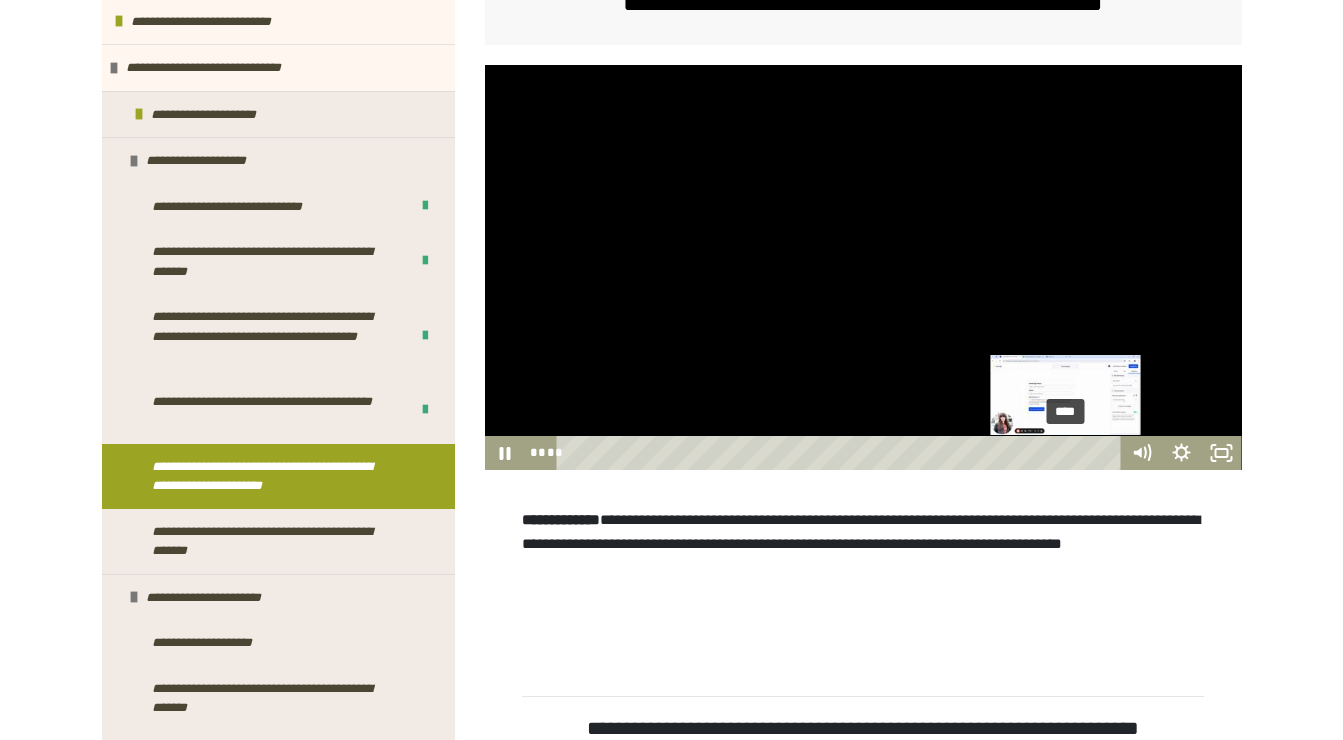 click on "****" at bounding box center [841, 453] 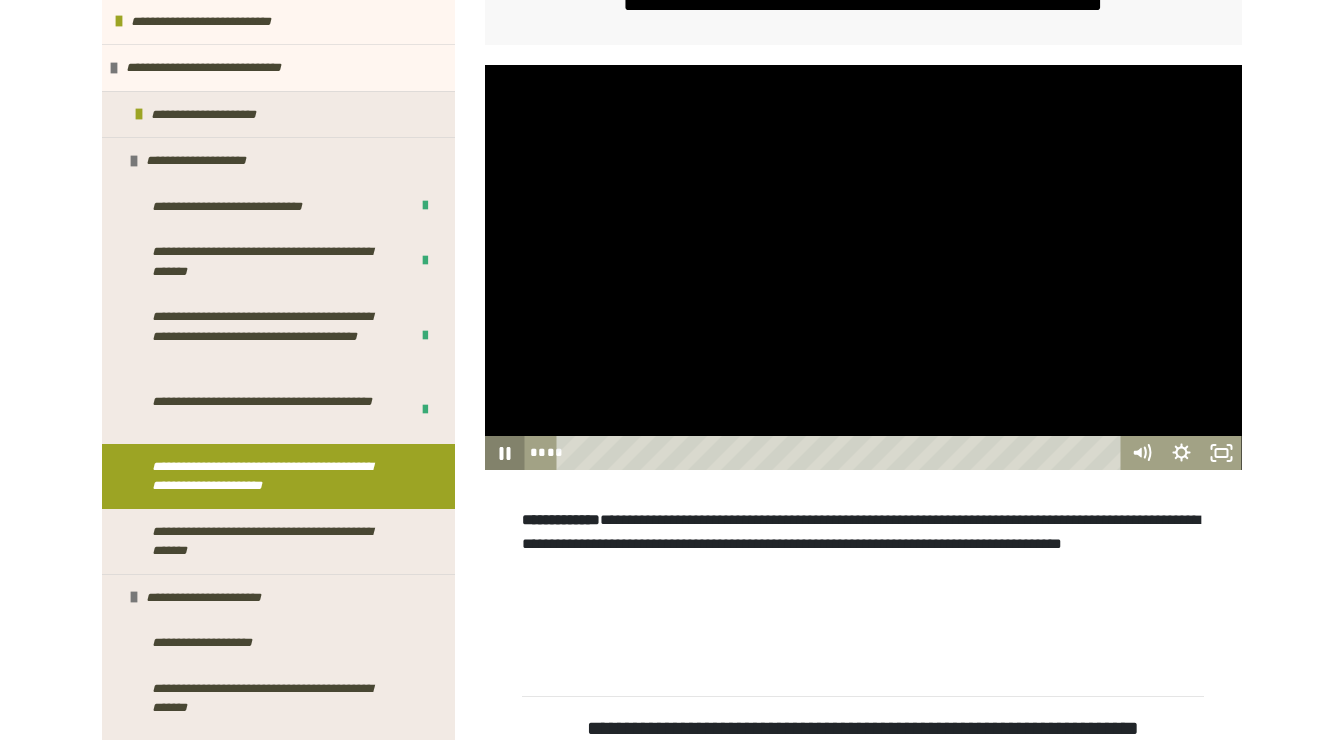 click 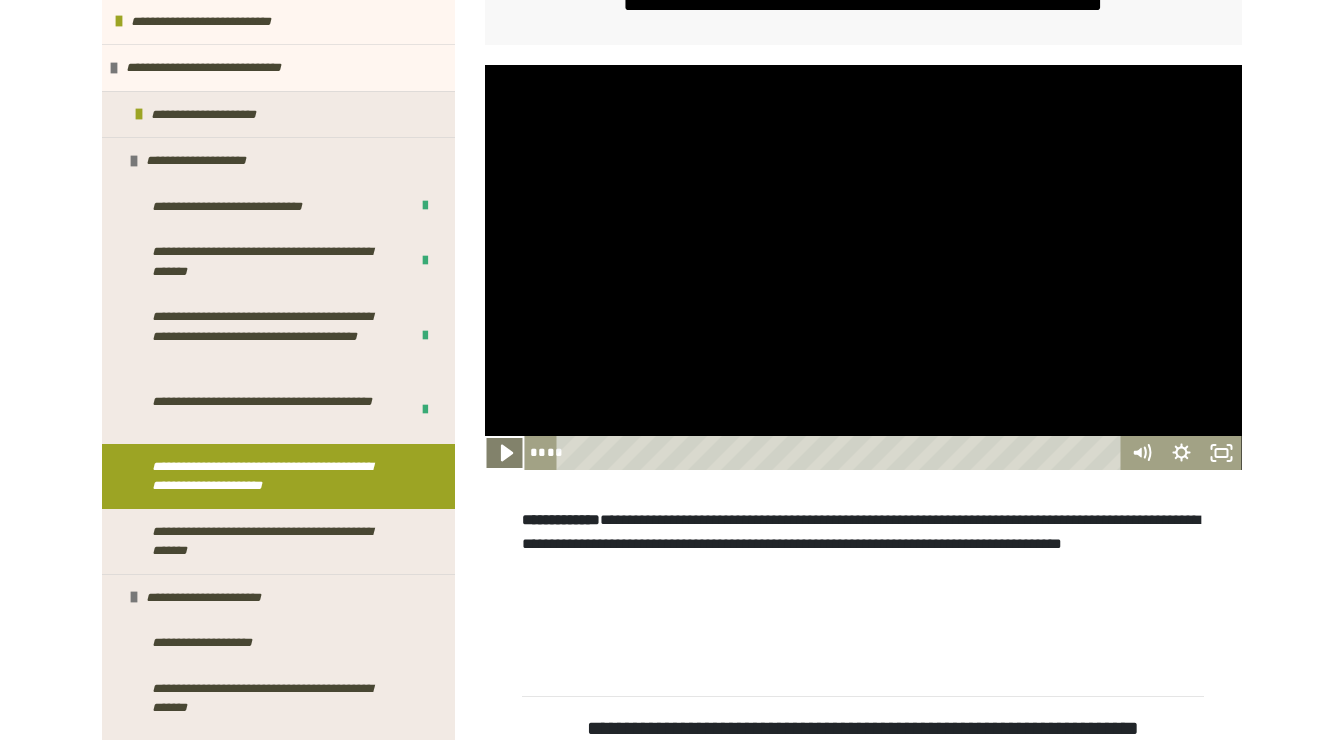 click 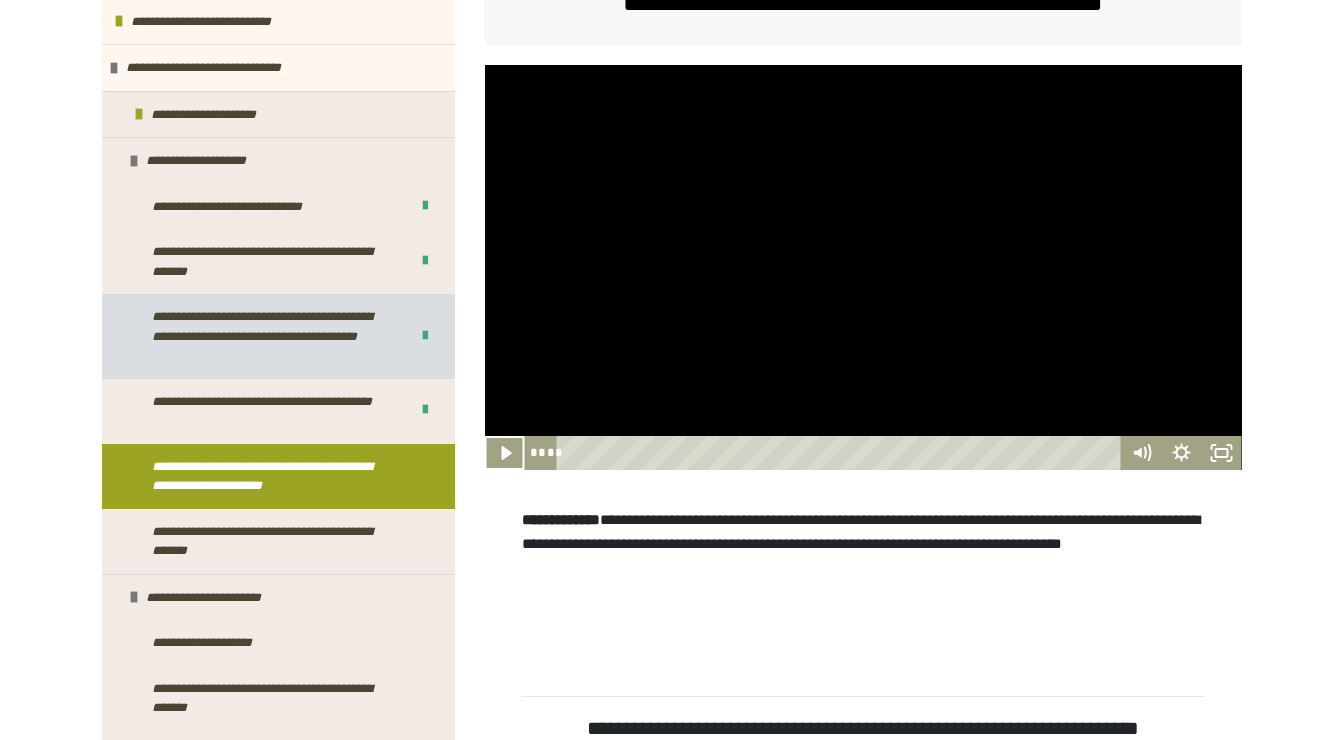 click on "**********" at bounding box center [265, 336] 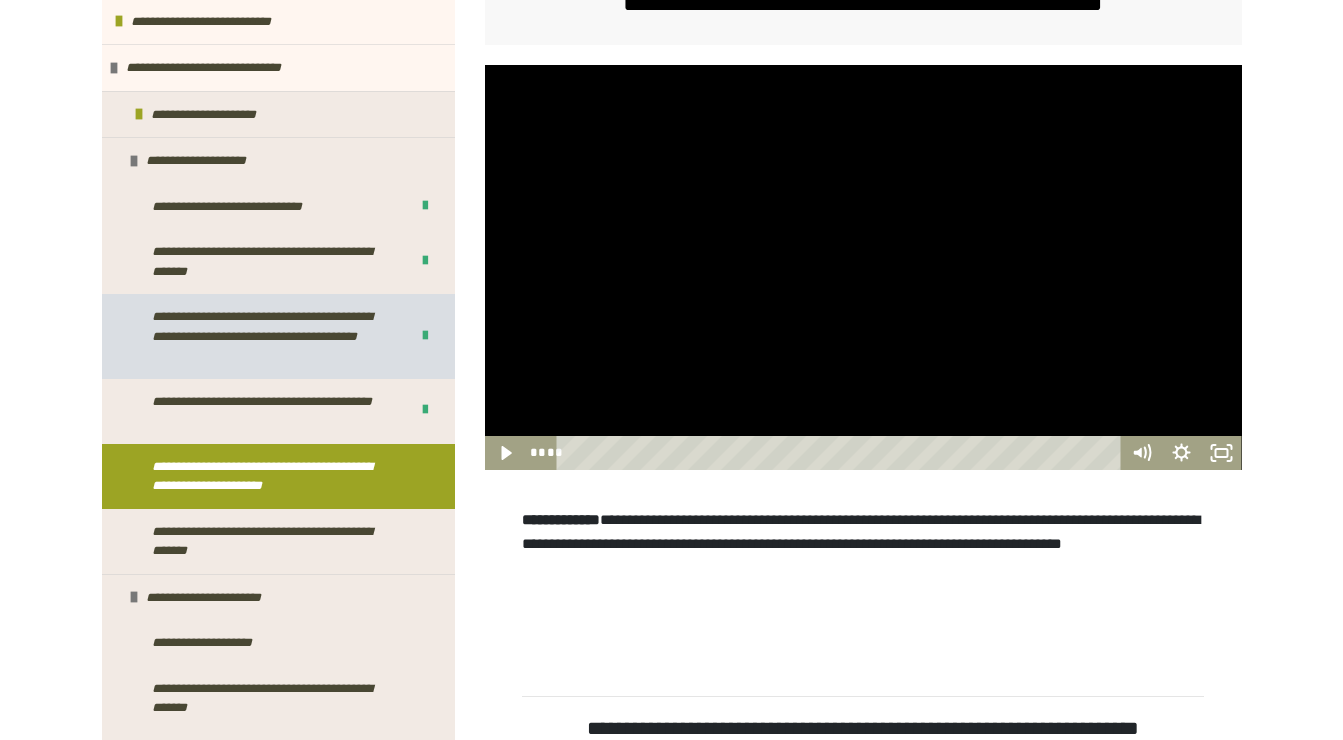 scroll, scrollTop: 318, scrollLeft: 0, axis: vertical 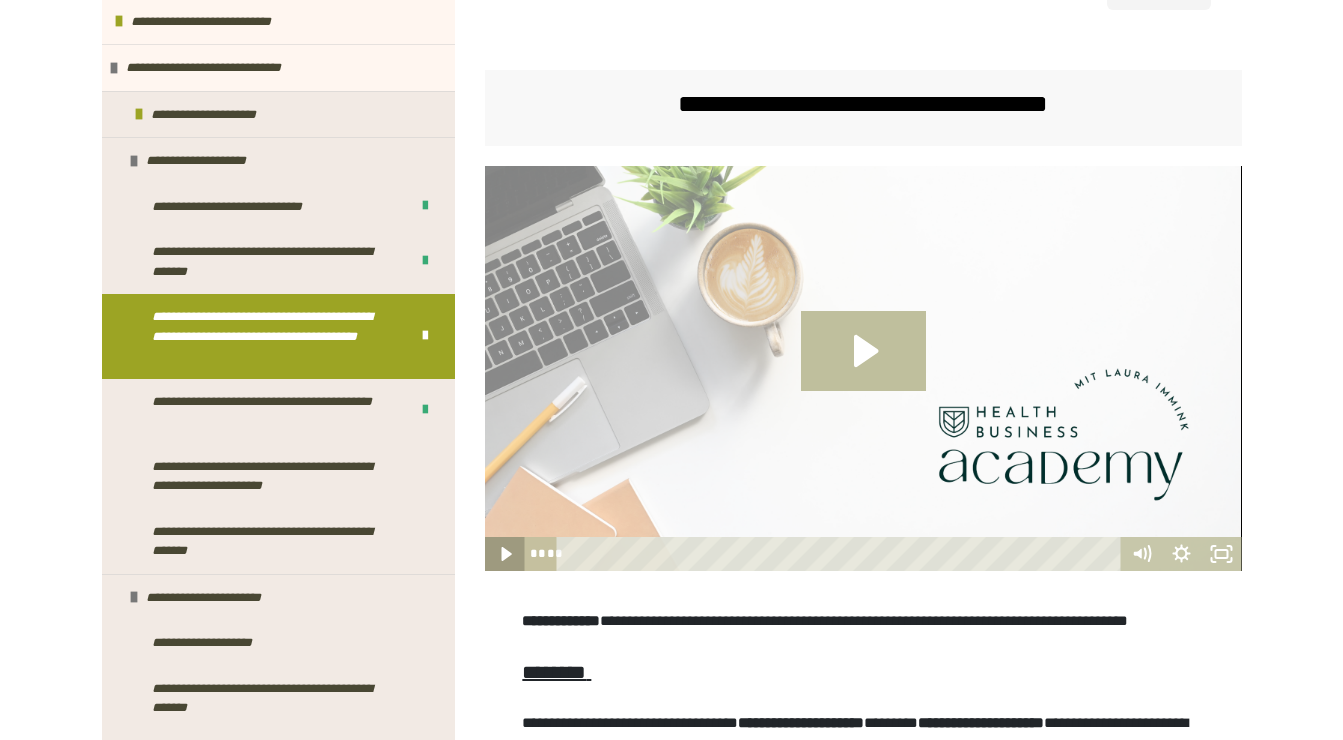 click 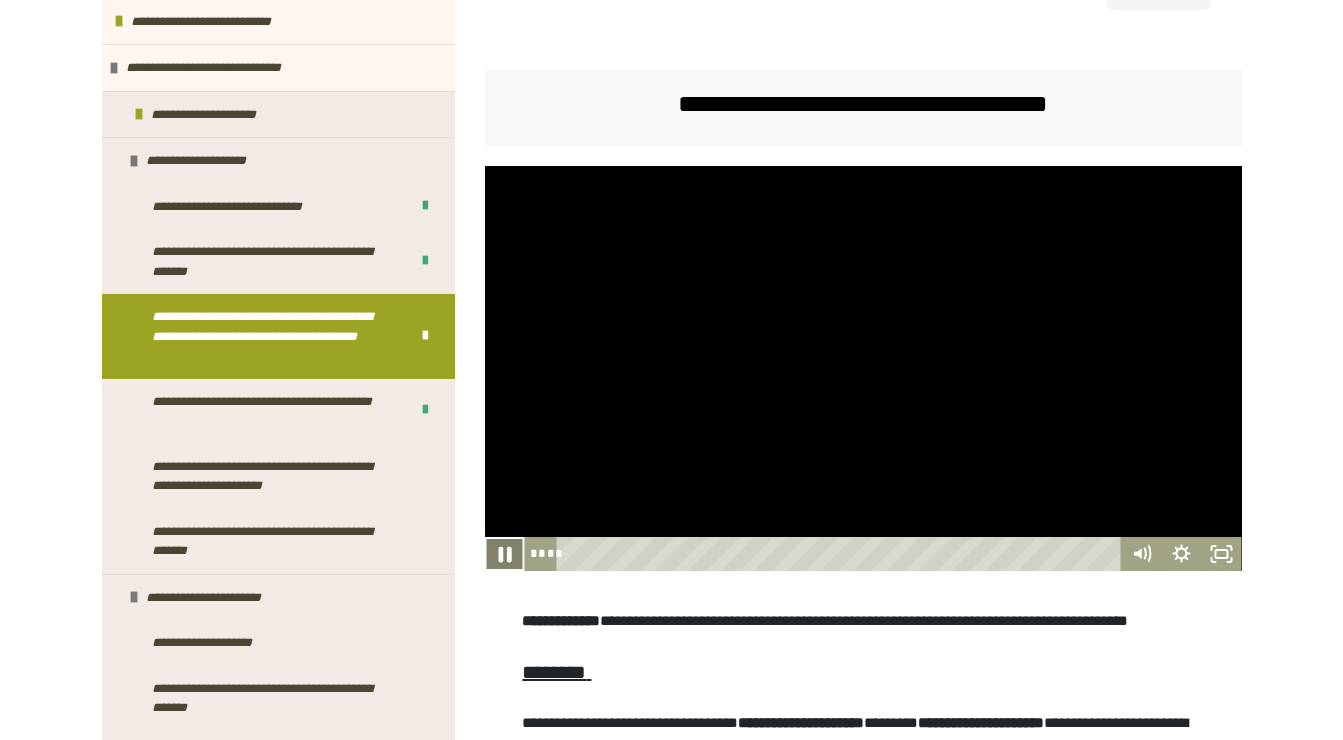 click 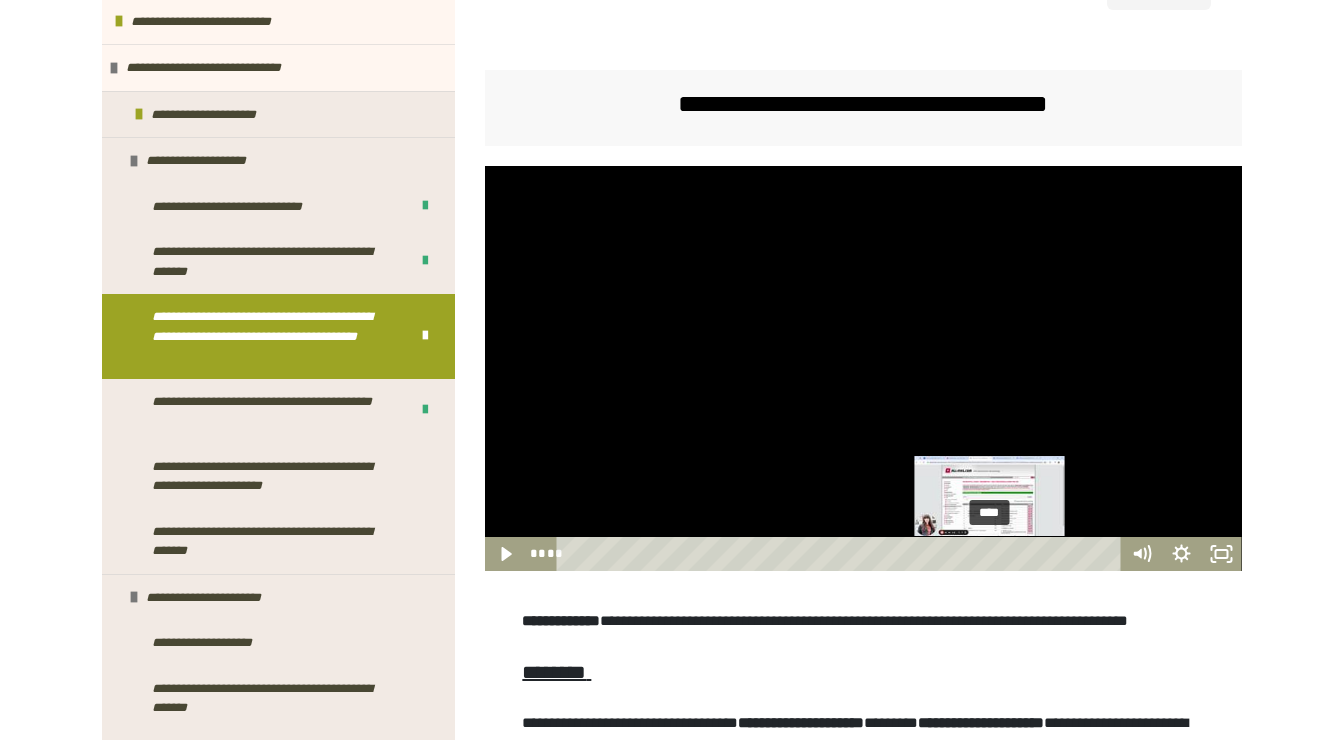 click on "****" at bounding box center (841, 554) 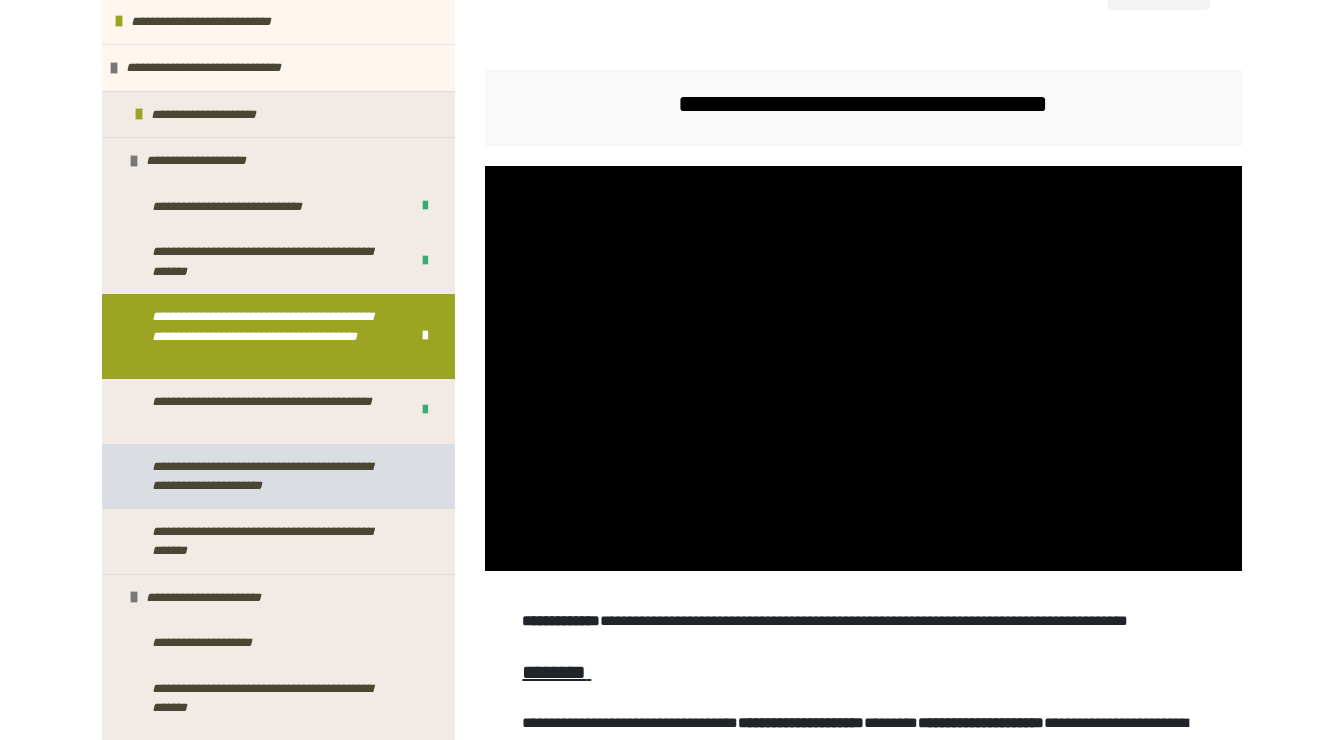 click on "**********" at bounding box center (273, 476) 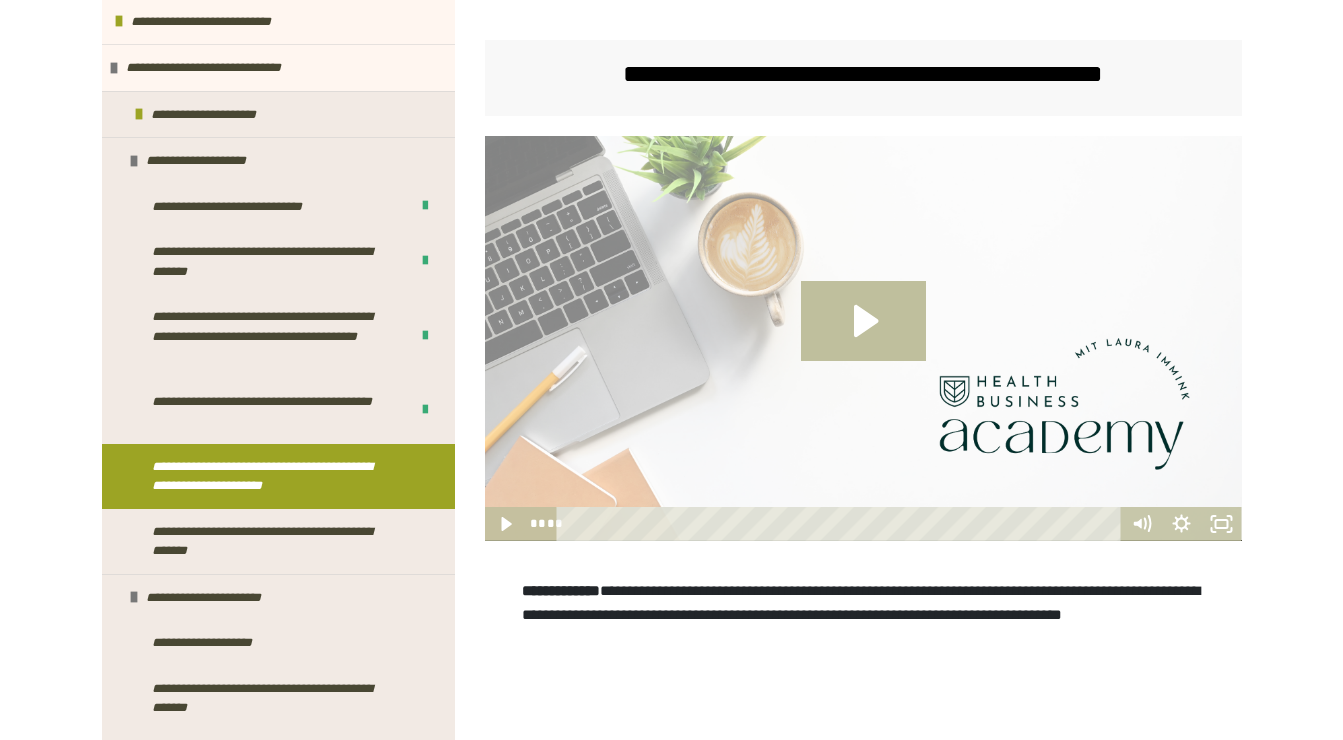 click at bounding box center (841, 524) 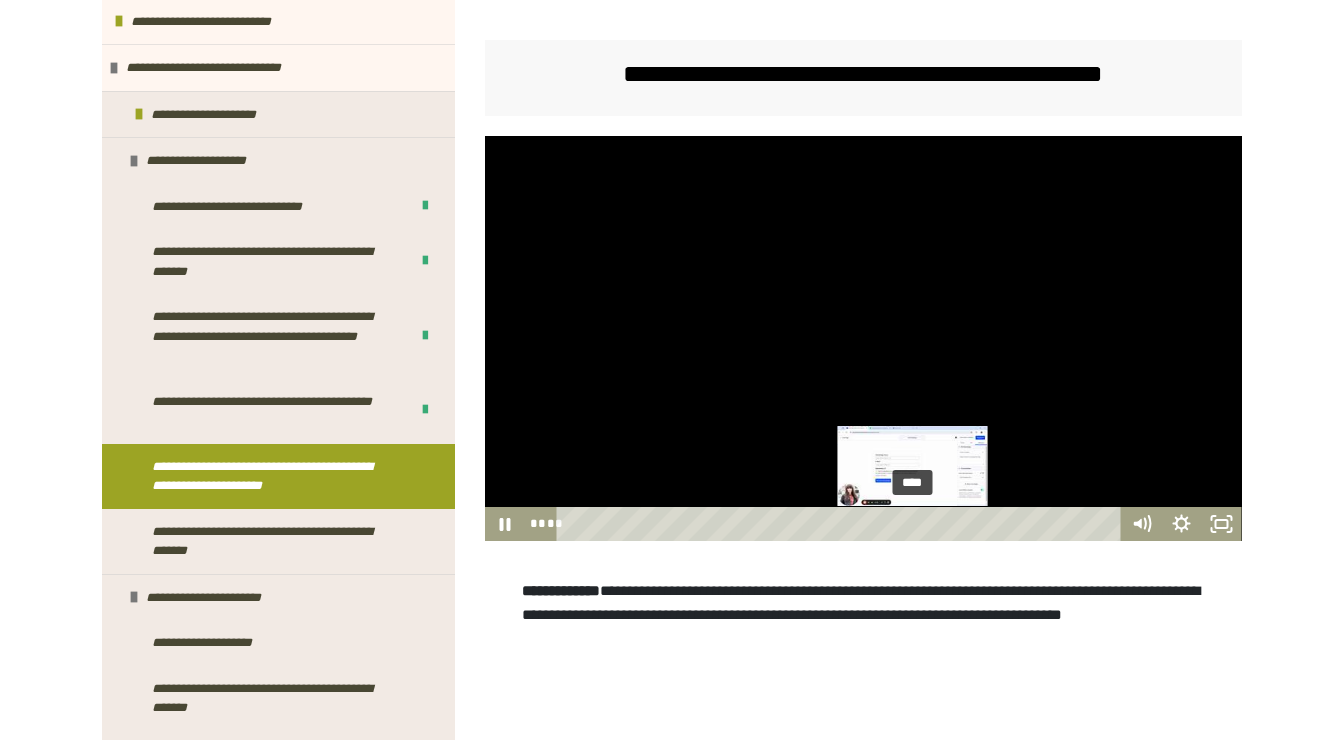 click on "****" at bounding box center (841, 524) 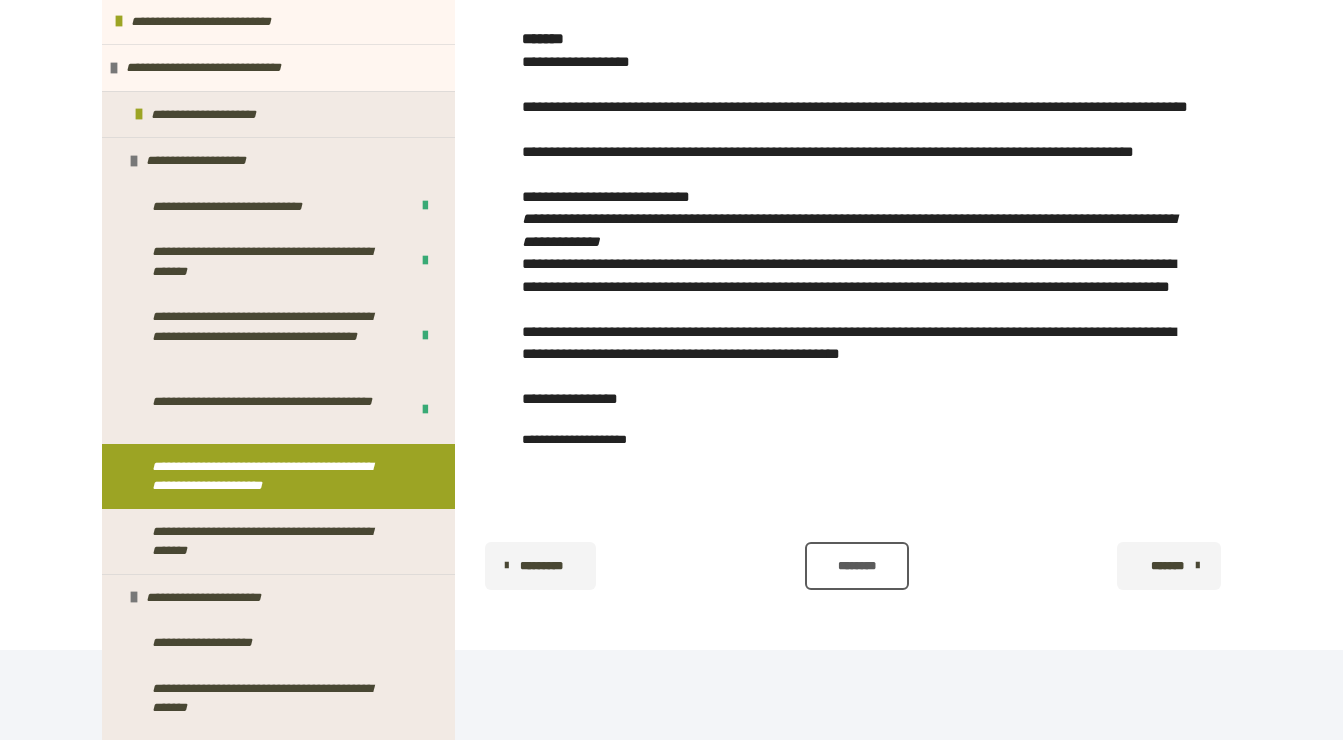 scroll, scrollTop: 1246, scrollLeft: 0, axis: vertical 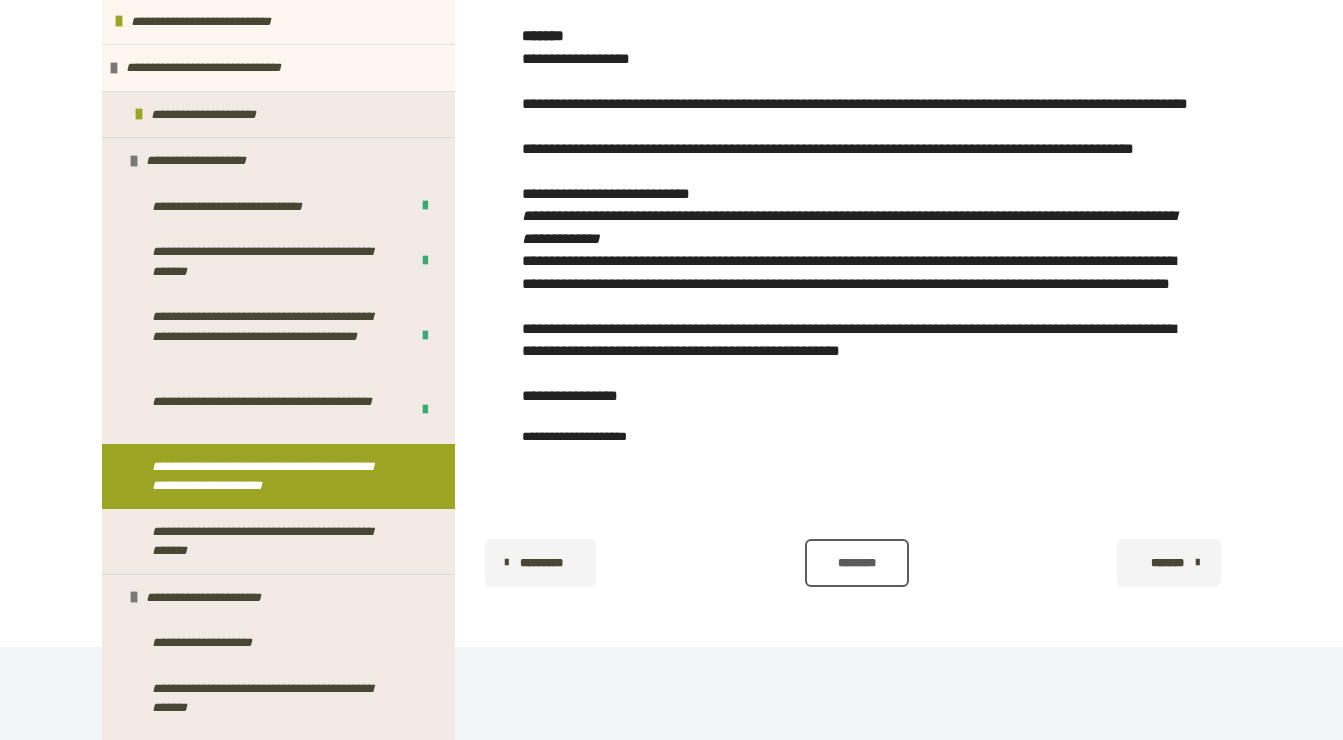 click on "********" at bounding box center [857, 563] 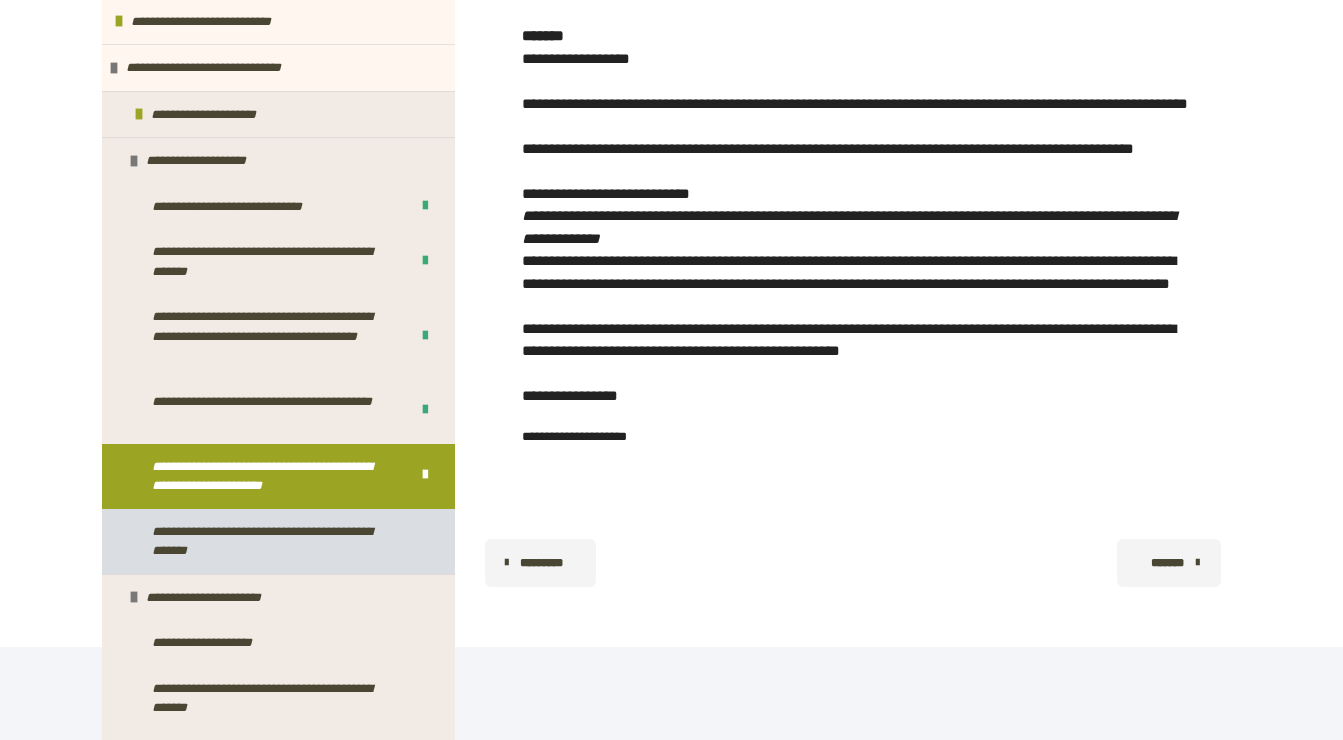click on "**********" at bounding box center (273, 541) 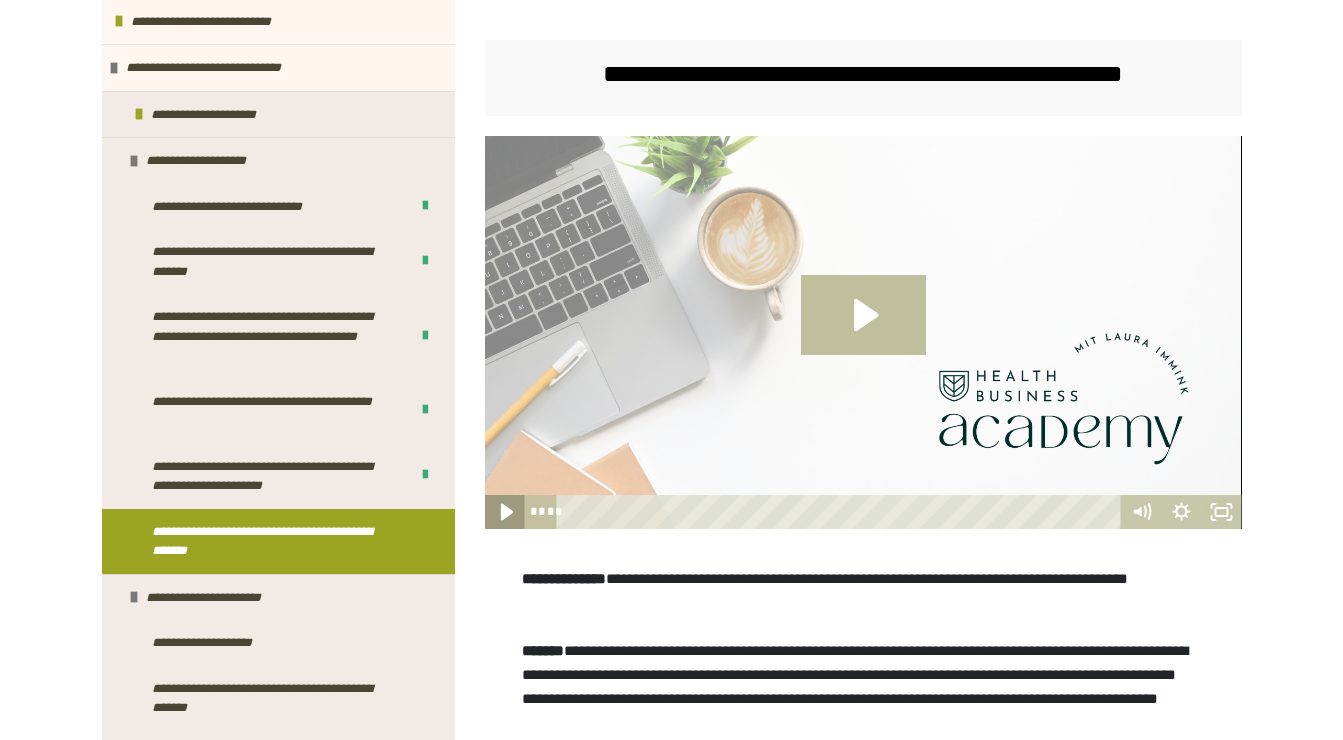click 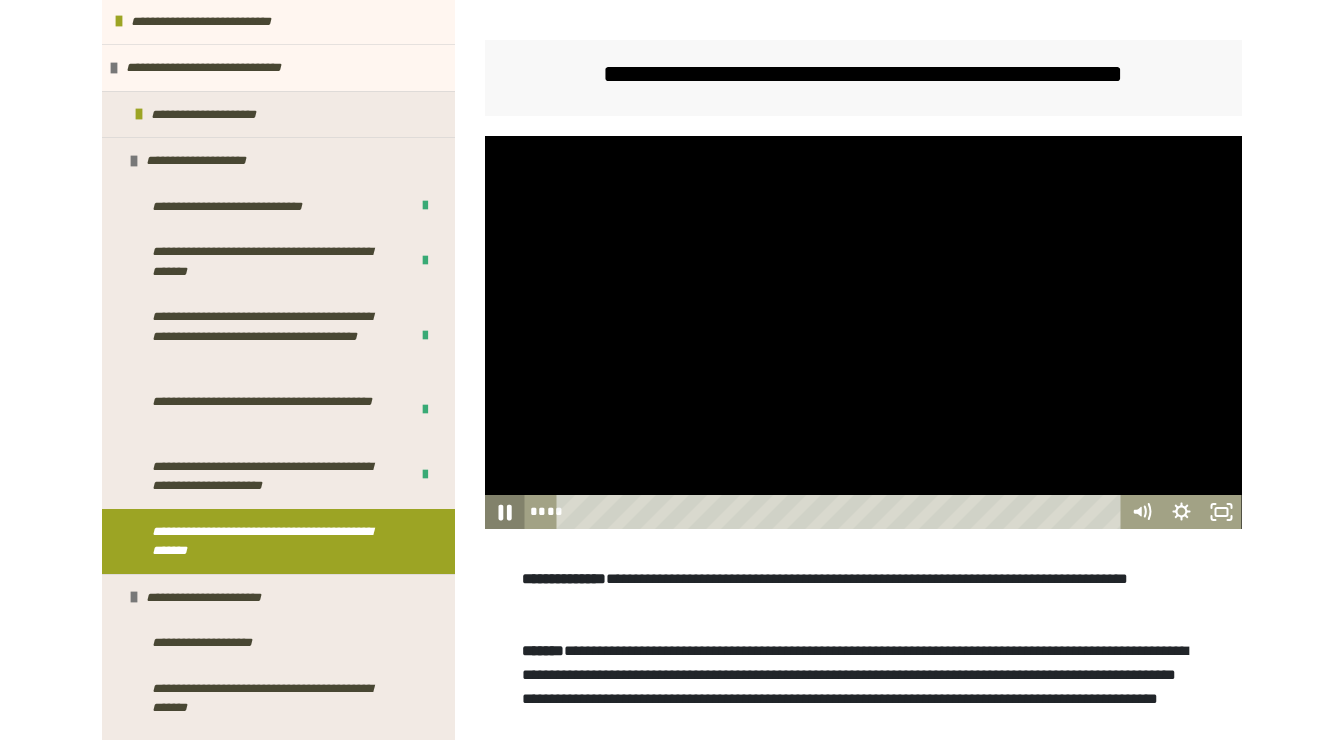 click 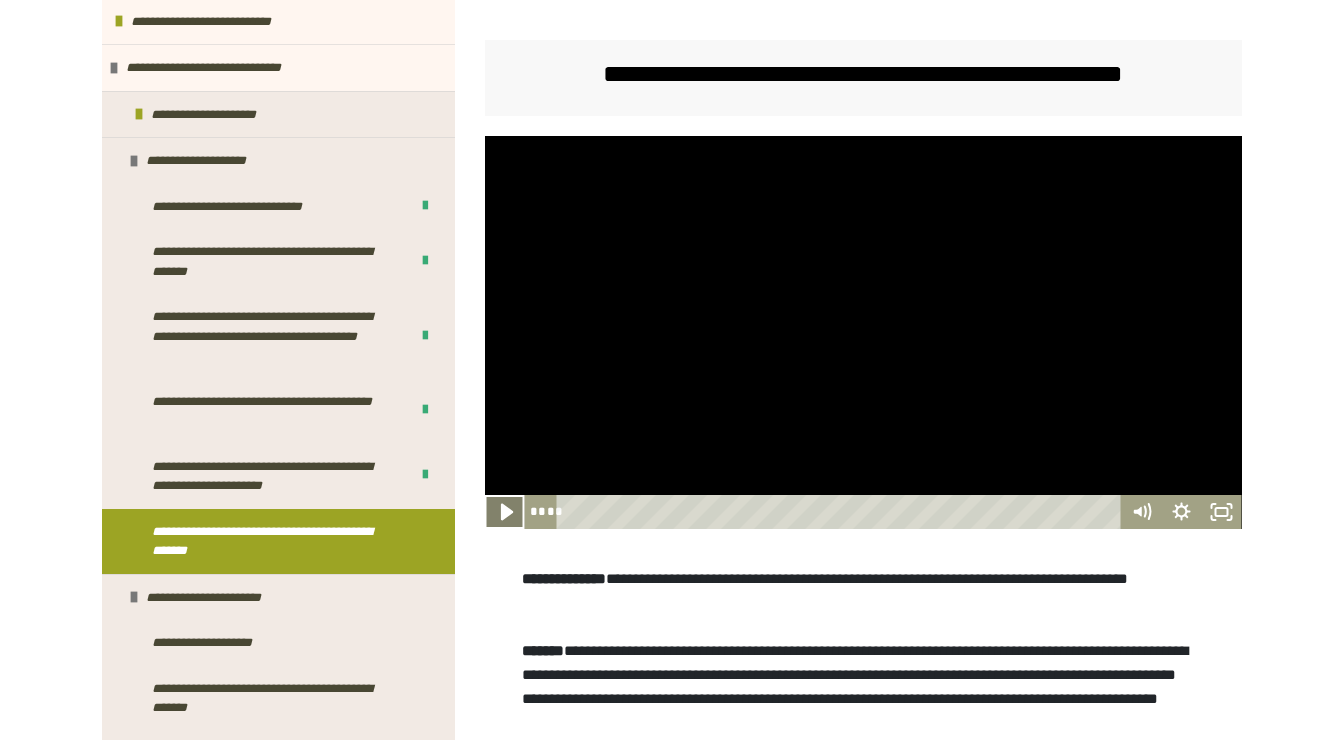 click 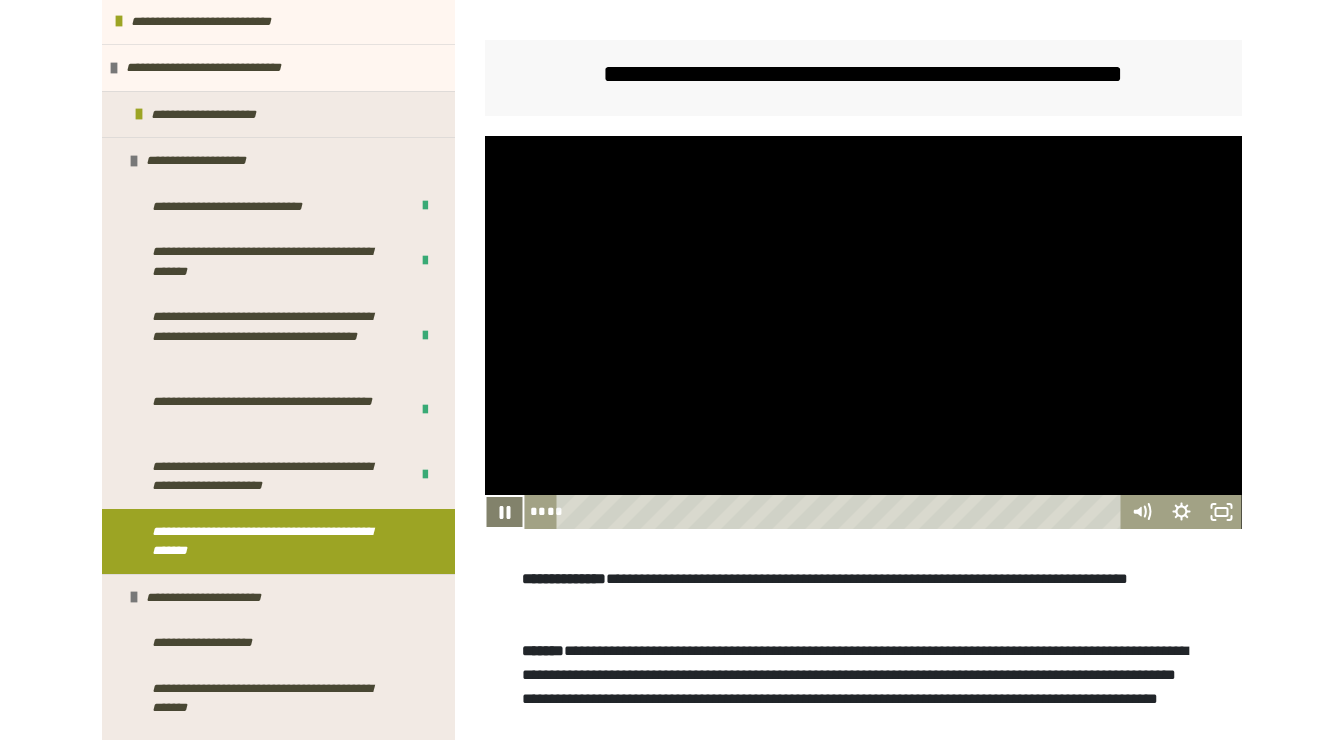 click 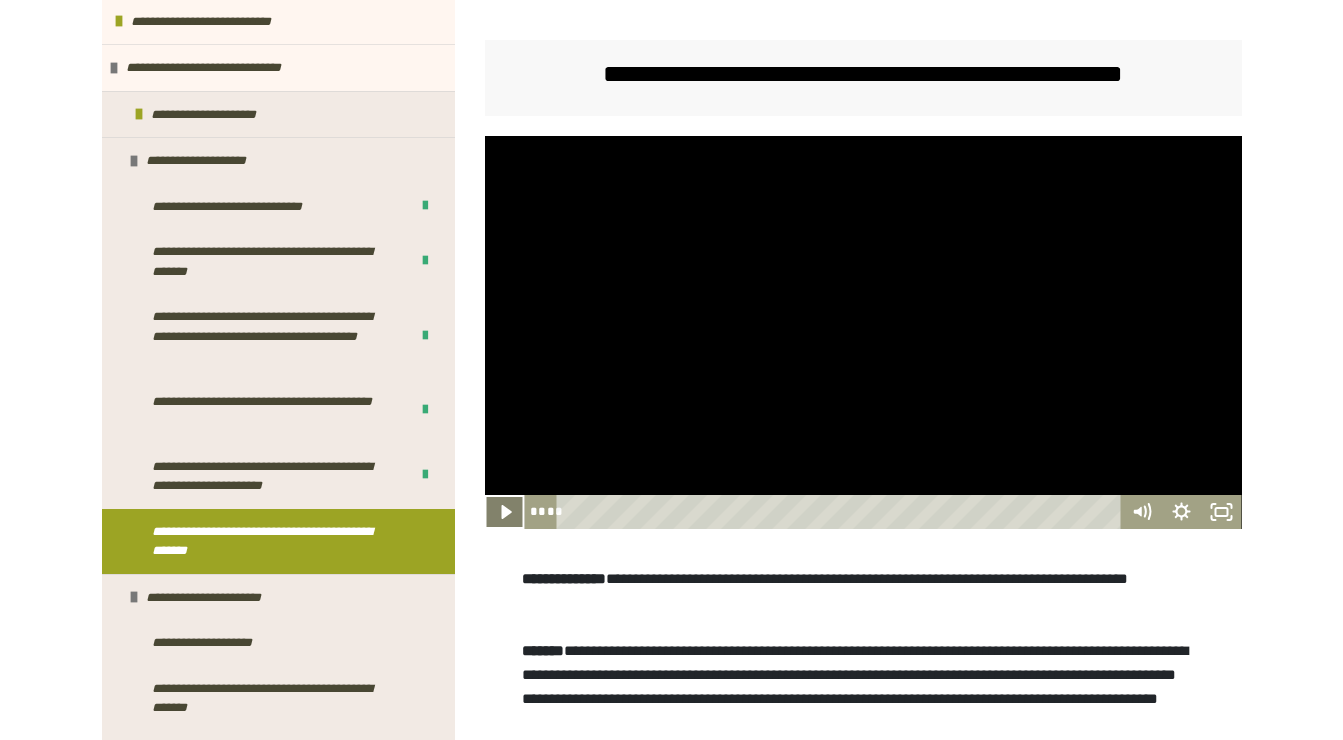 click 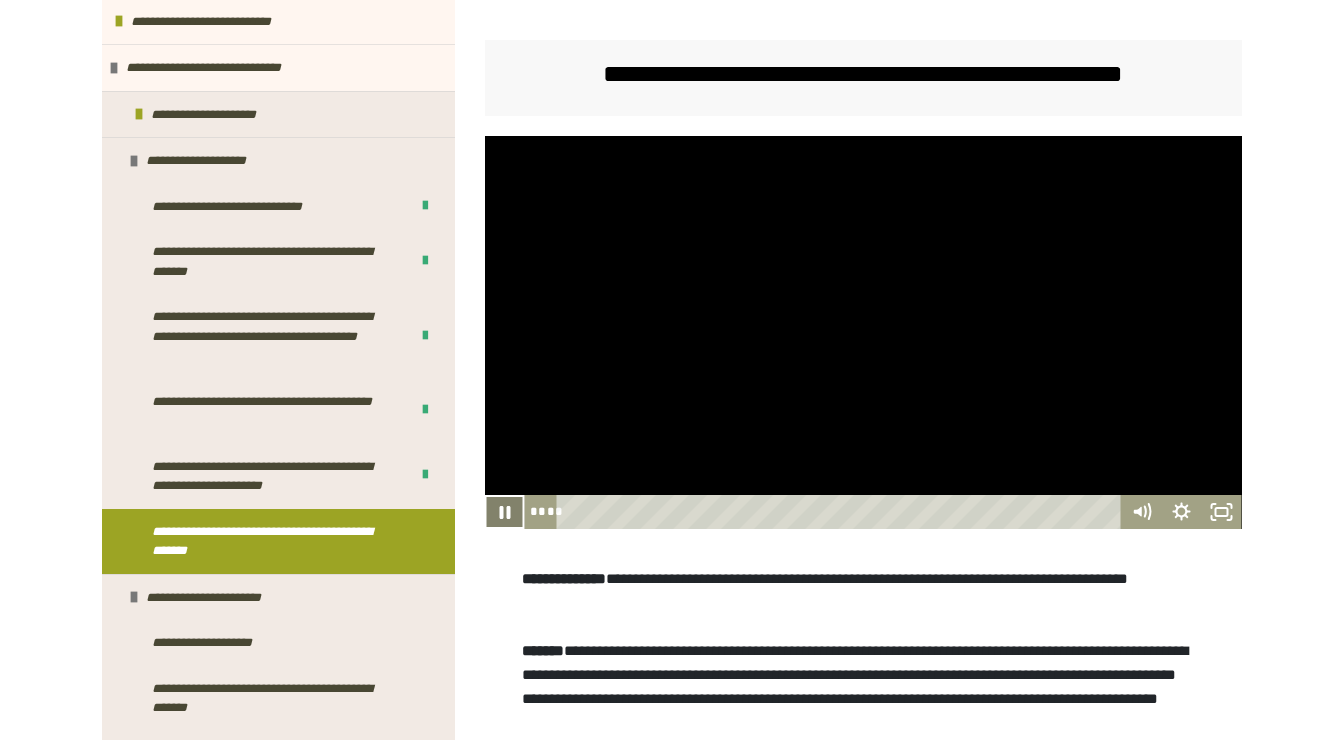 click 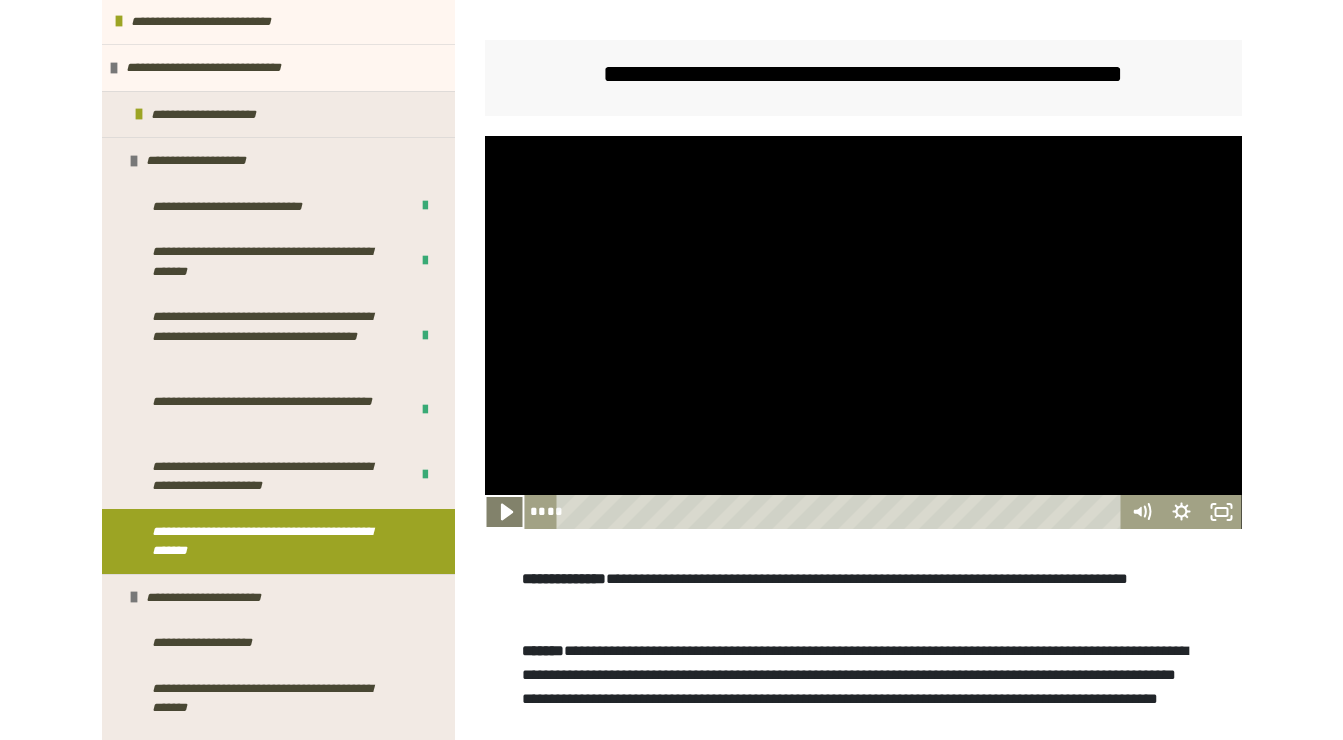 click 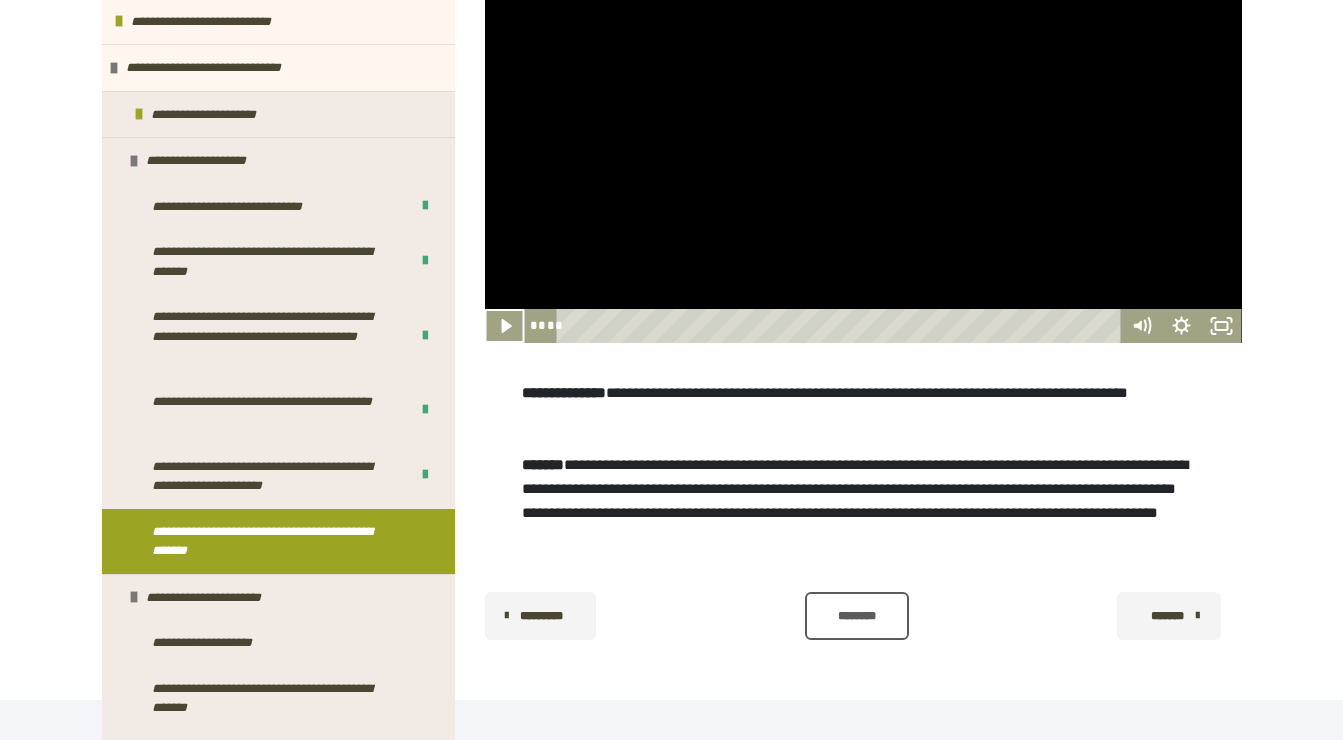 scroll, scrollTop: 512, scrollLeft: 0, axis: vertical 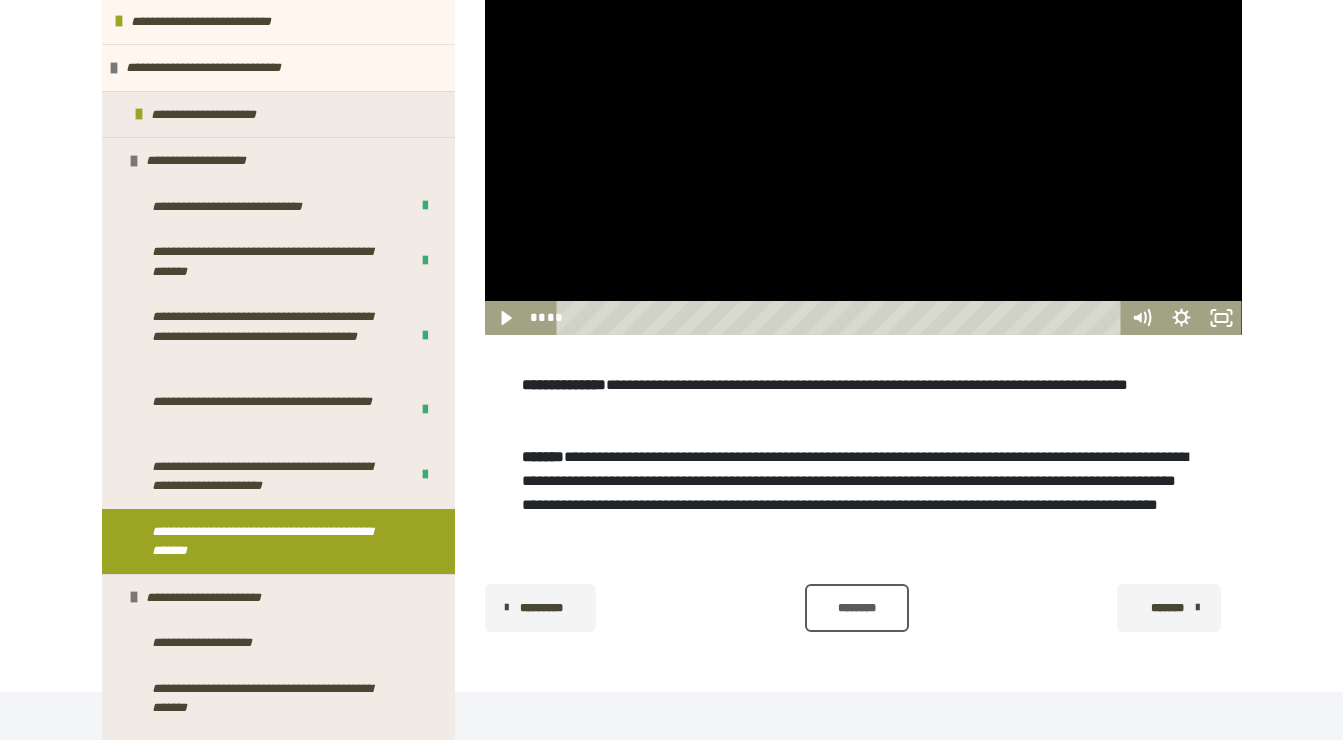 click on "********" at bounding box center (857, 608) 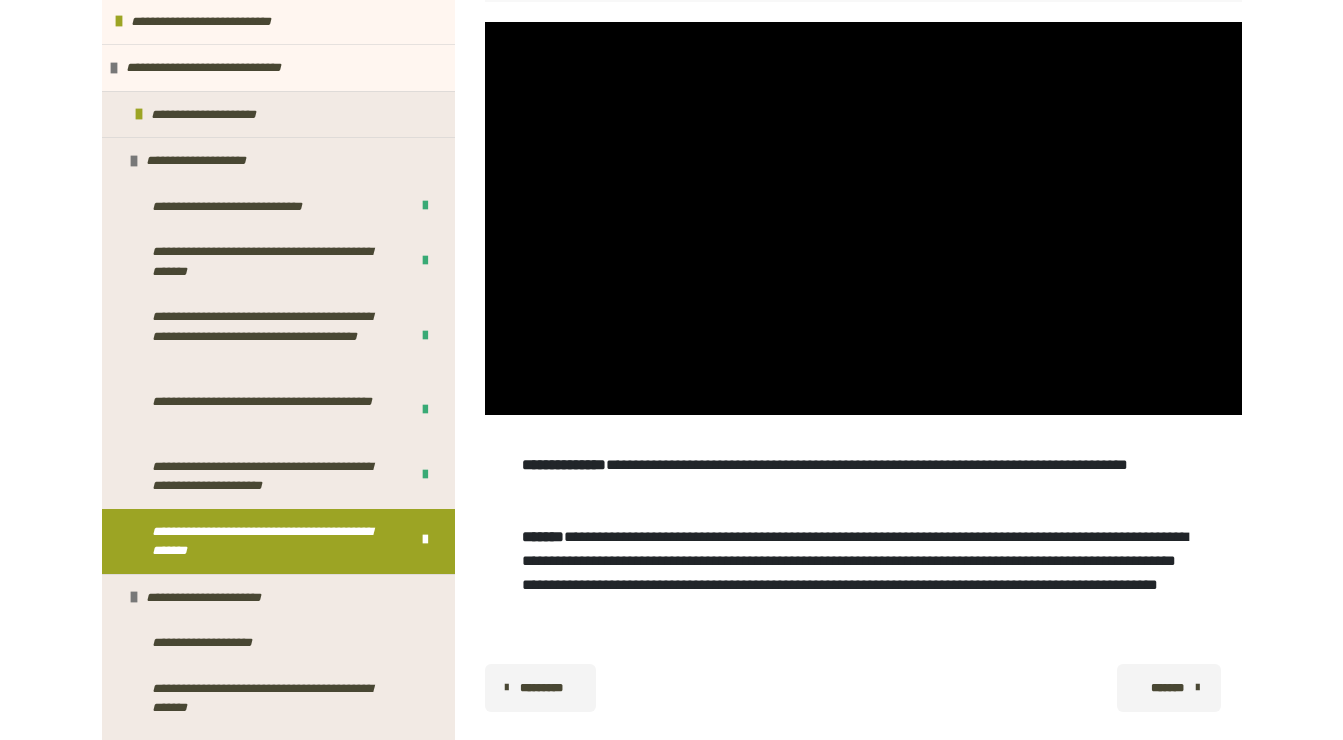scroll, scrollTop: 512, scrollLeft: 0, axis: vertical 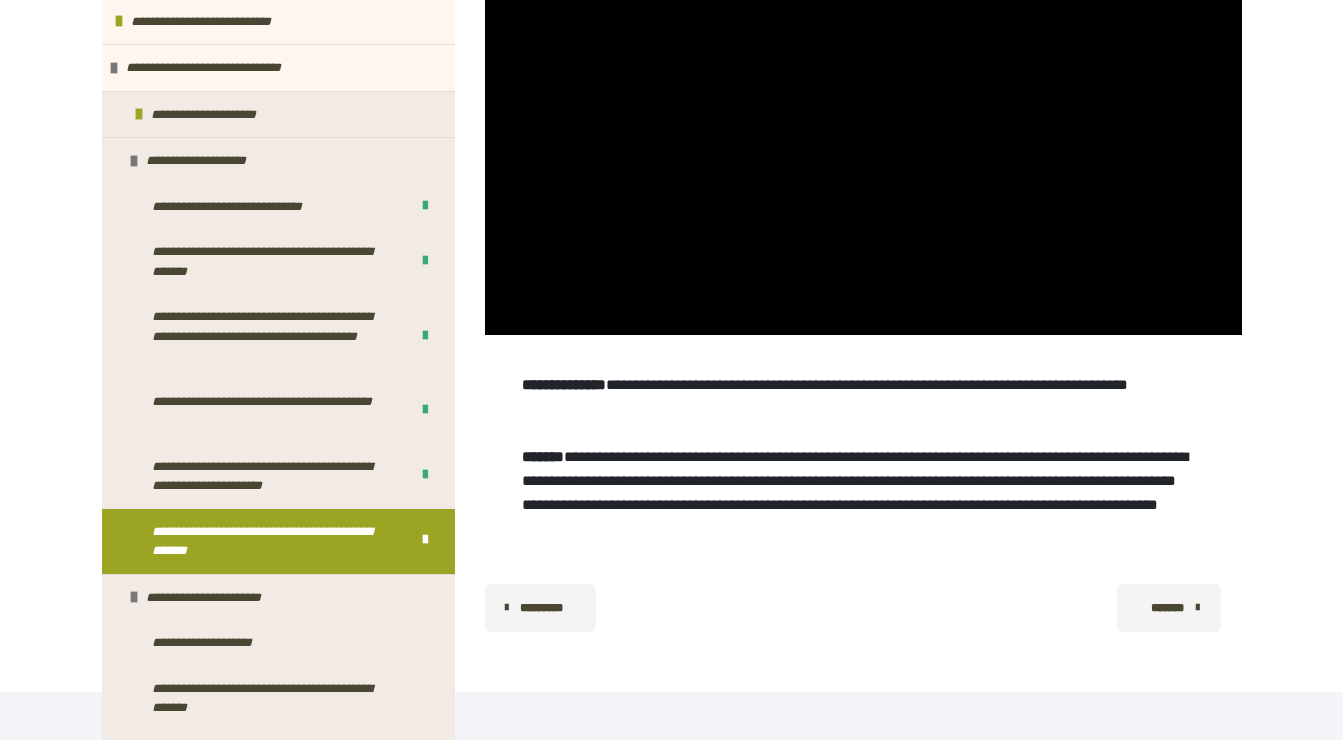 click on "********* ******** *******" at bounding box center (863, 608) 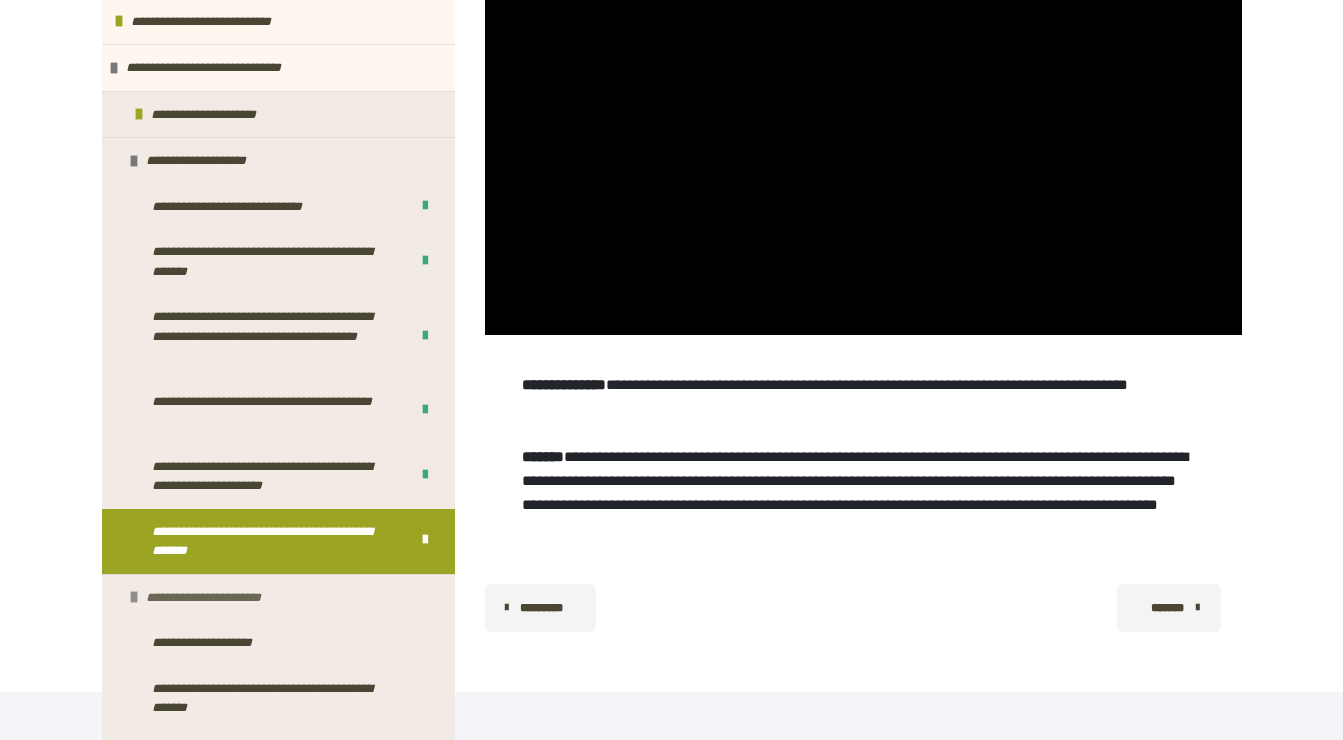click on "**********" at bounding box center [278, 597] 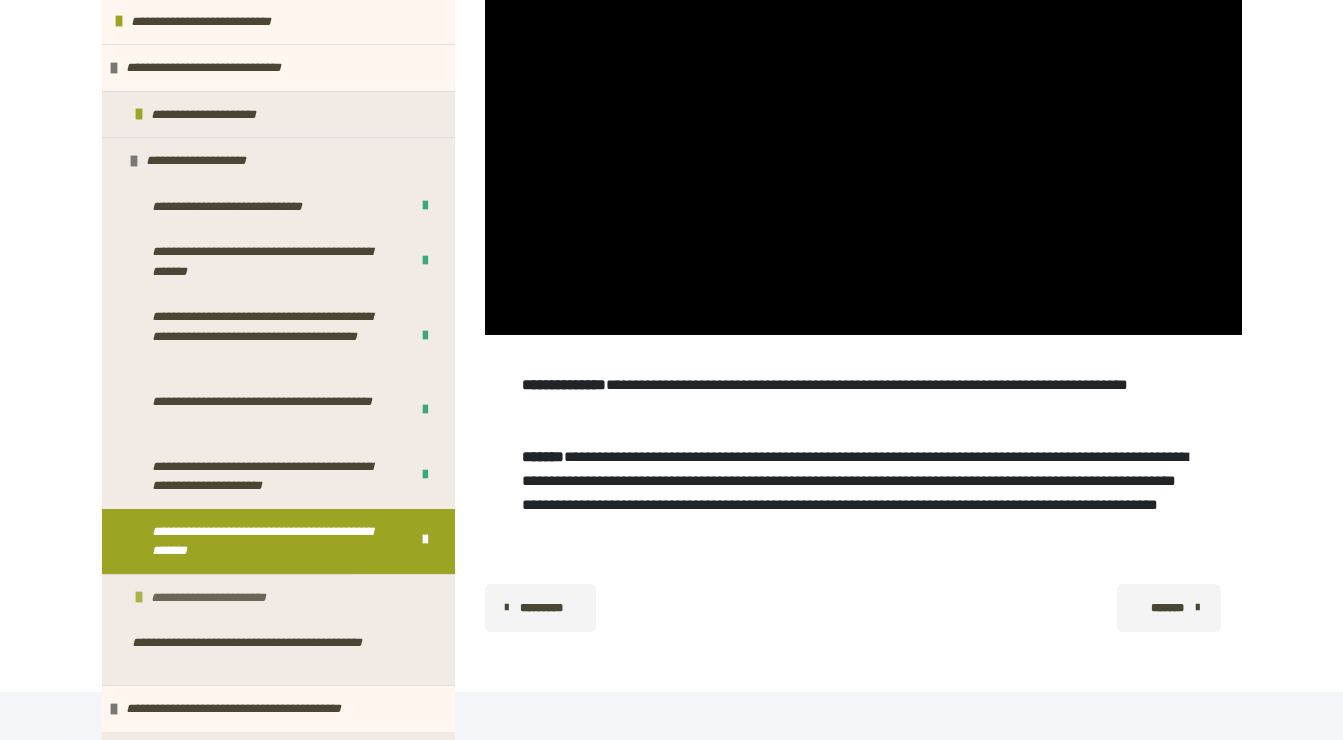 click on "**********" at bounding box center (228, 598) 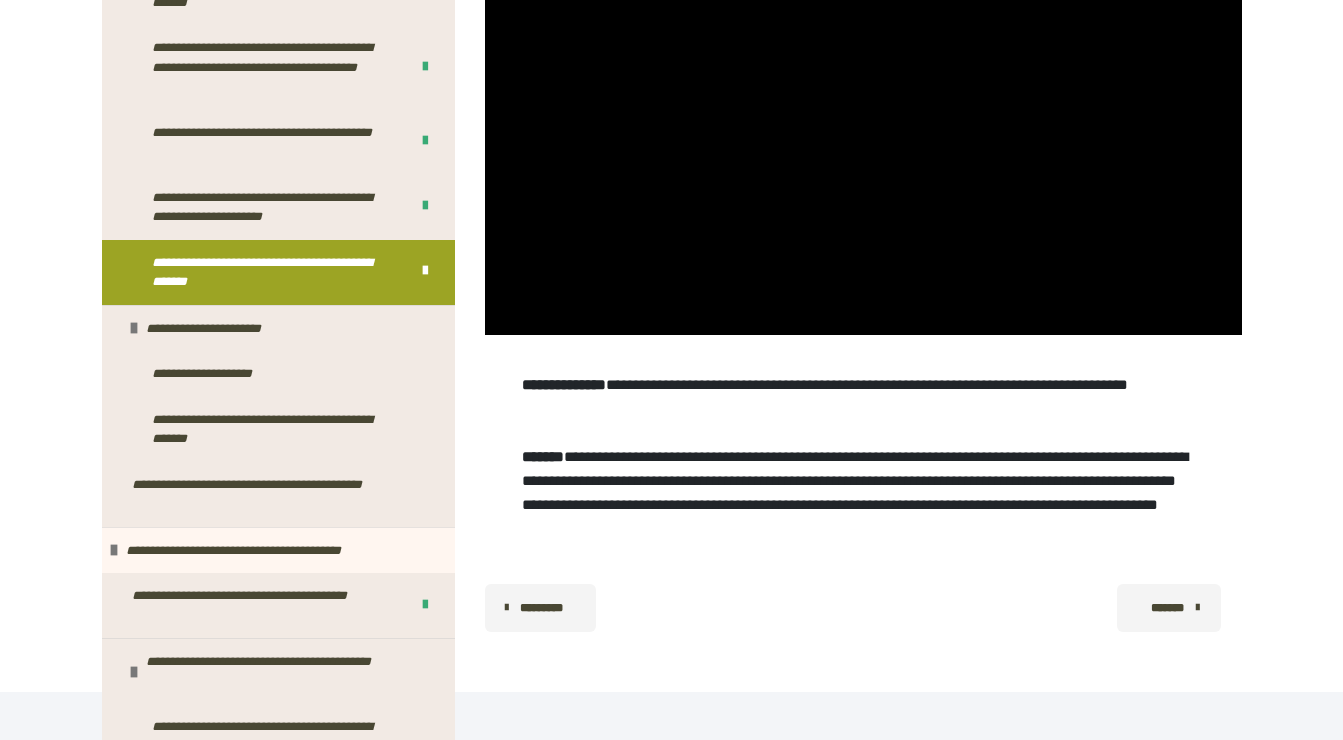 scroll, scrollTop: 1051, scrollLeft: 0, axis: vertical 